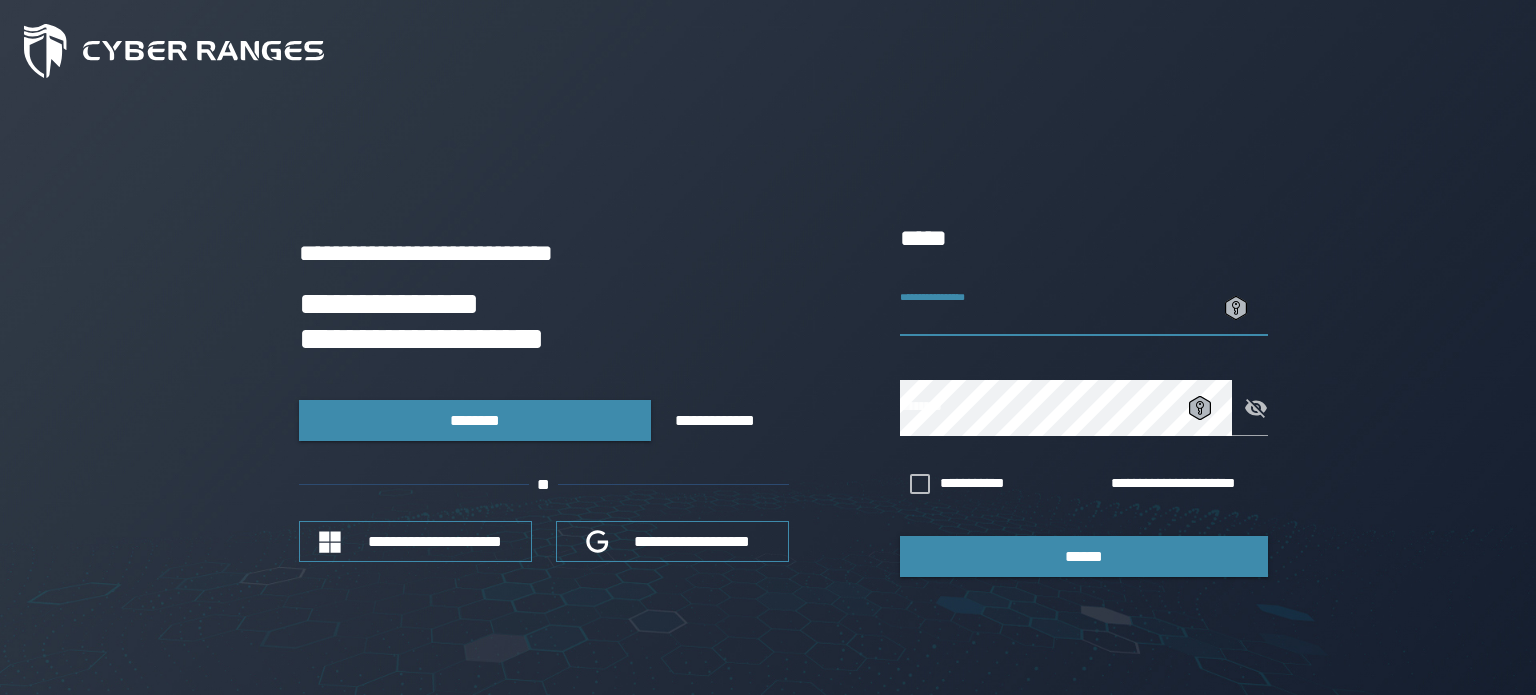 scroll, scrollTop: 0, scrollLeft: 0, axis: both 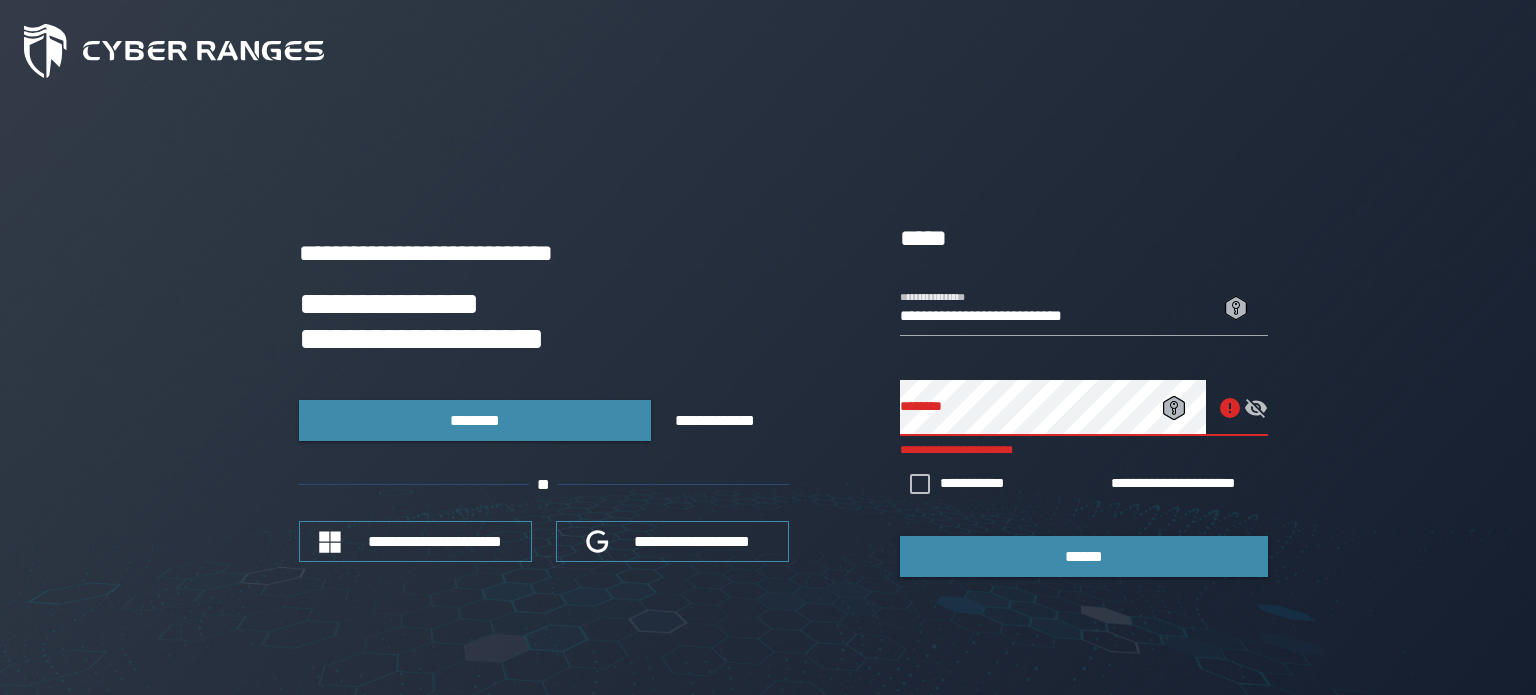 click on "[FIRST] [LAST] [STREET] [CITY], [STATE] [ZIP] [COUNTRY] [EMAIL] [PHONE] [SSN] [CC] [DOB]" at bounding box center [768, 398] 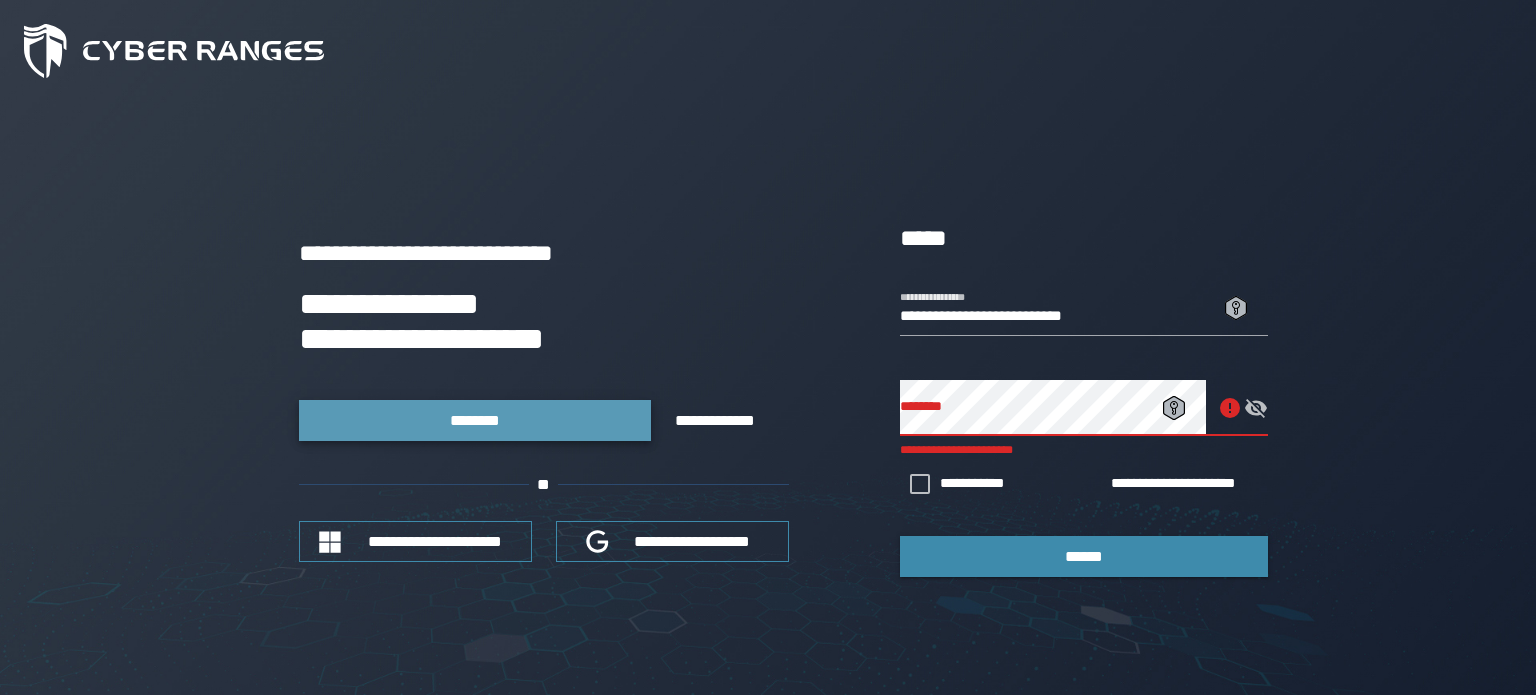 click on "********" at bounding box center [475, 420] 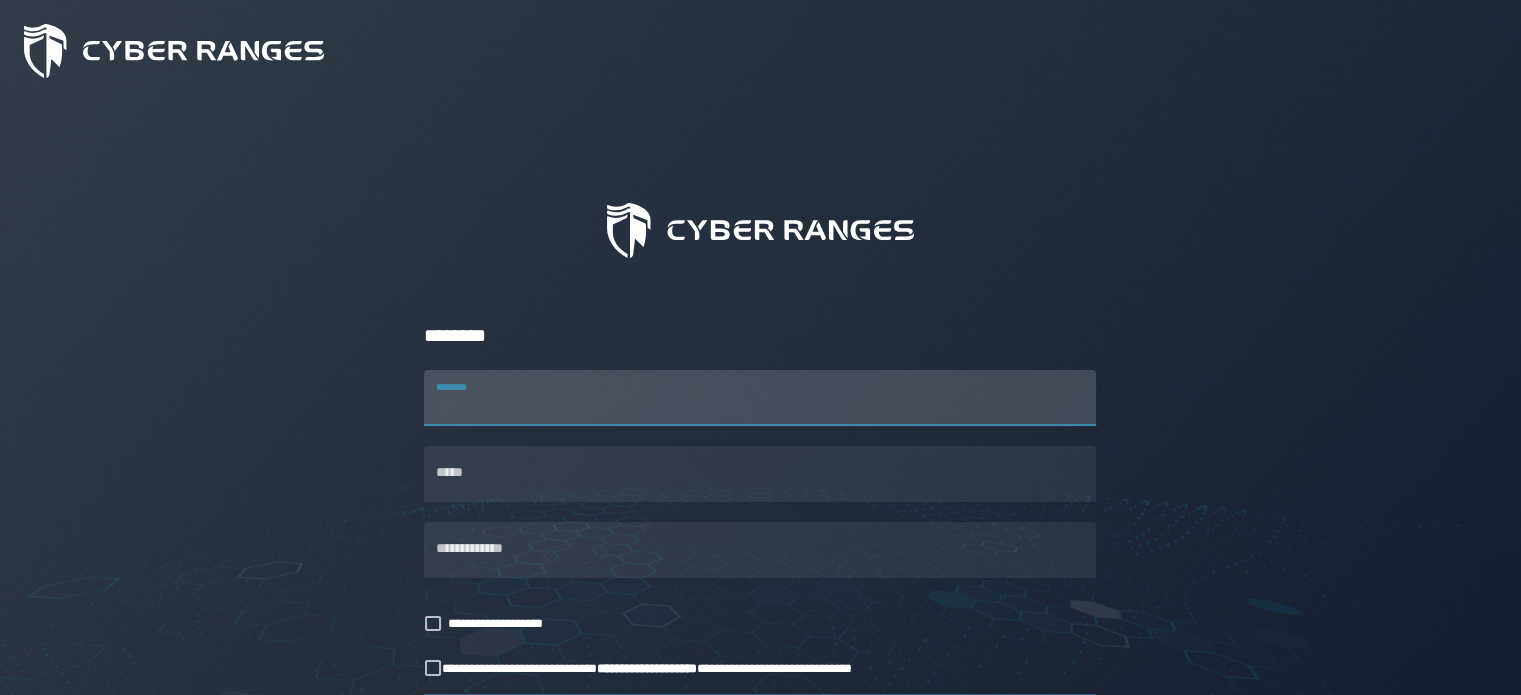 click on "********" at bounding box center [760, 398] 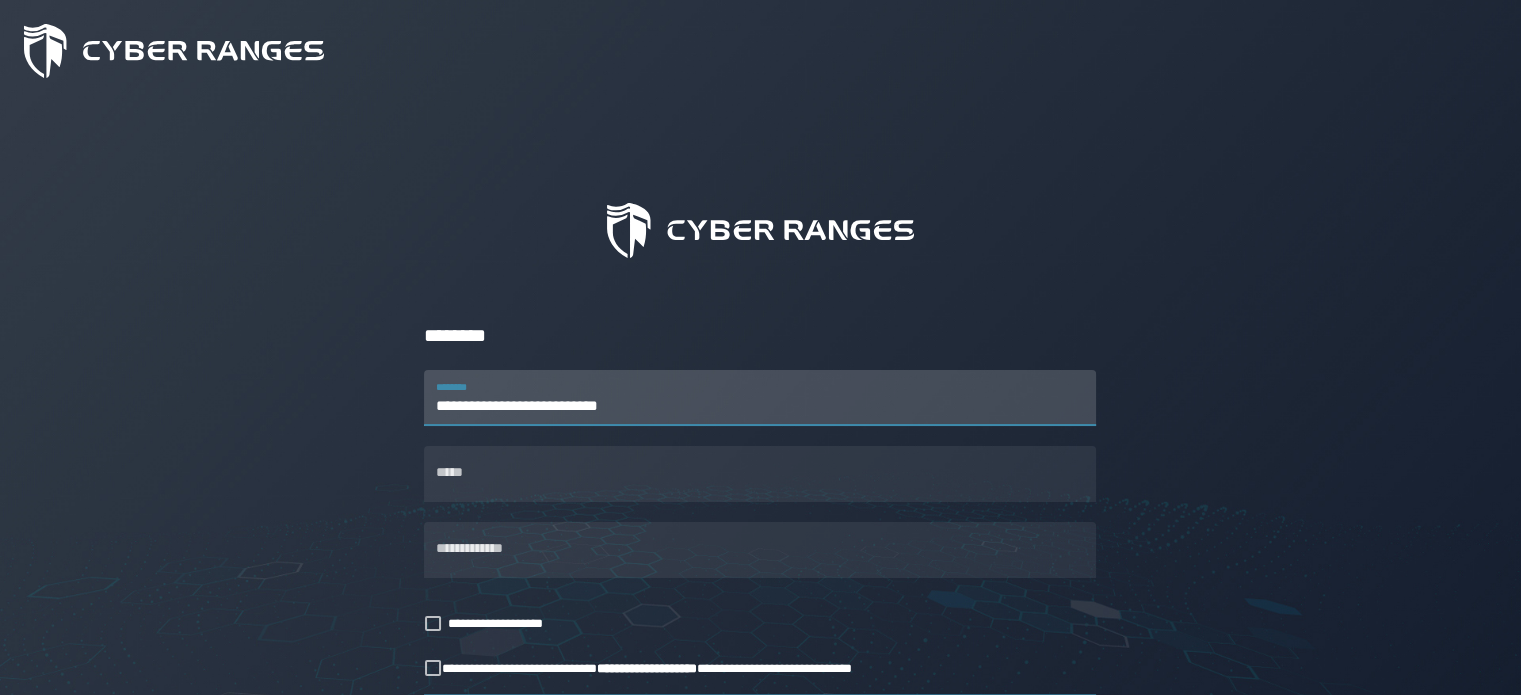 type on "**********" 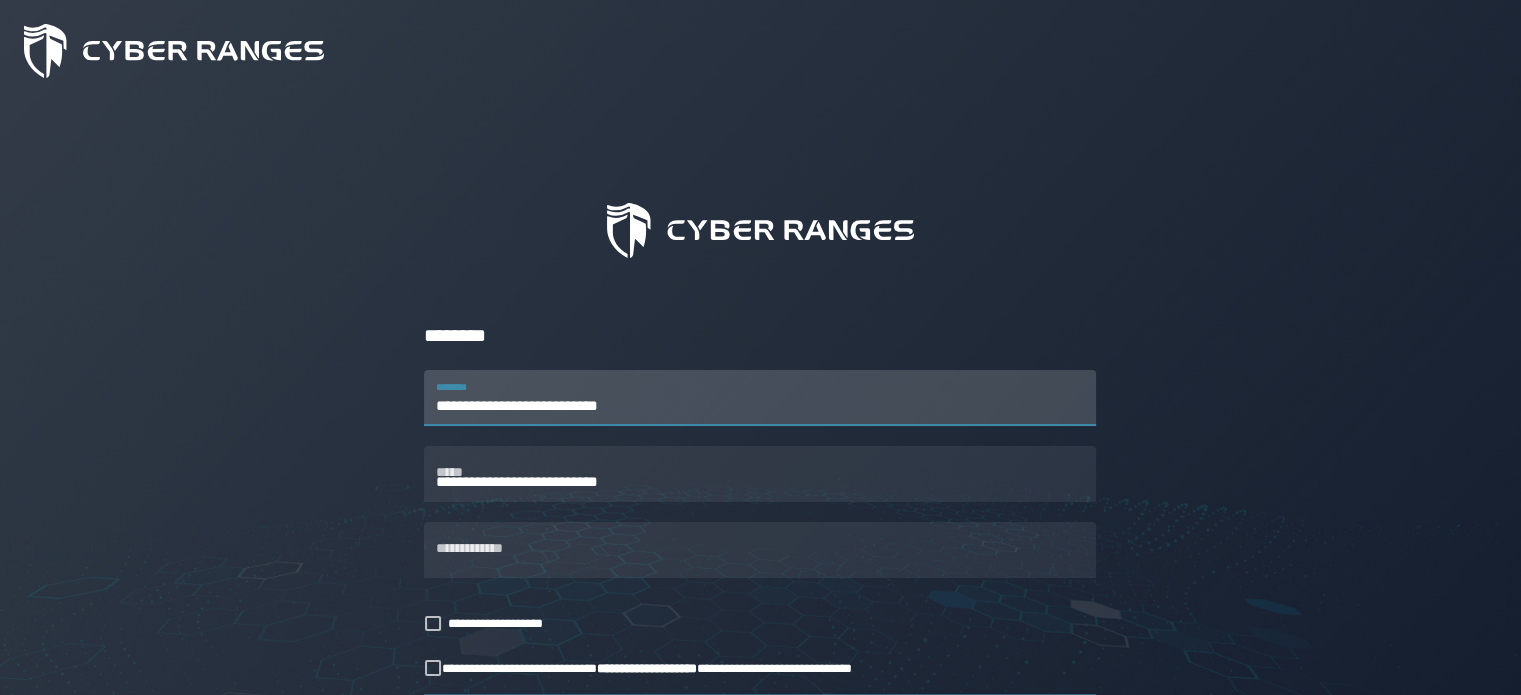 type on "**********" 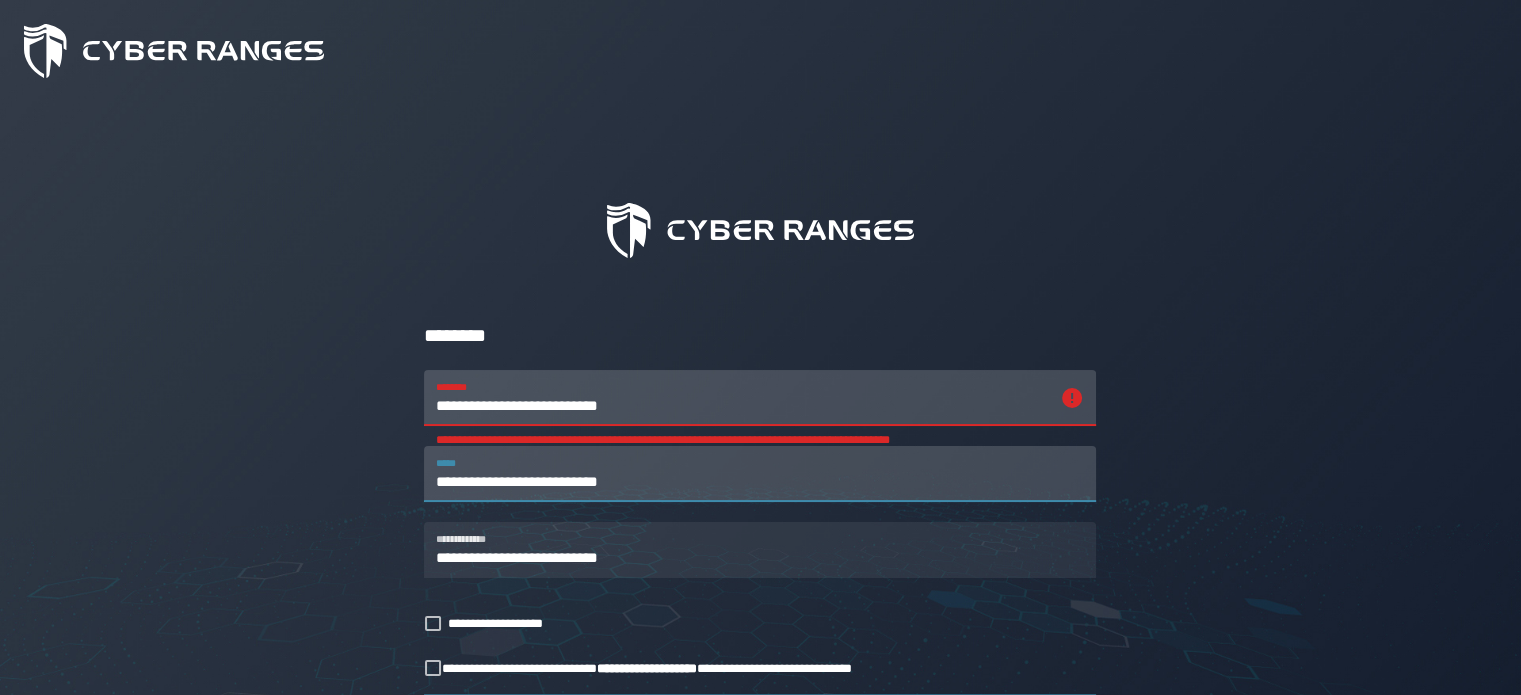 click on "**********" at bounding box center [760, 474] 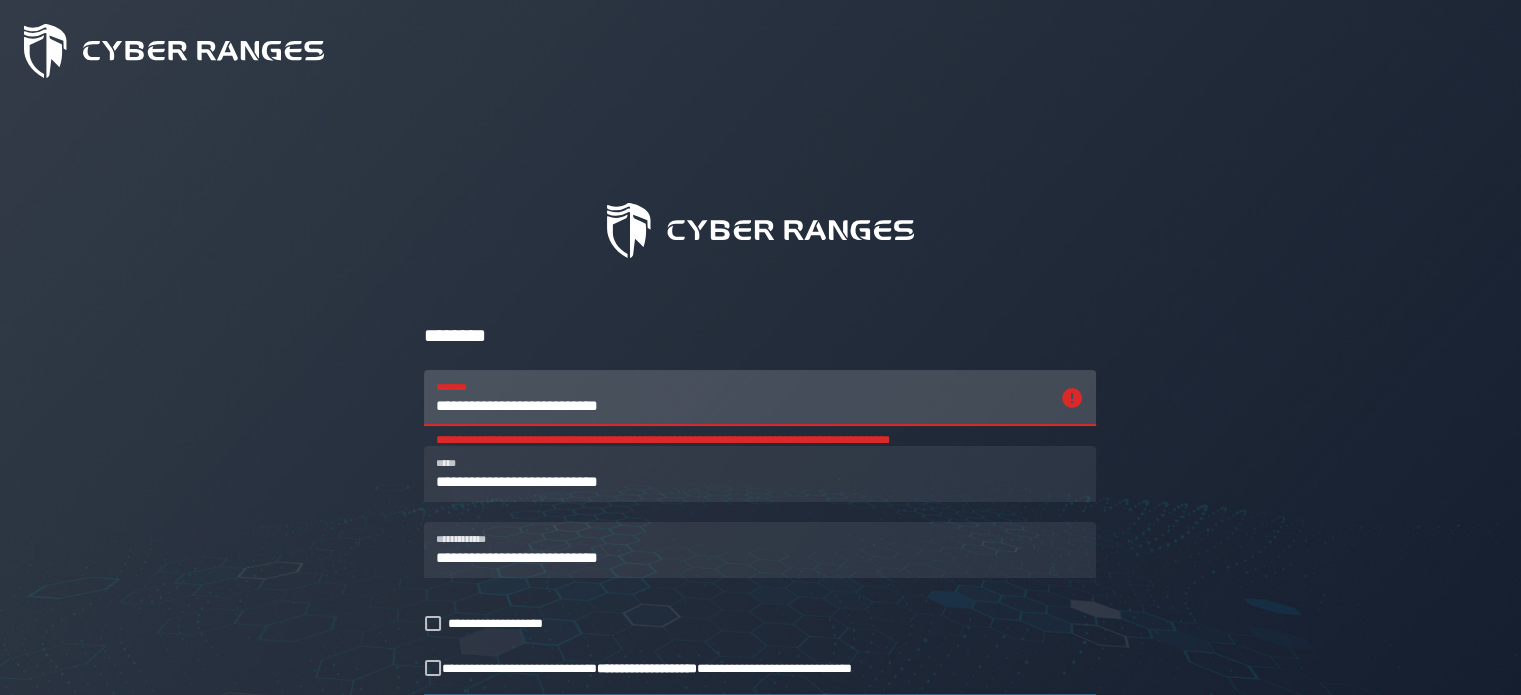 click at bounding box center (760, 512) 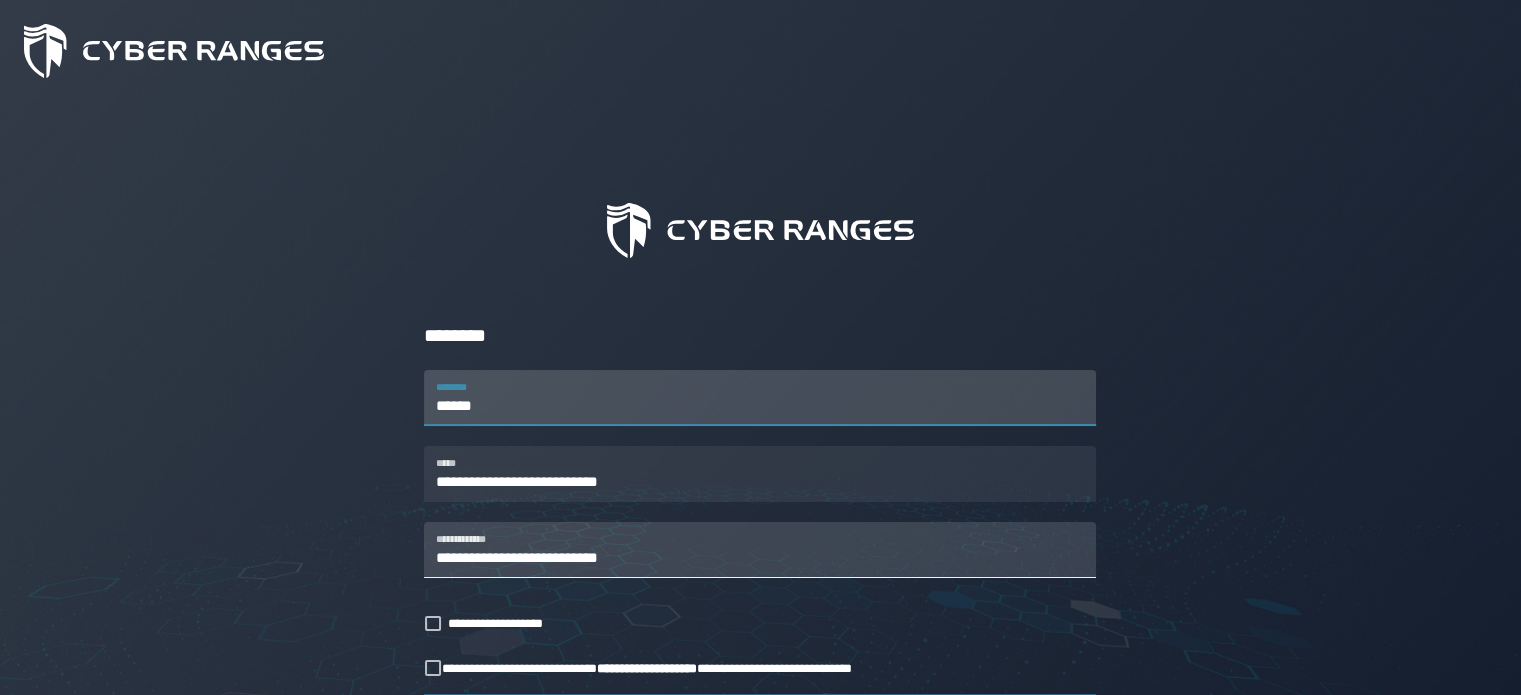 type on "******" 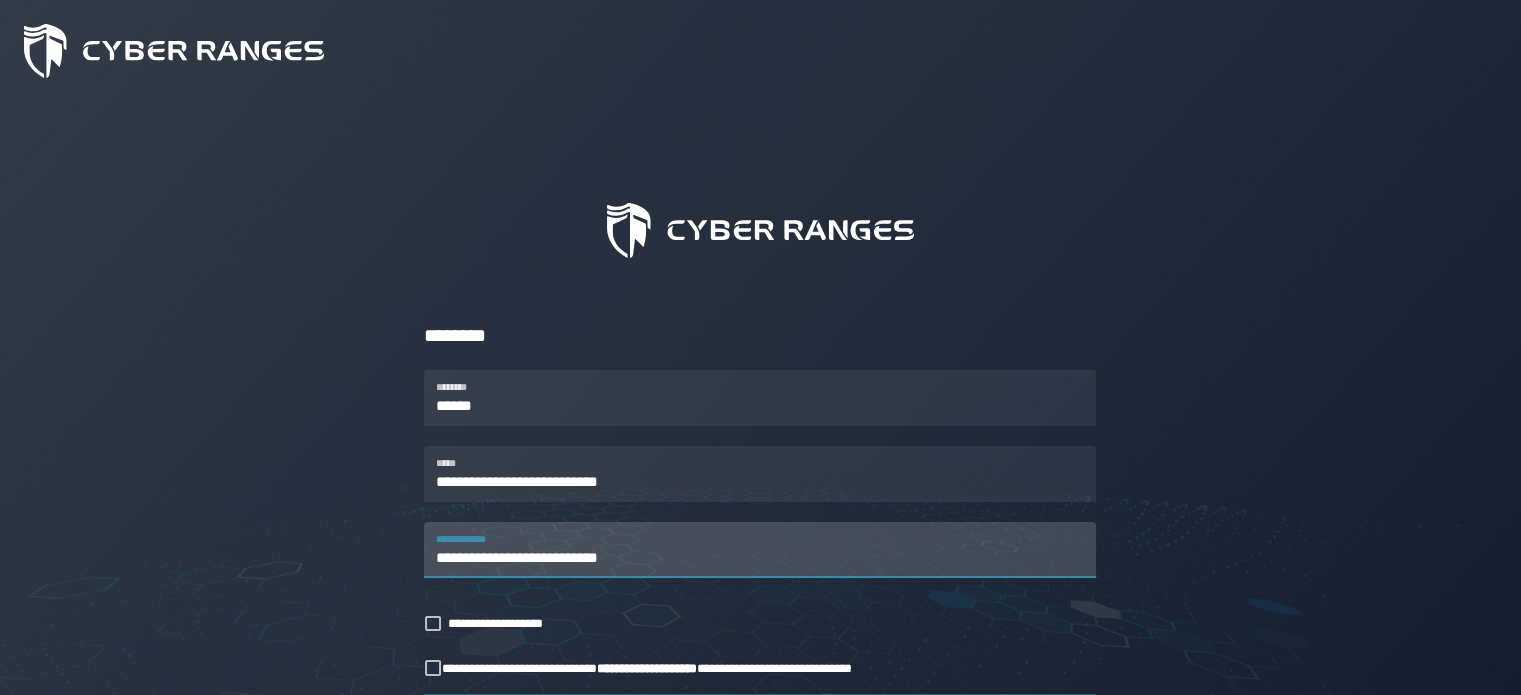 click on "**********" at bounding box center [760, 550] 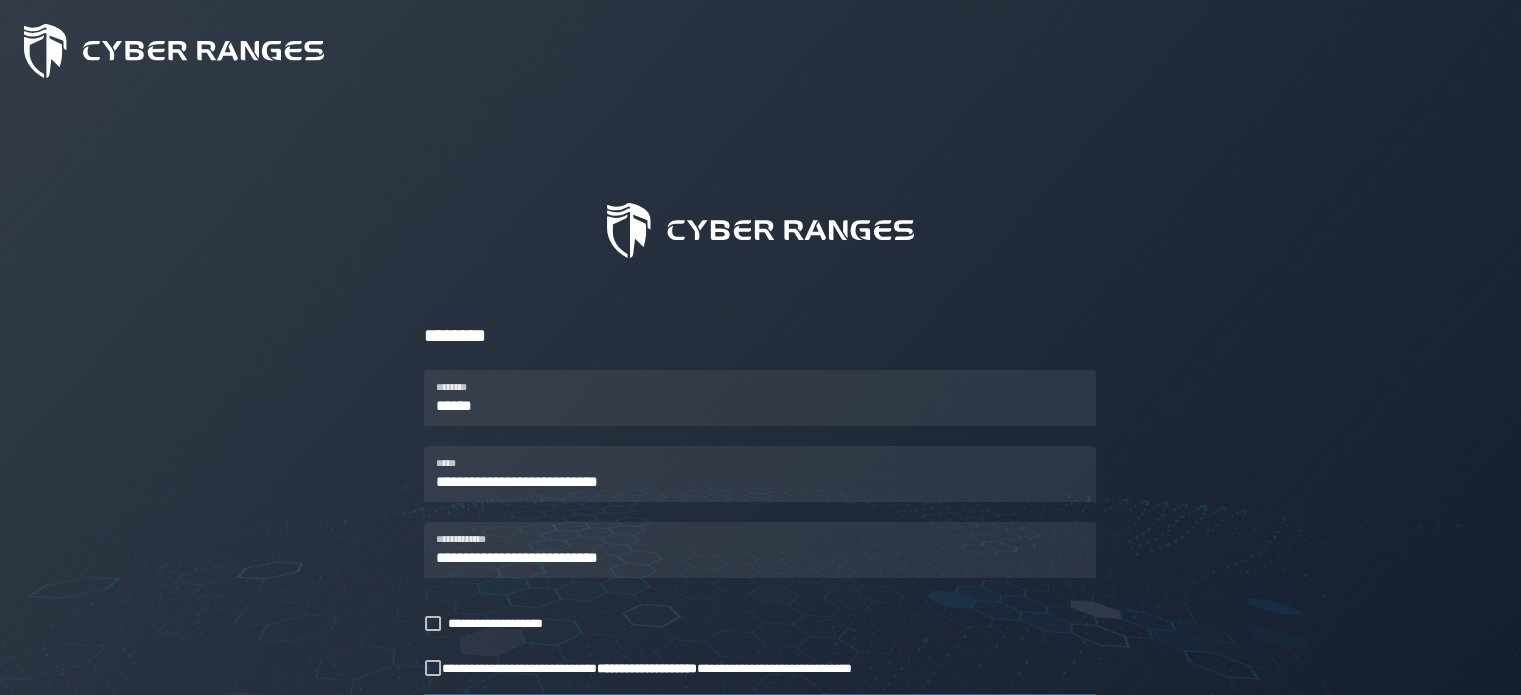 click on "**********" 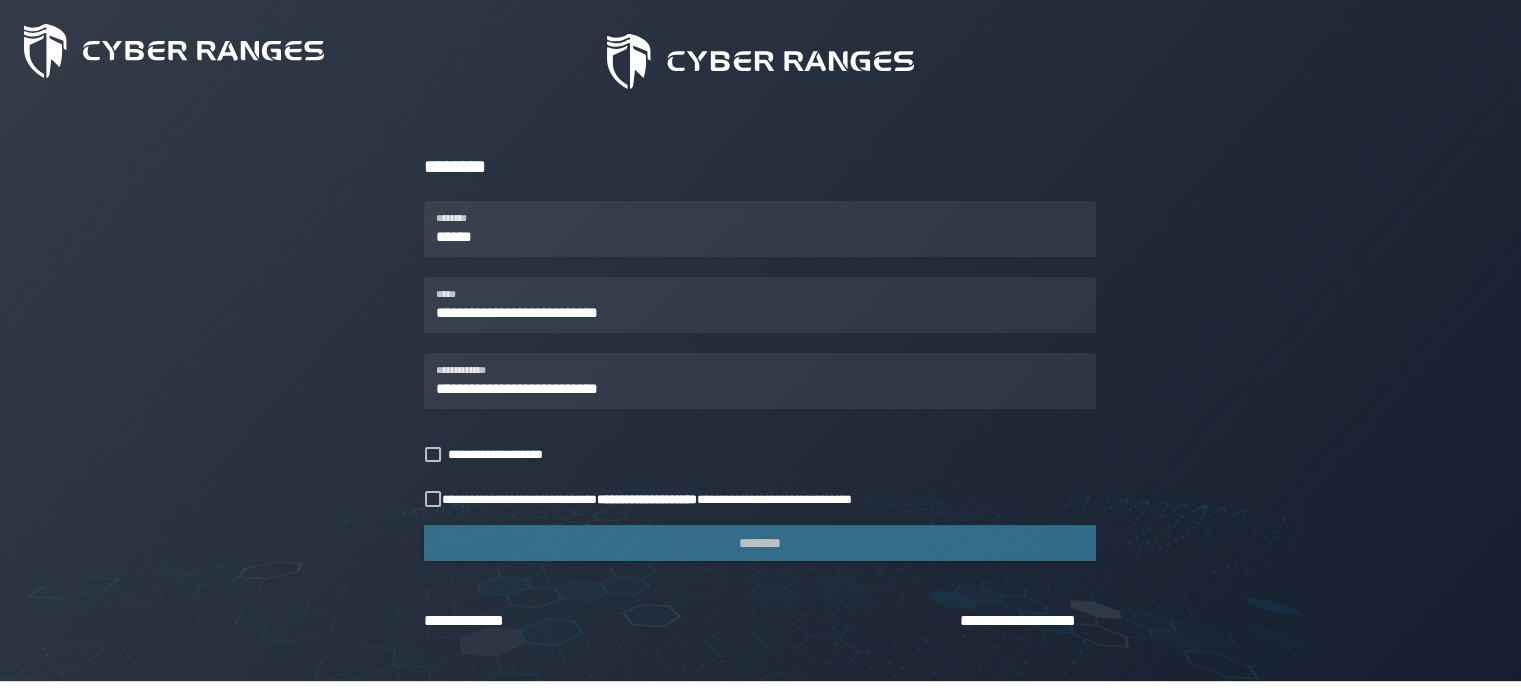 scroll, scrollTop: 208, scrollLeft: 0, axis: vertical 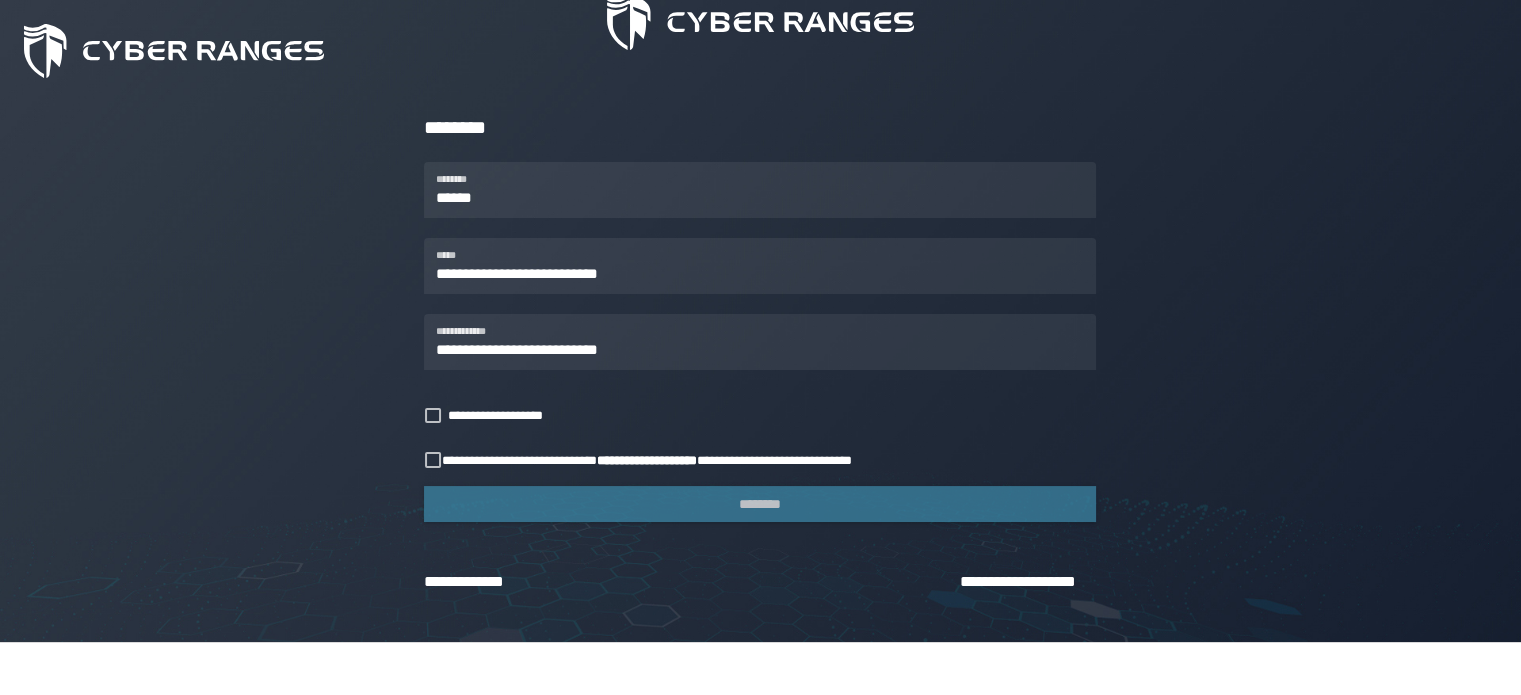 click on "**********" 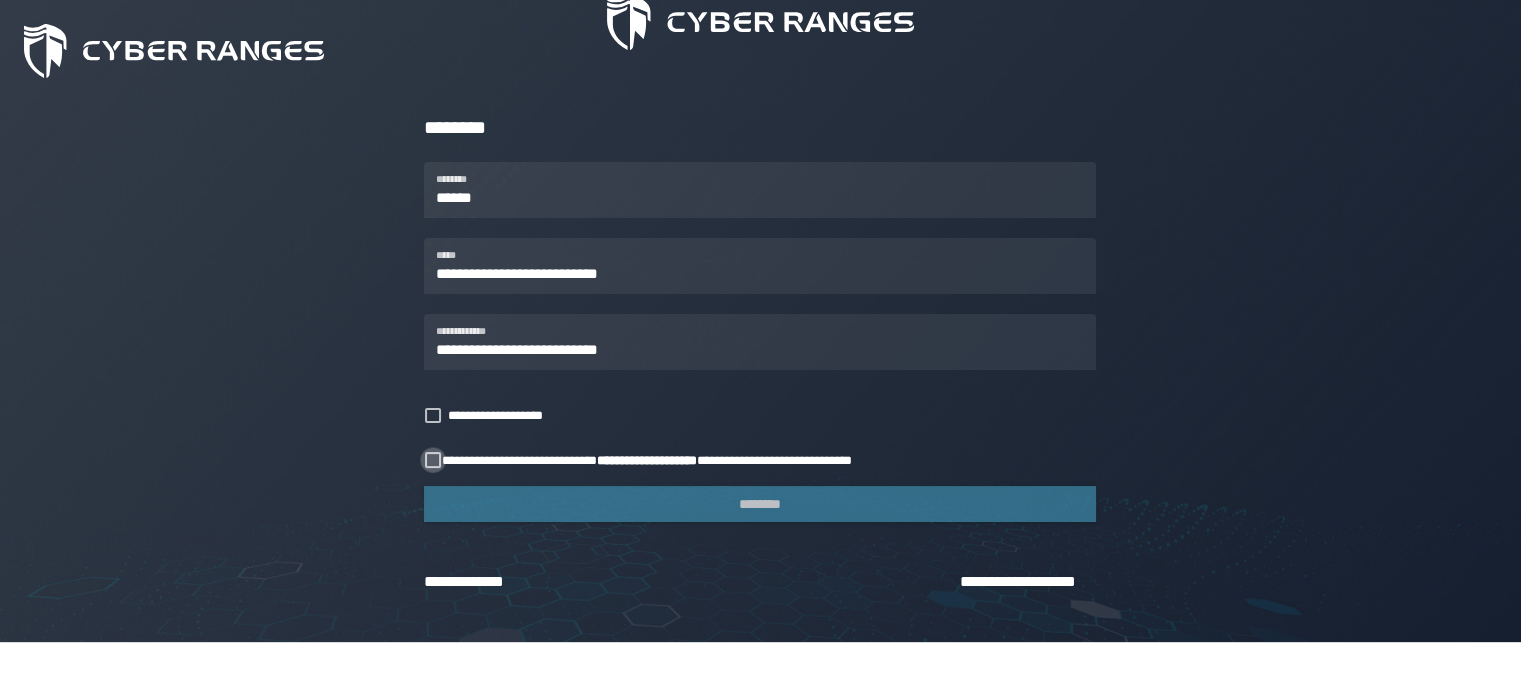 click 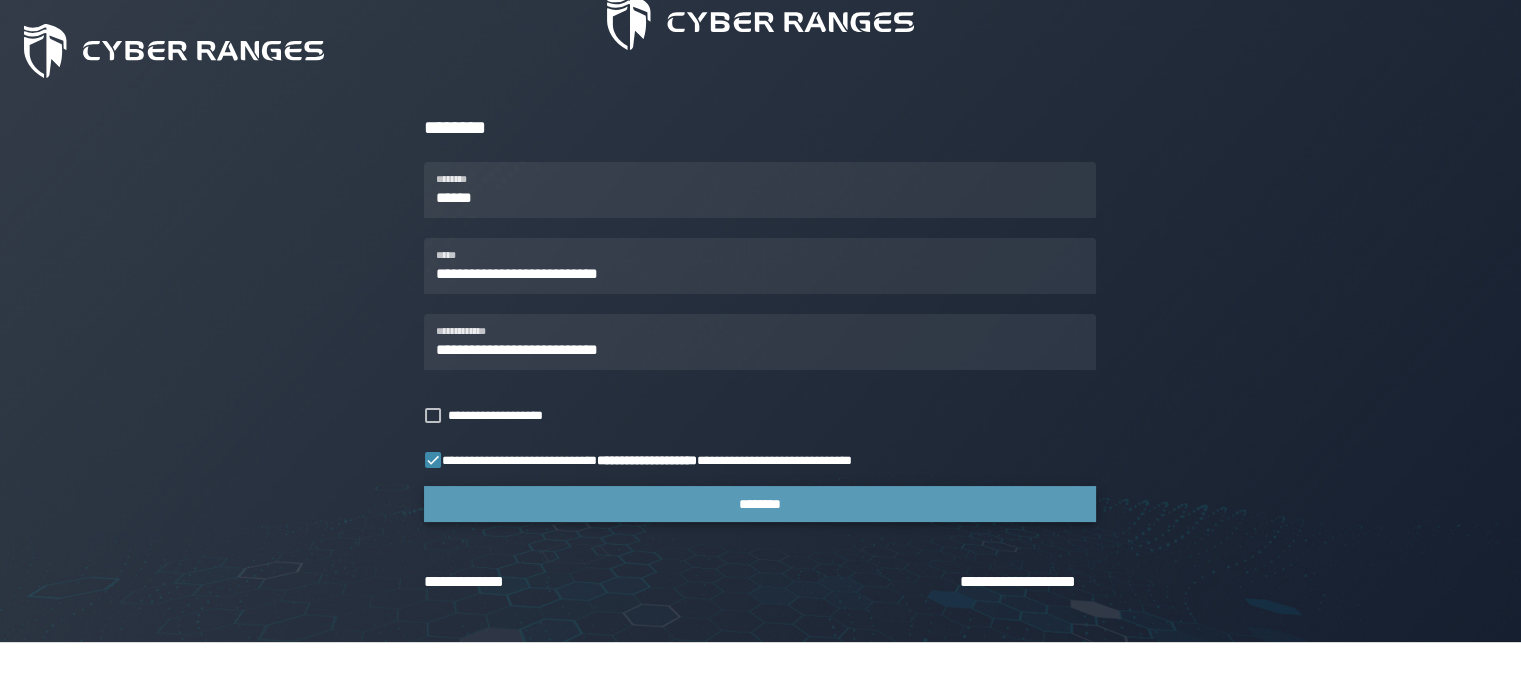 click on "********" at bounding box center (760, 504) 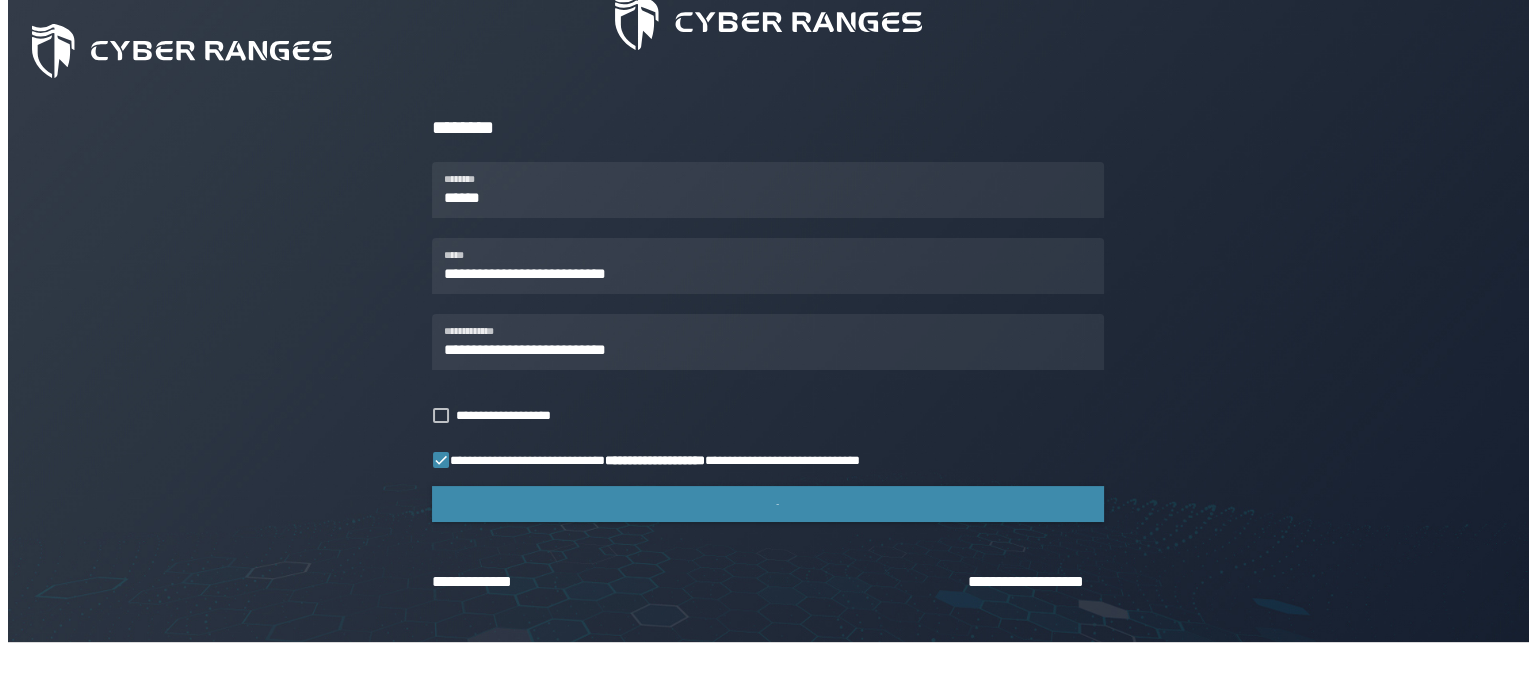 scroll, scrollTop: 0, scrollLeft: 0, axis: both 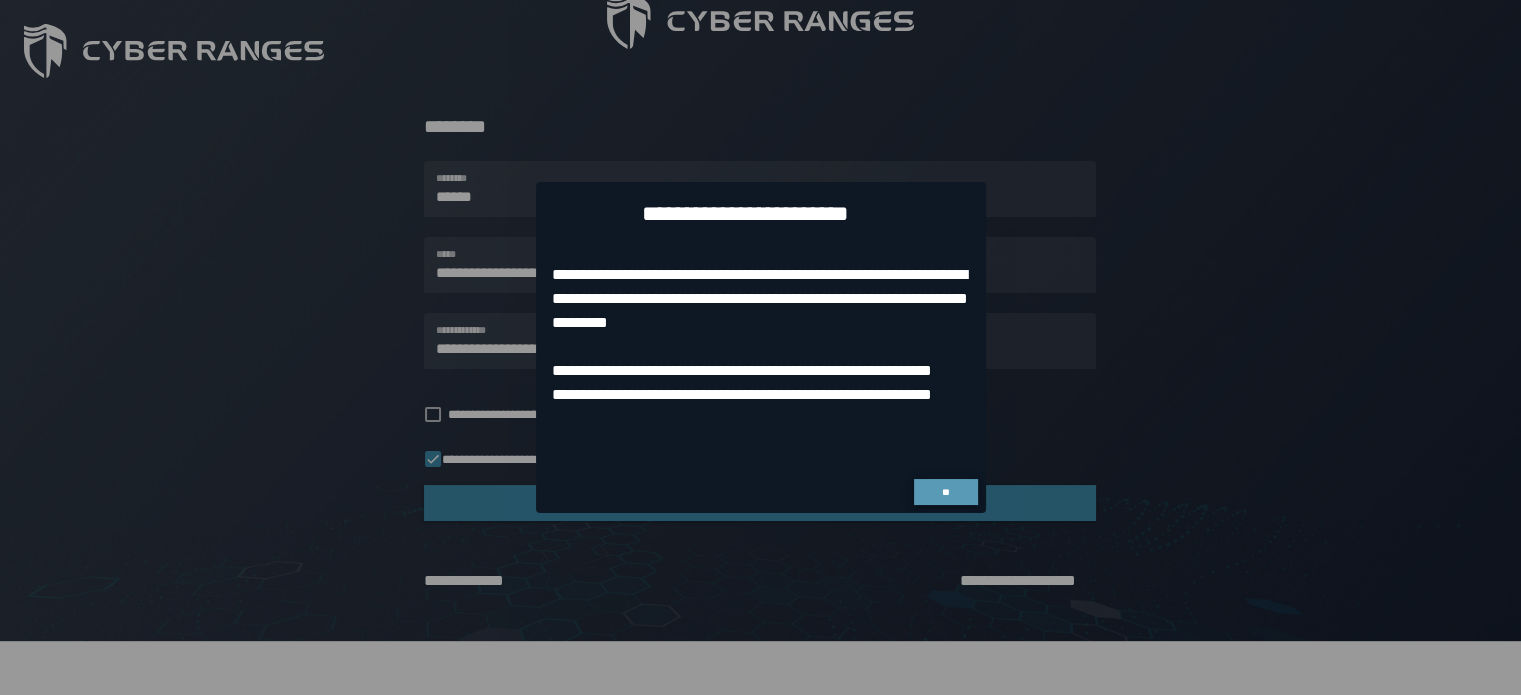 click on "**" at bounding box center (946, 492) 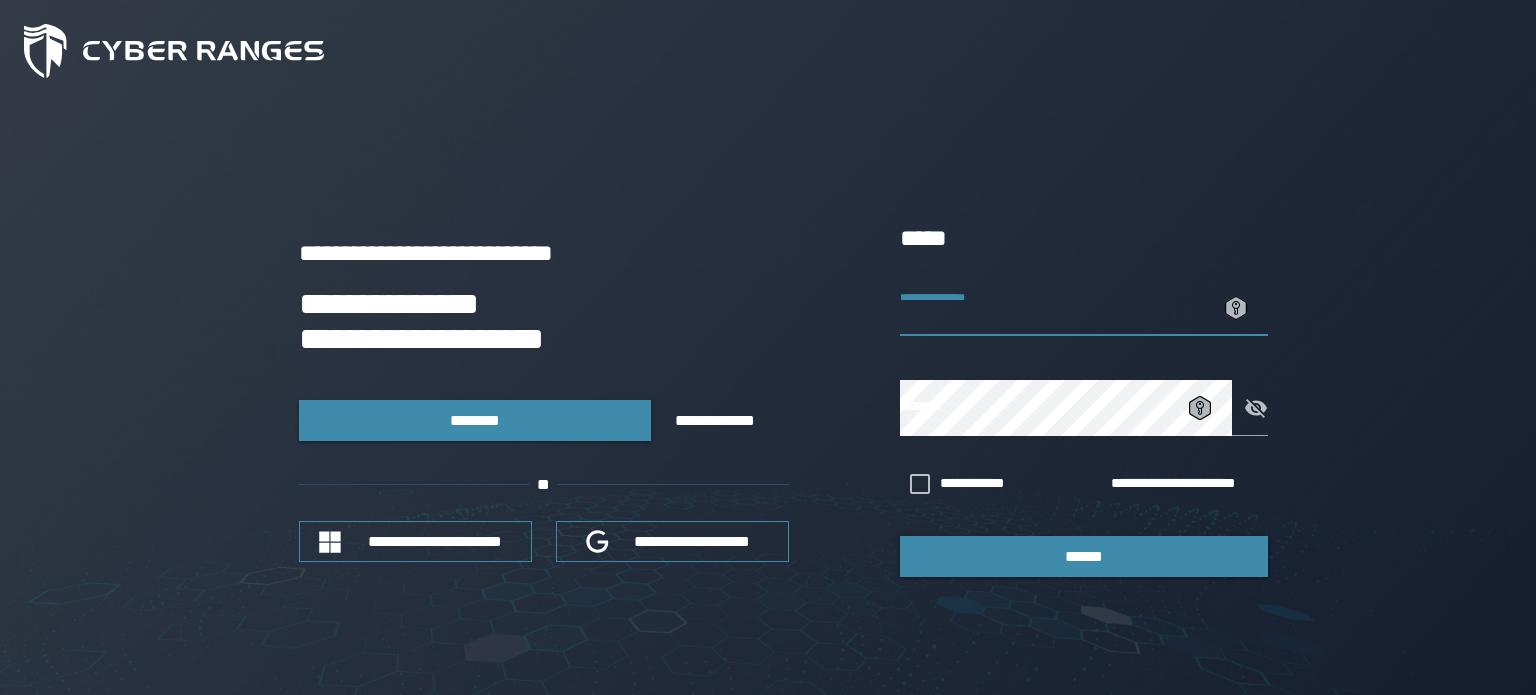 click on "**********" at bounding box center (1084, 308) 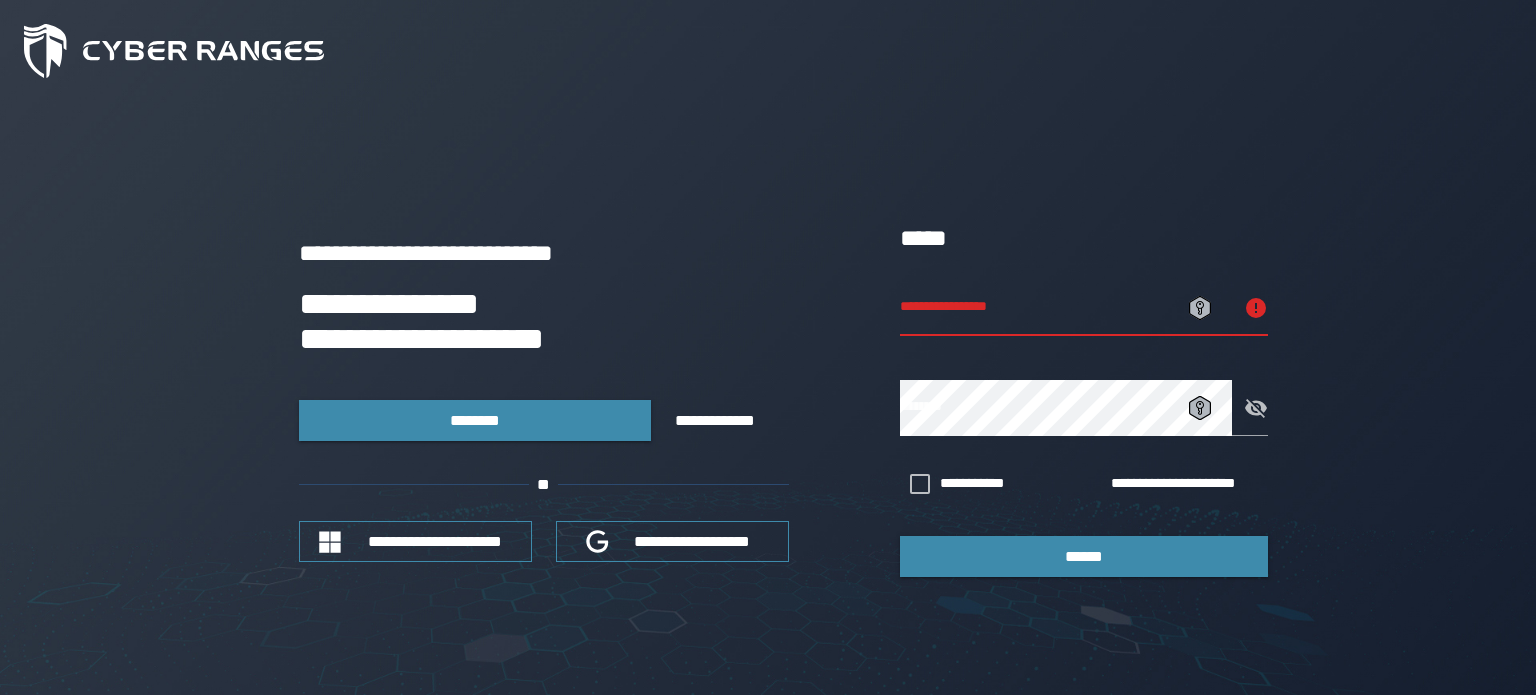 type on "****" 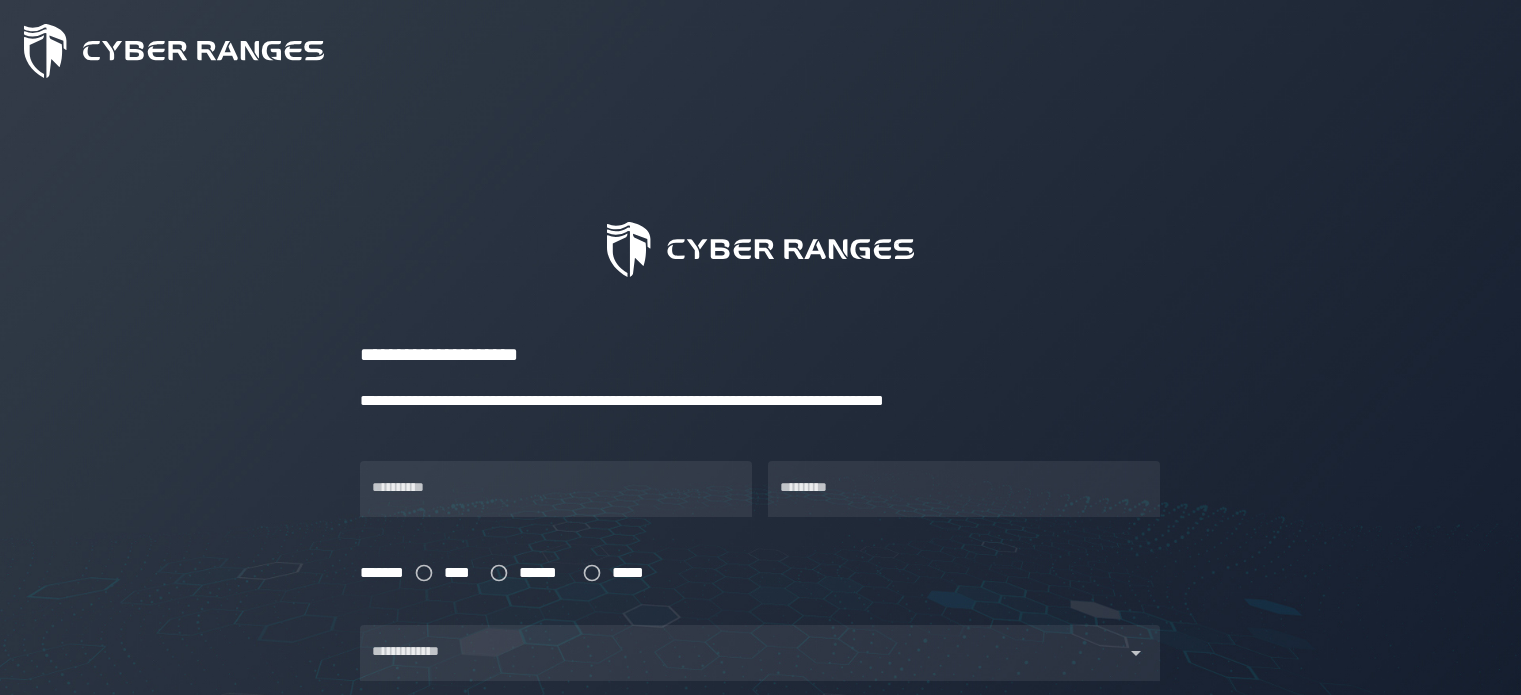 scroll, scrollTop: 0, scrollLeft: 0, axis: both 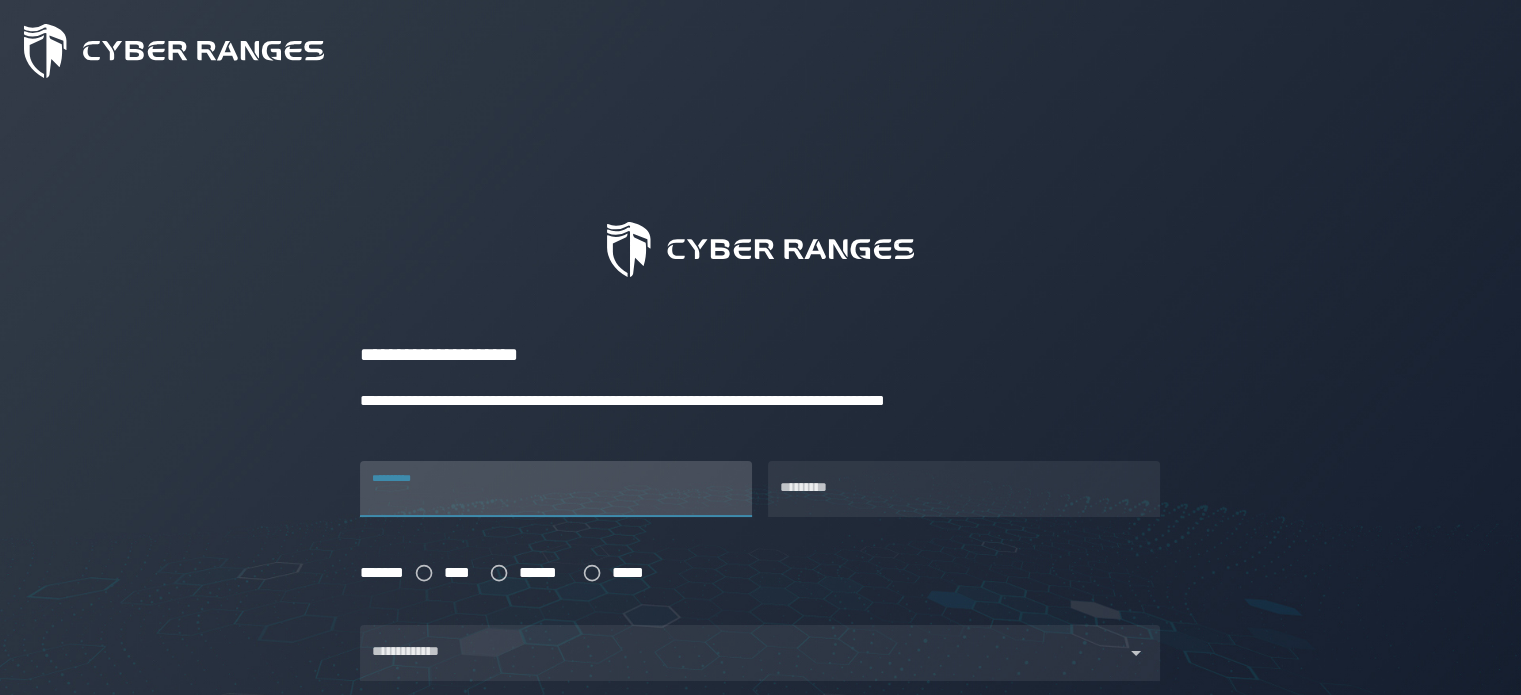 click on "**********" at bounding box center (556, 489) 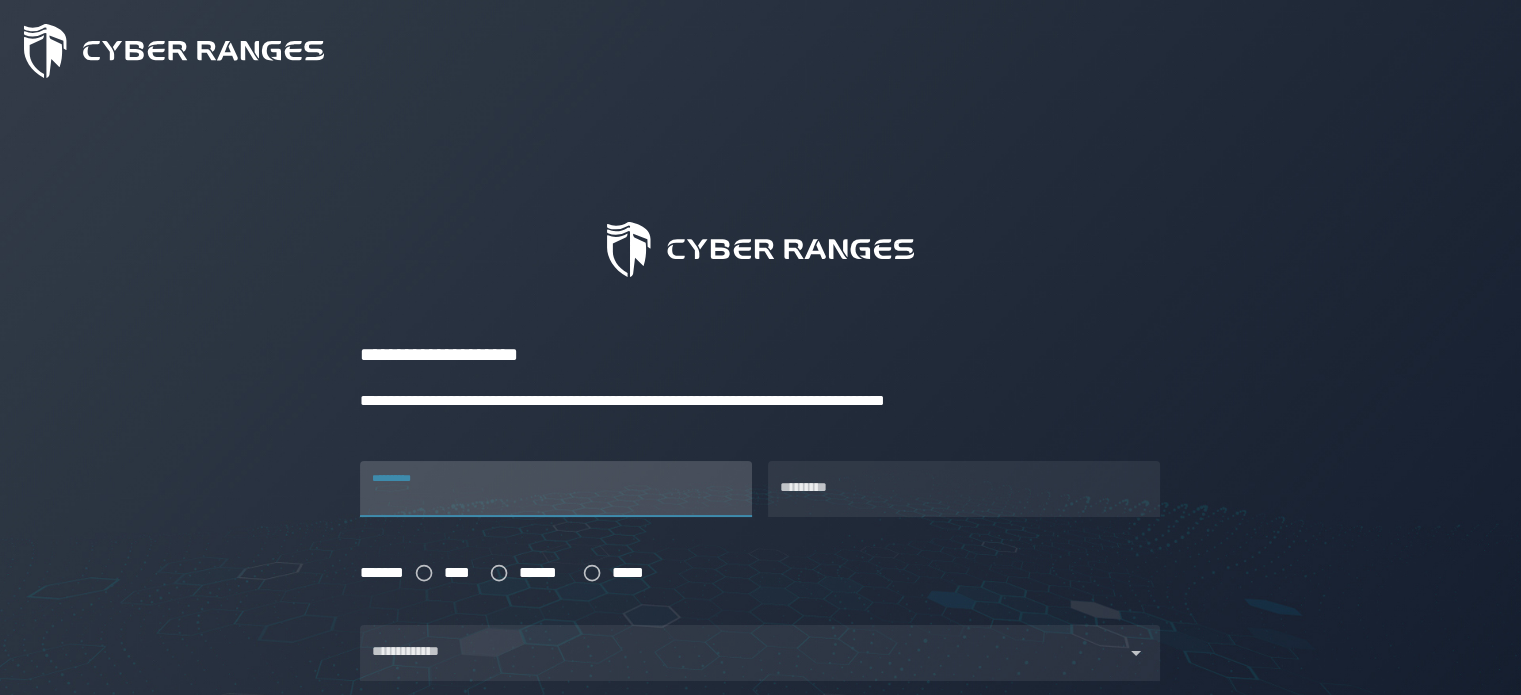 type on "*******" 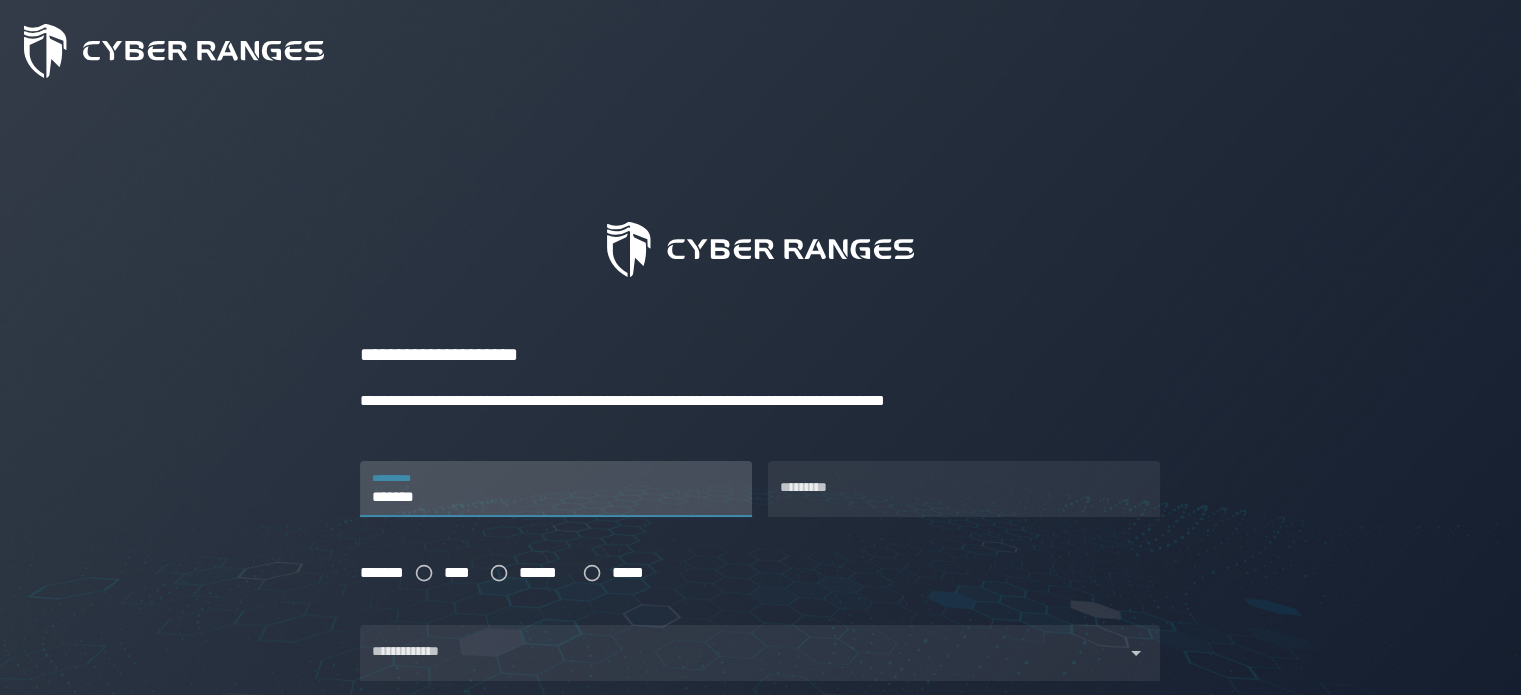 type on "******" 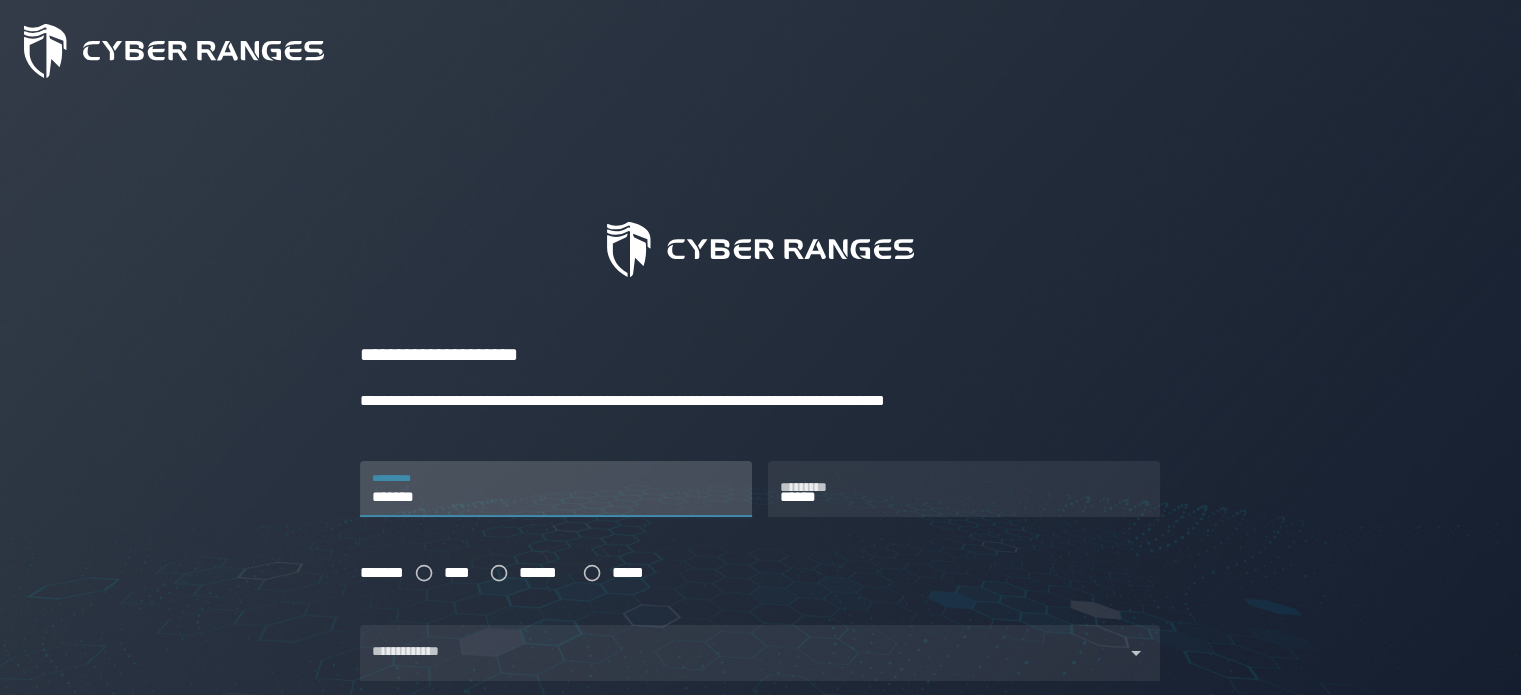 type on "**********" 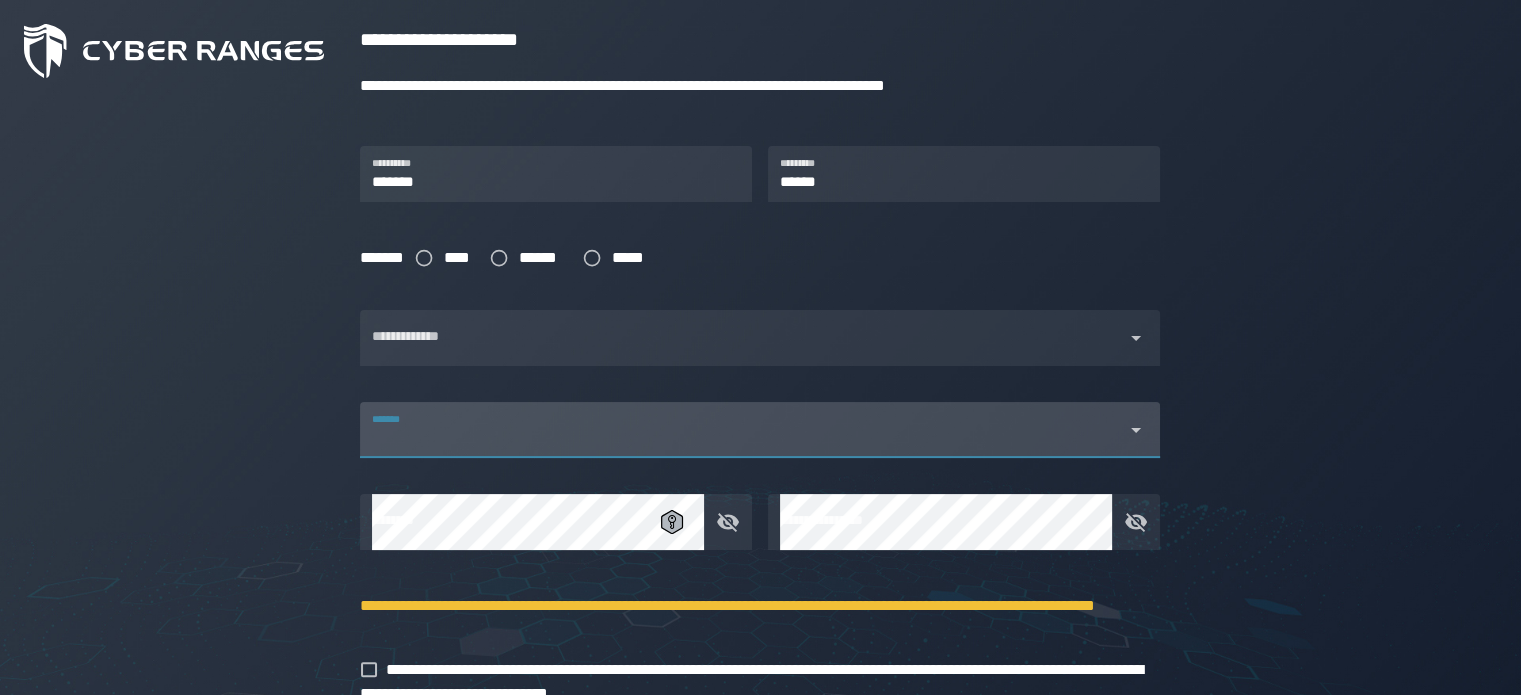 scroll, scrollTop: 364, scrollLeft: 0, axis: vertical 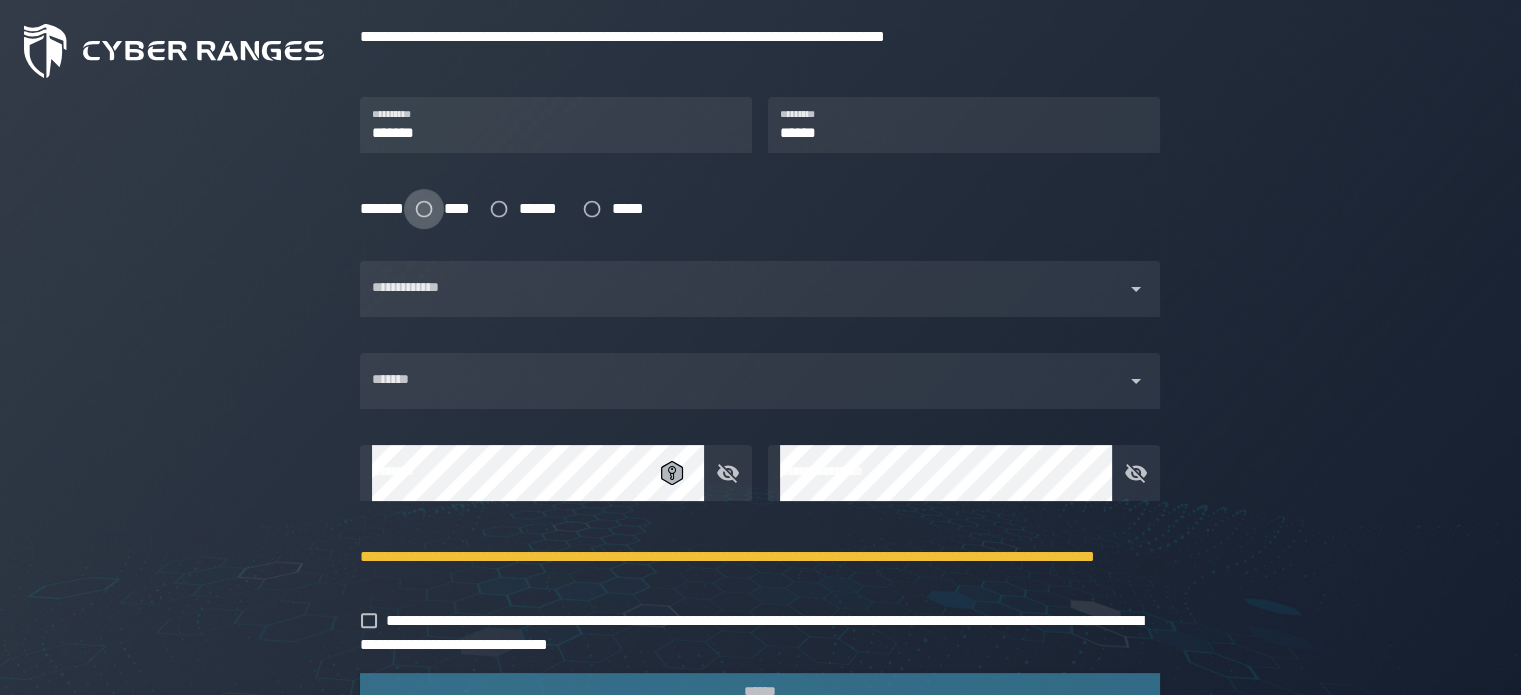 click 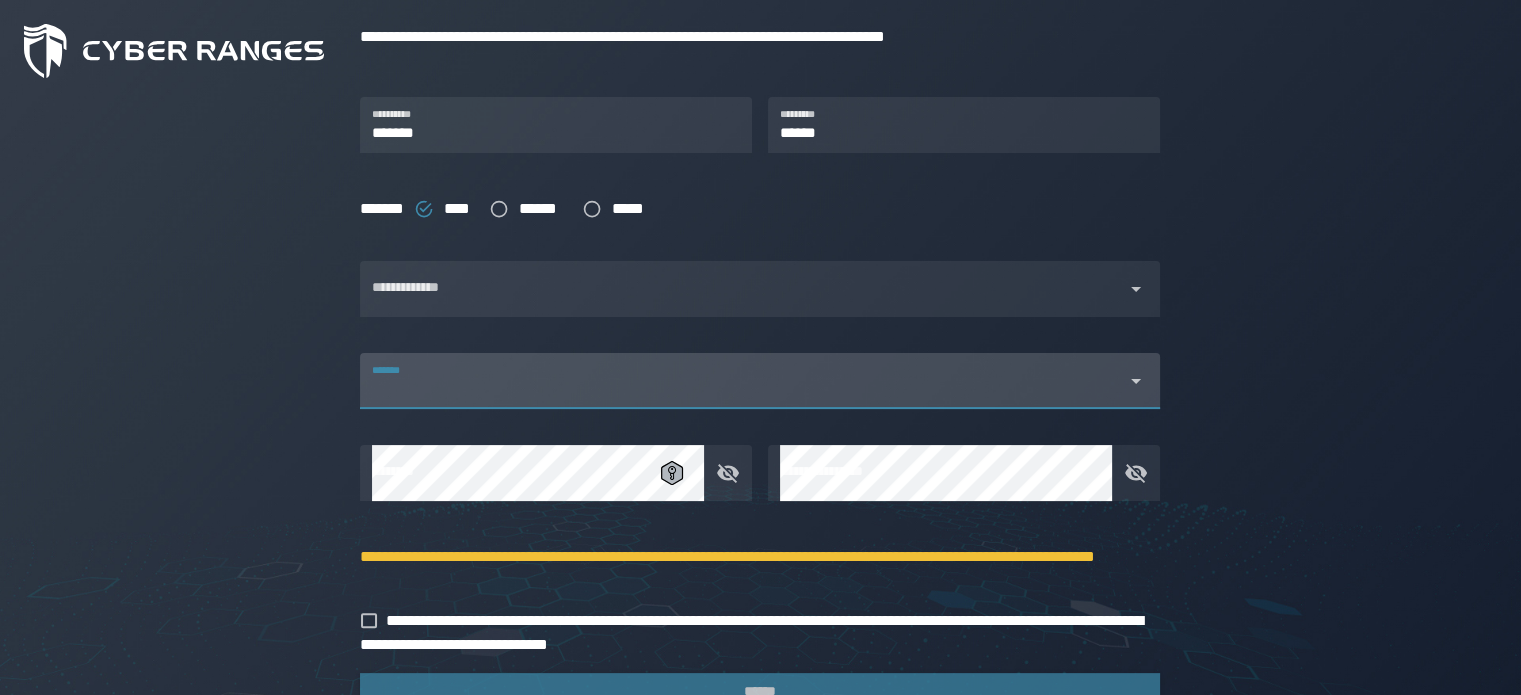 click on "*******" at bounding box center [742, 389] 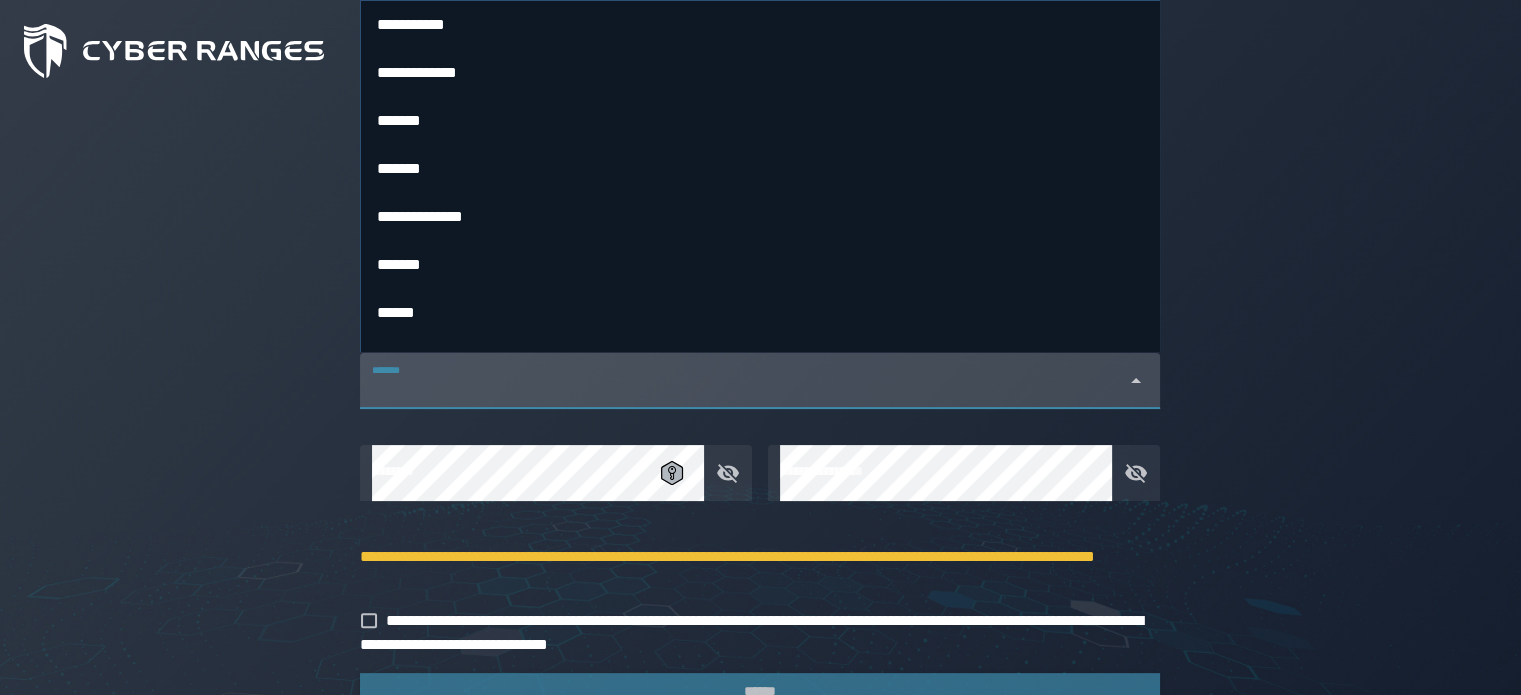 type on "**********" 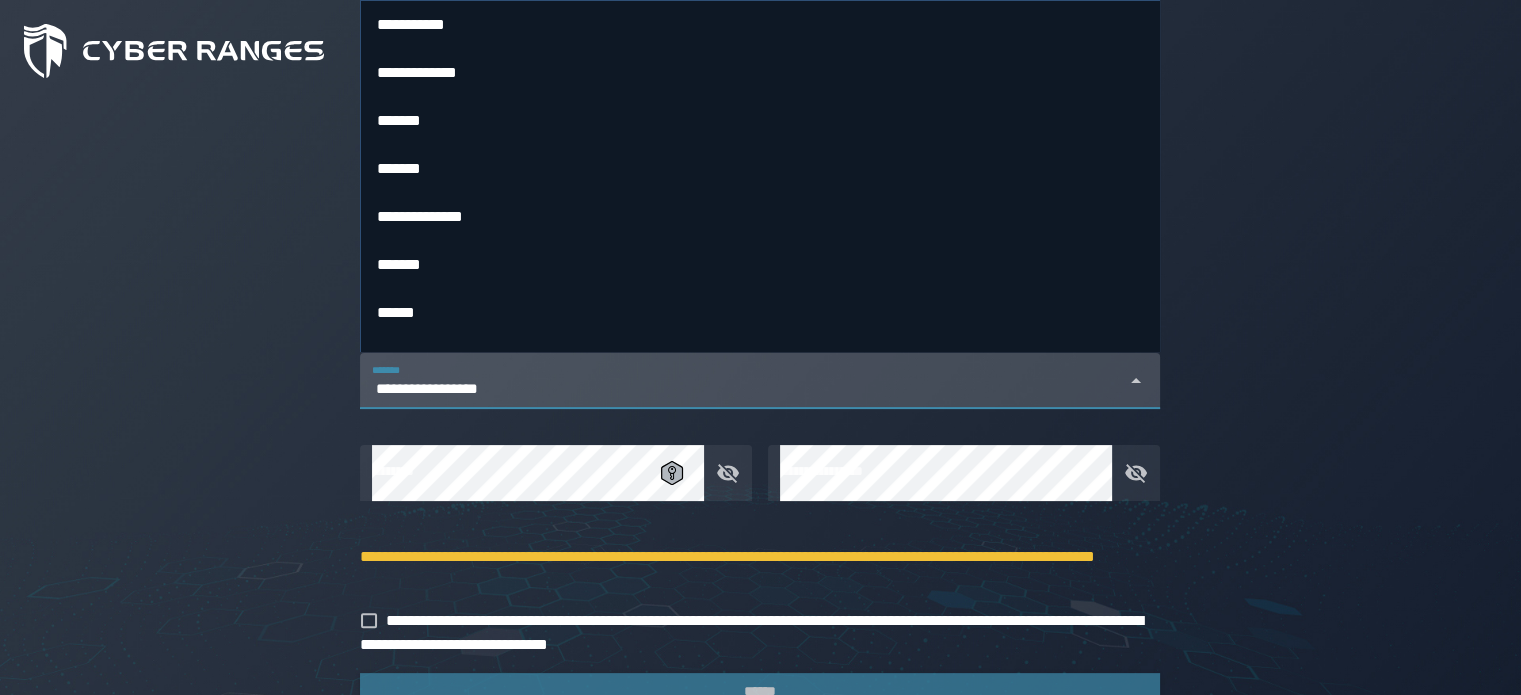 type 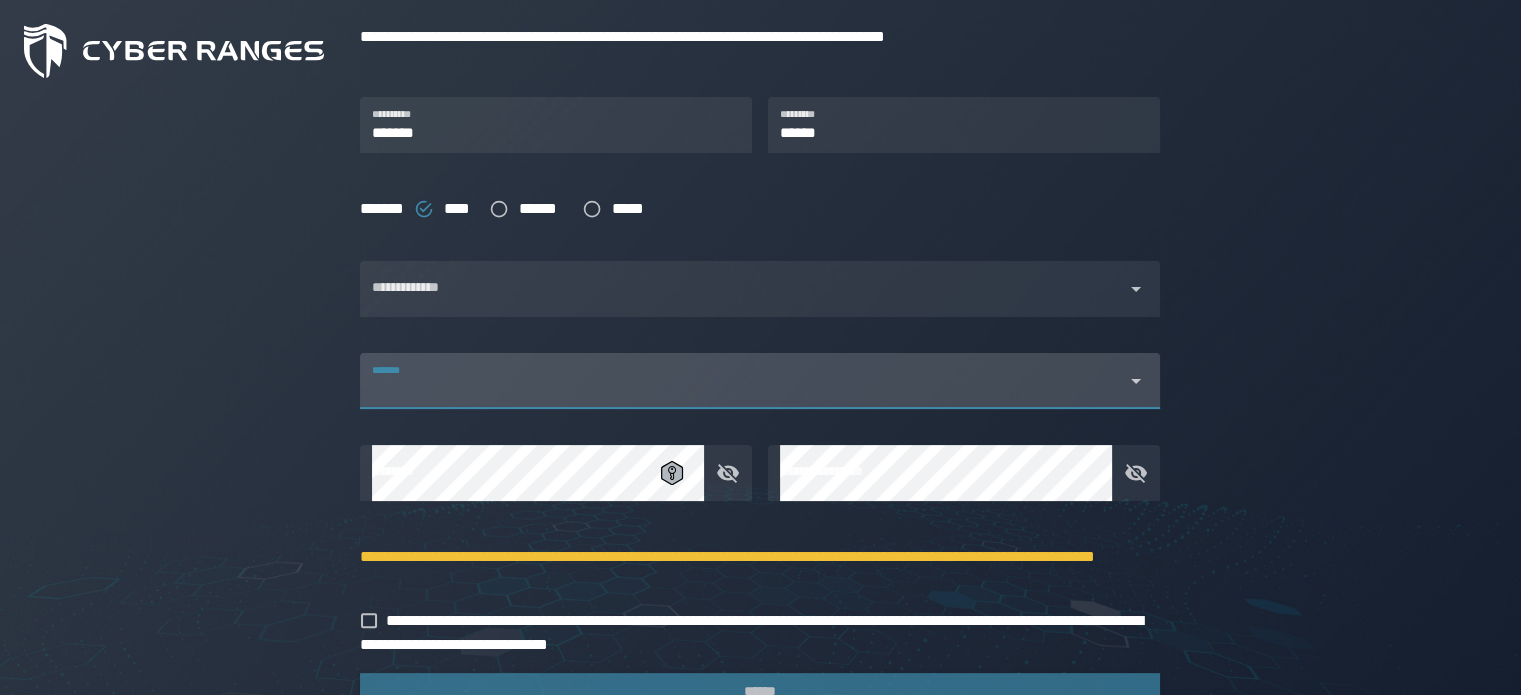 click on "*******" at bounding box center (742, 389) 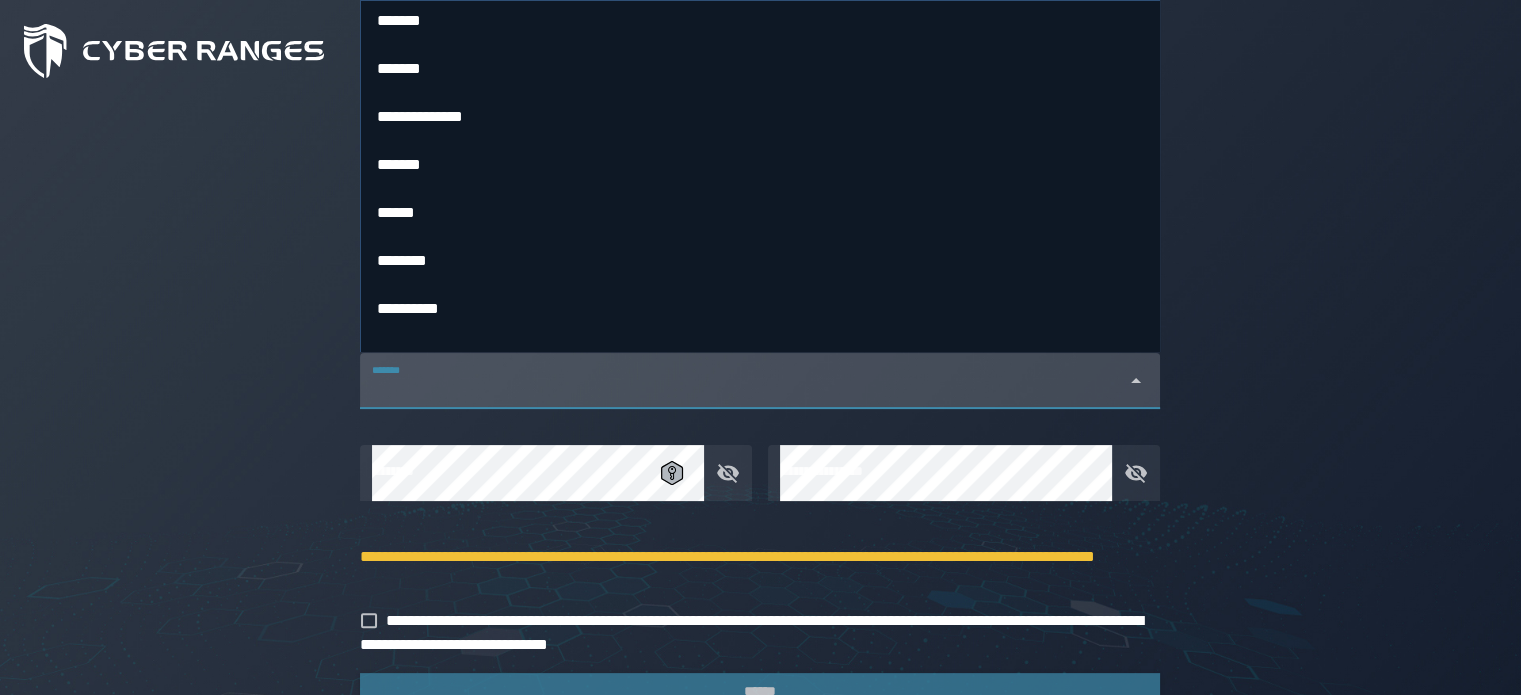 scroll, scrollTop: 130, scrollLeft: 0, axis: vertical 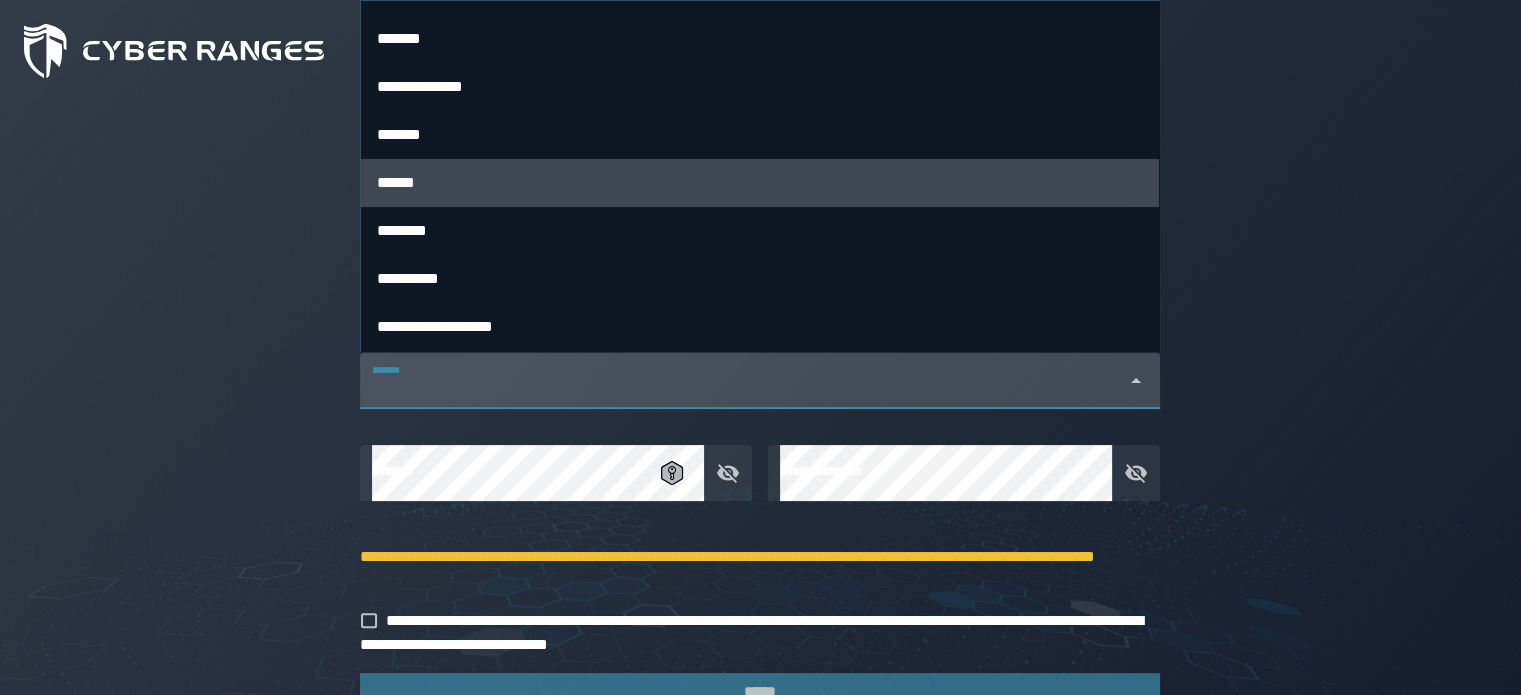 click on "******" at bounding box center [760, 183] 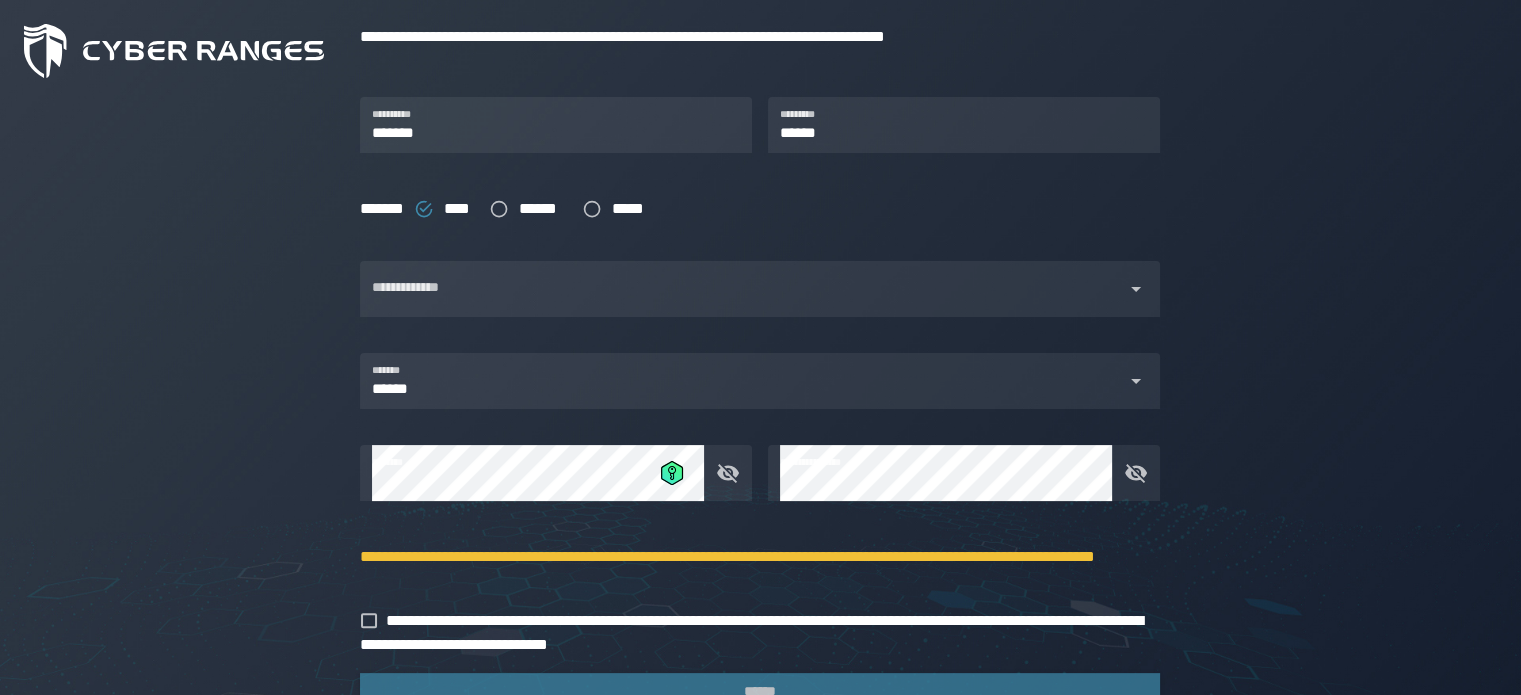 click on "**********" 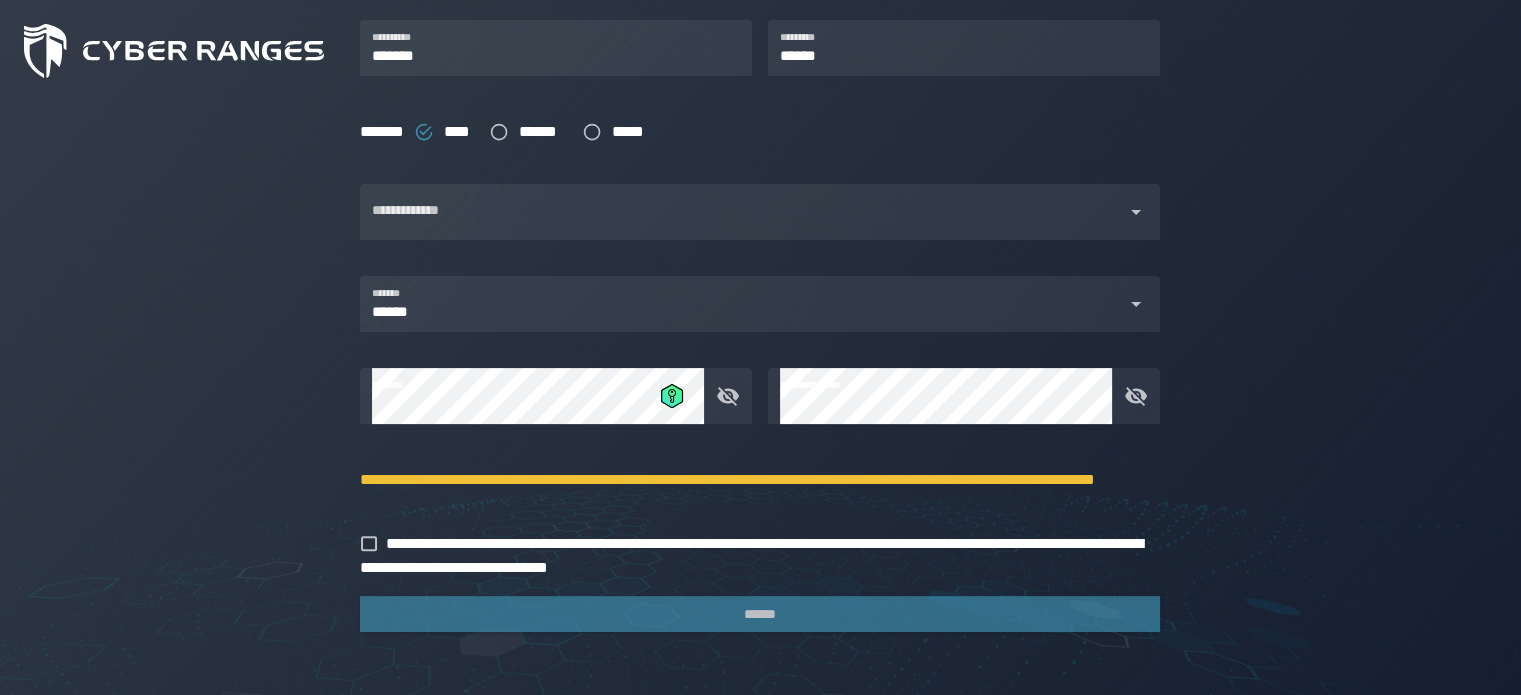 click on "**********" at bounding box center [752, 548] 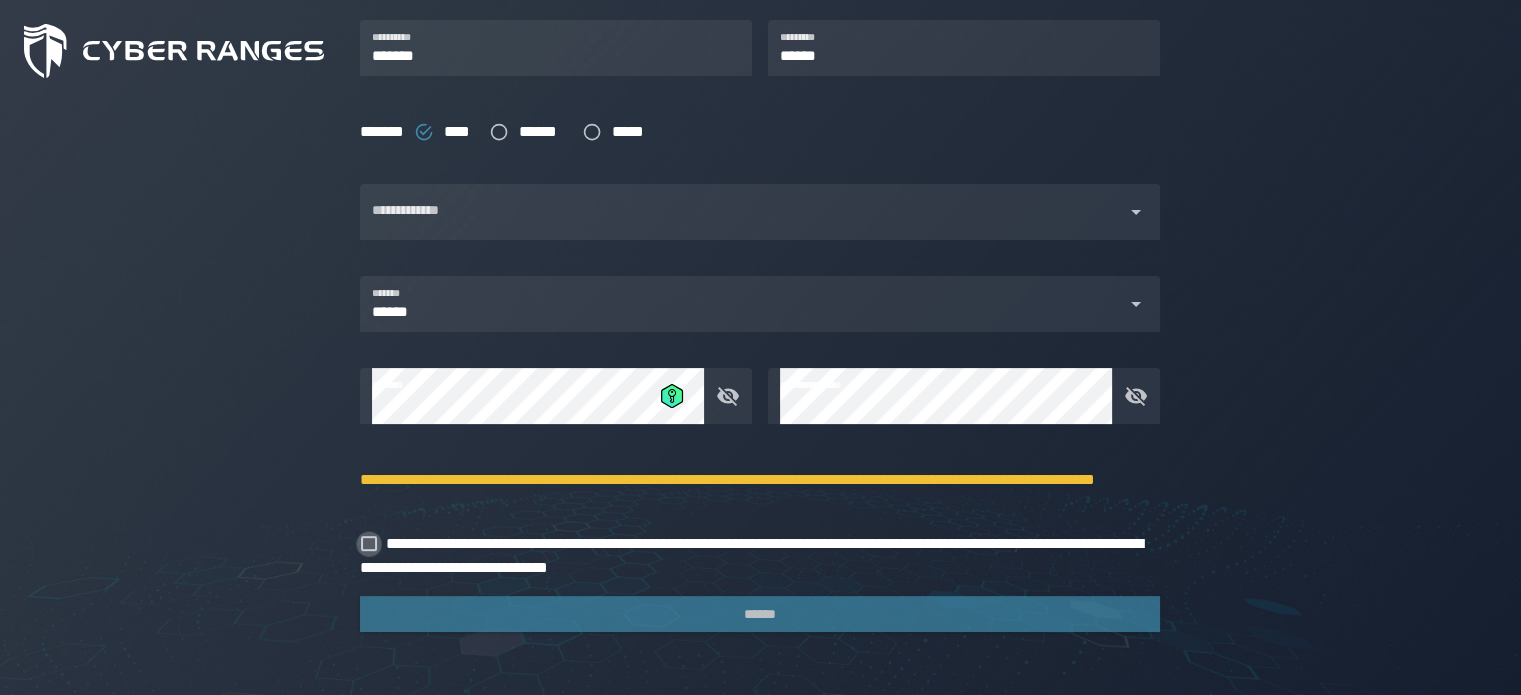 click at bounding box center (369, 544) 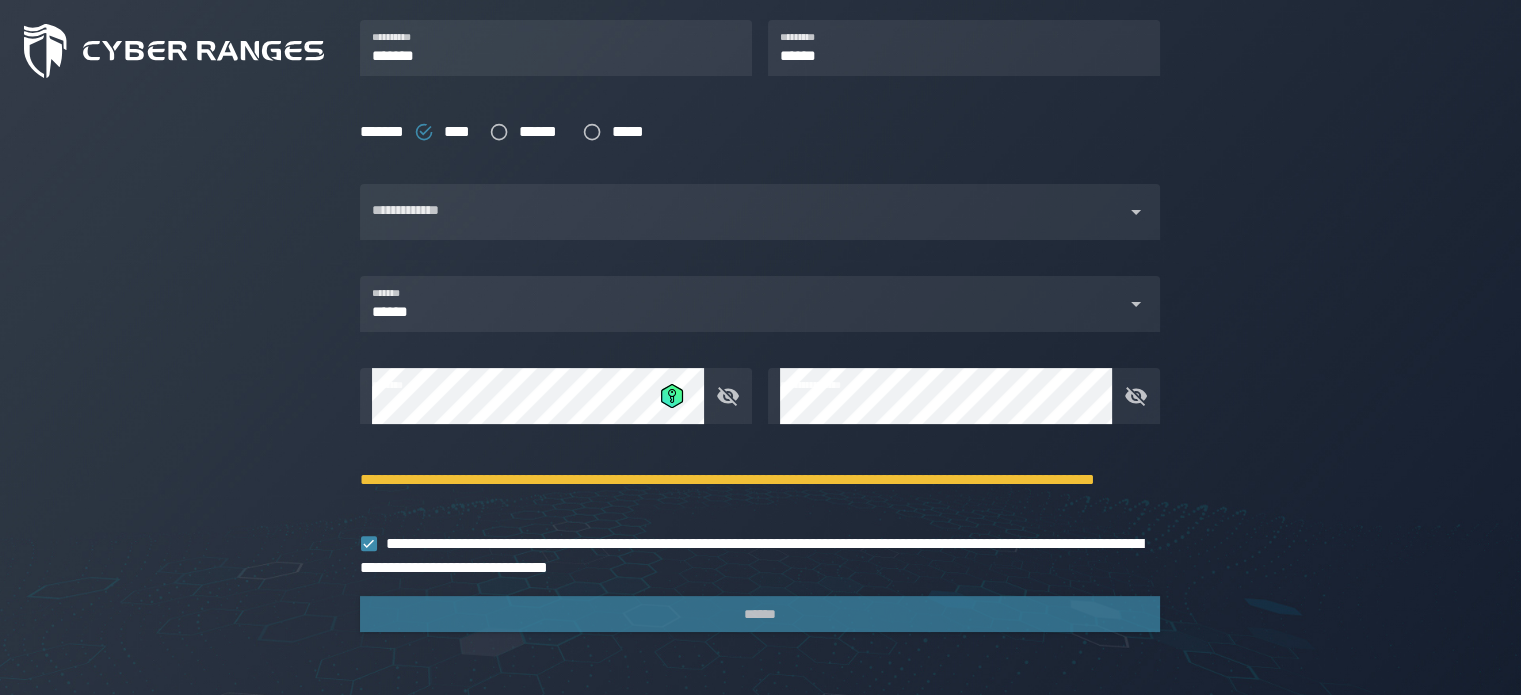 click on "**********" 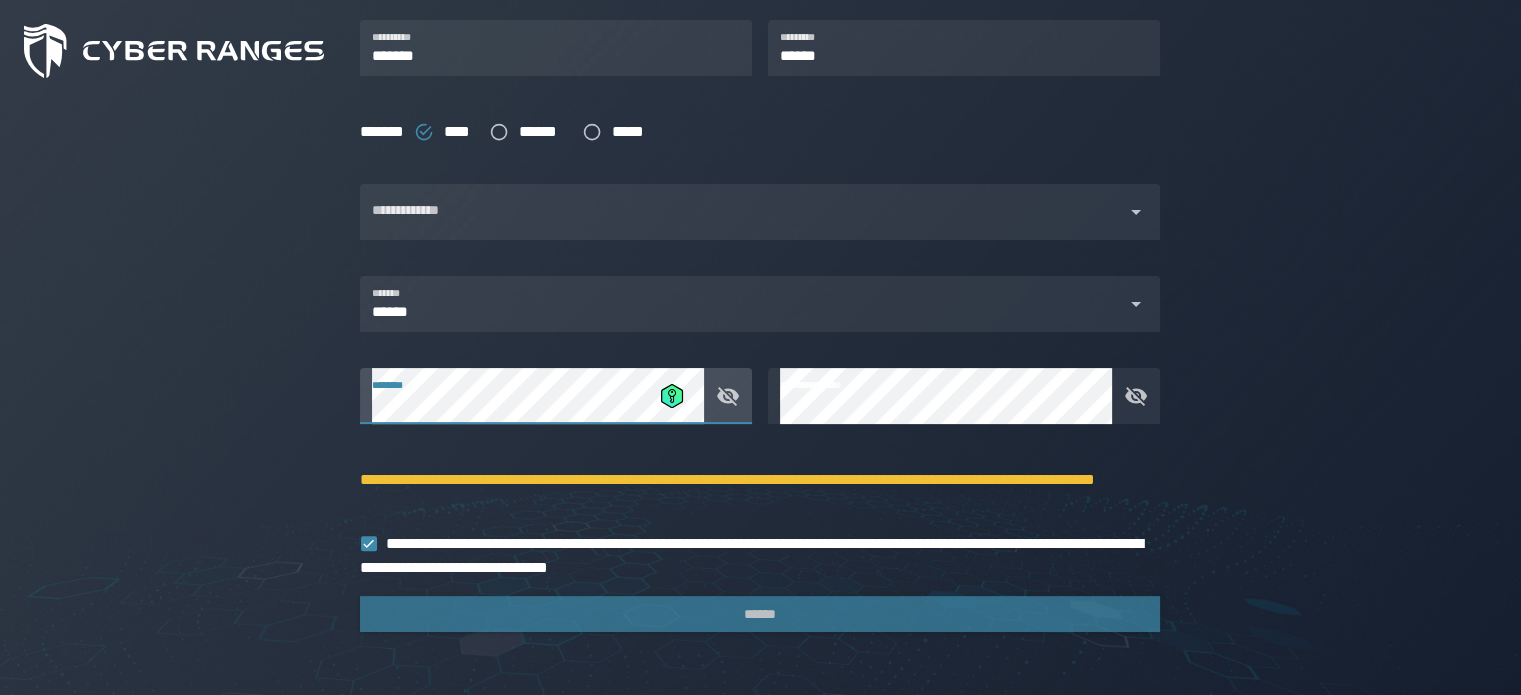 click 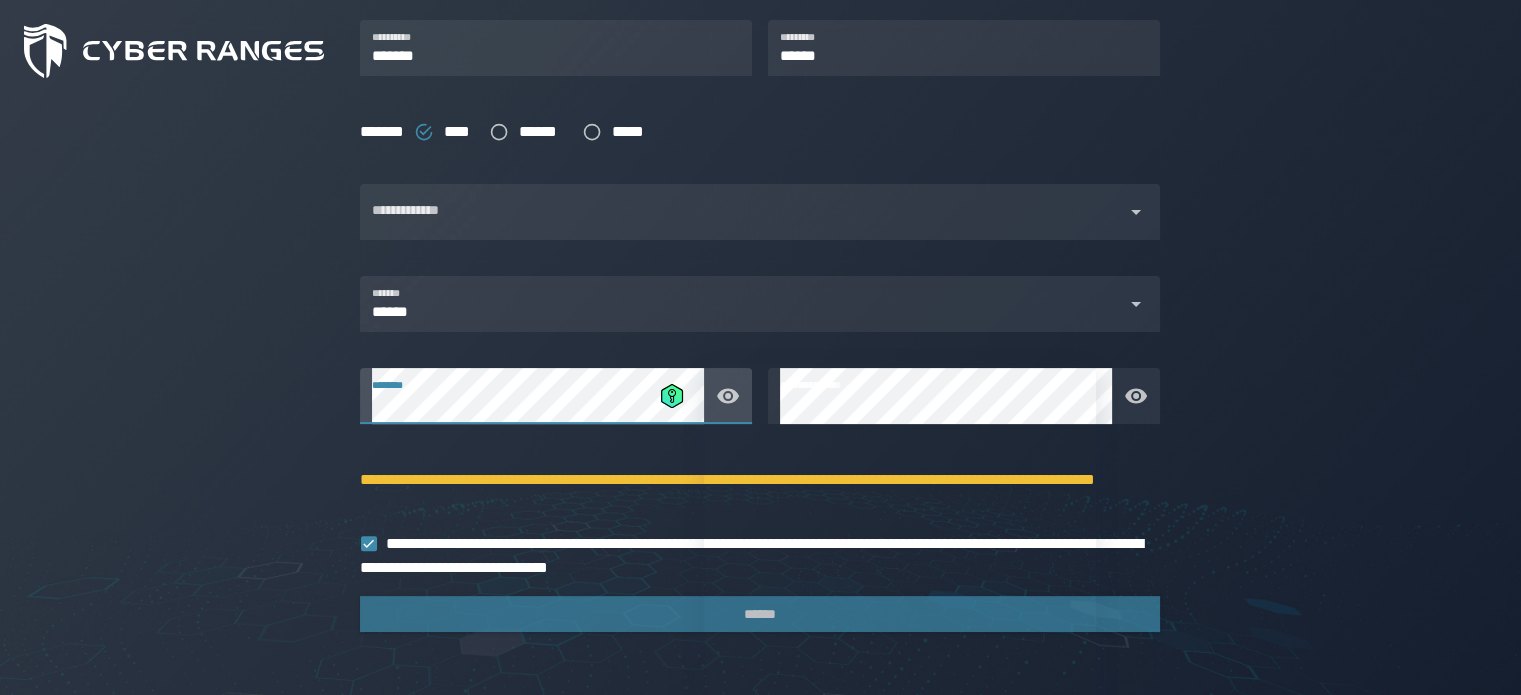 click on "********" at bounding box center (548, 398) 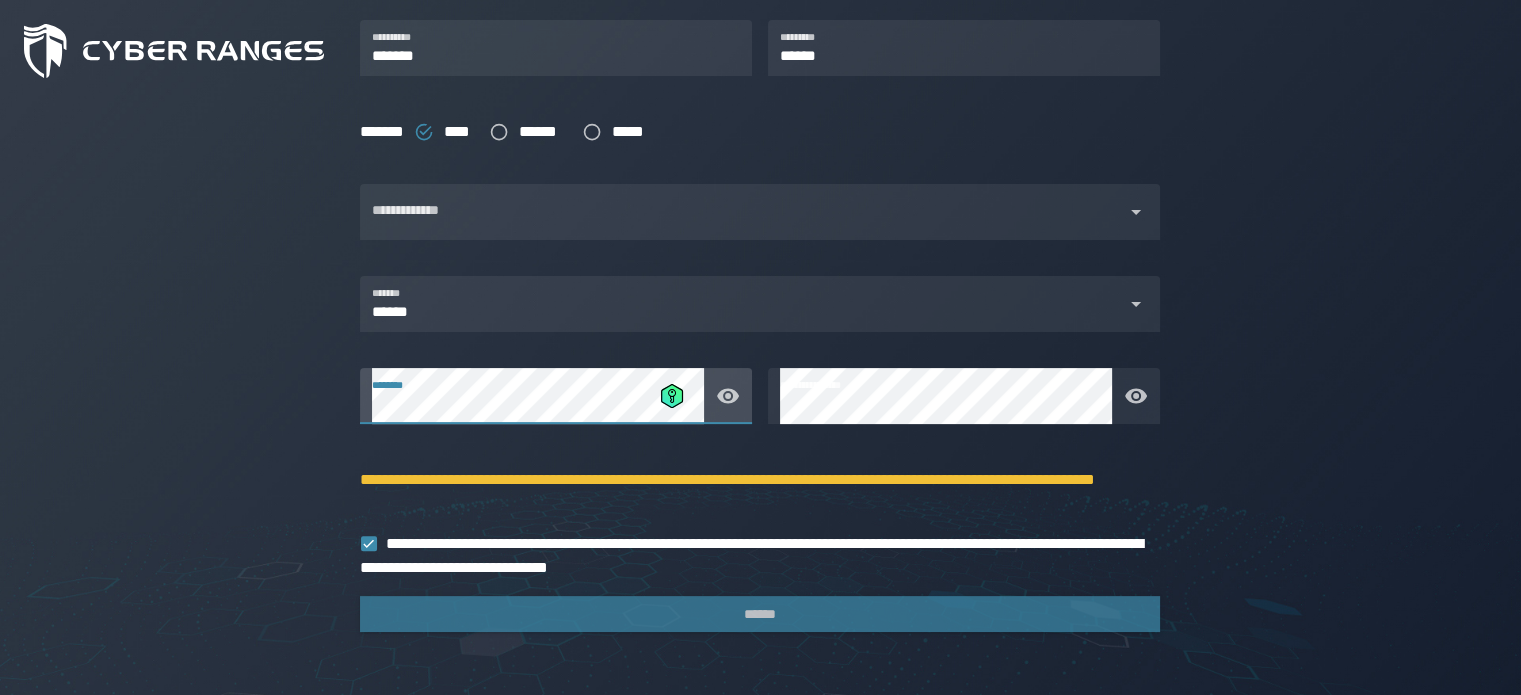 click on "**********" 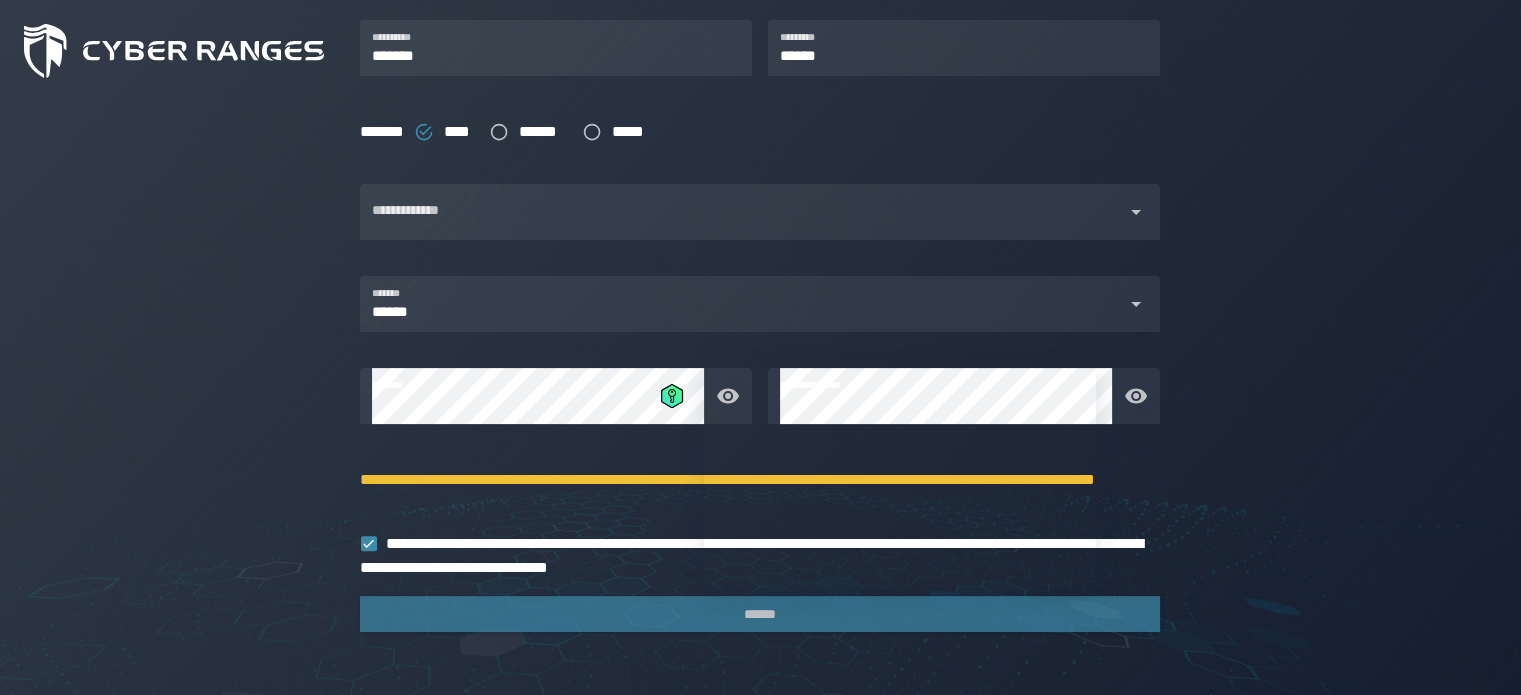 click on "**********" at bounding box center (752, 548) 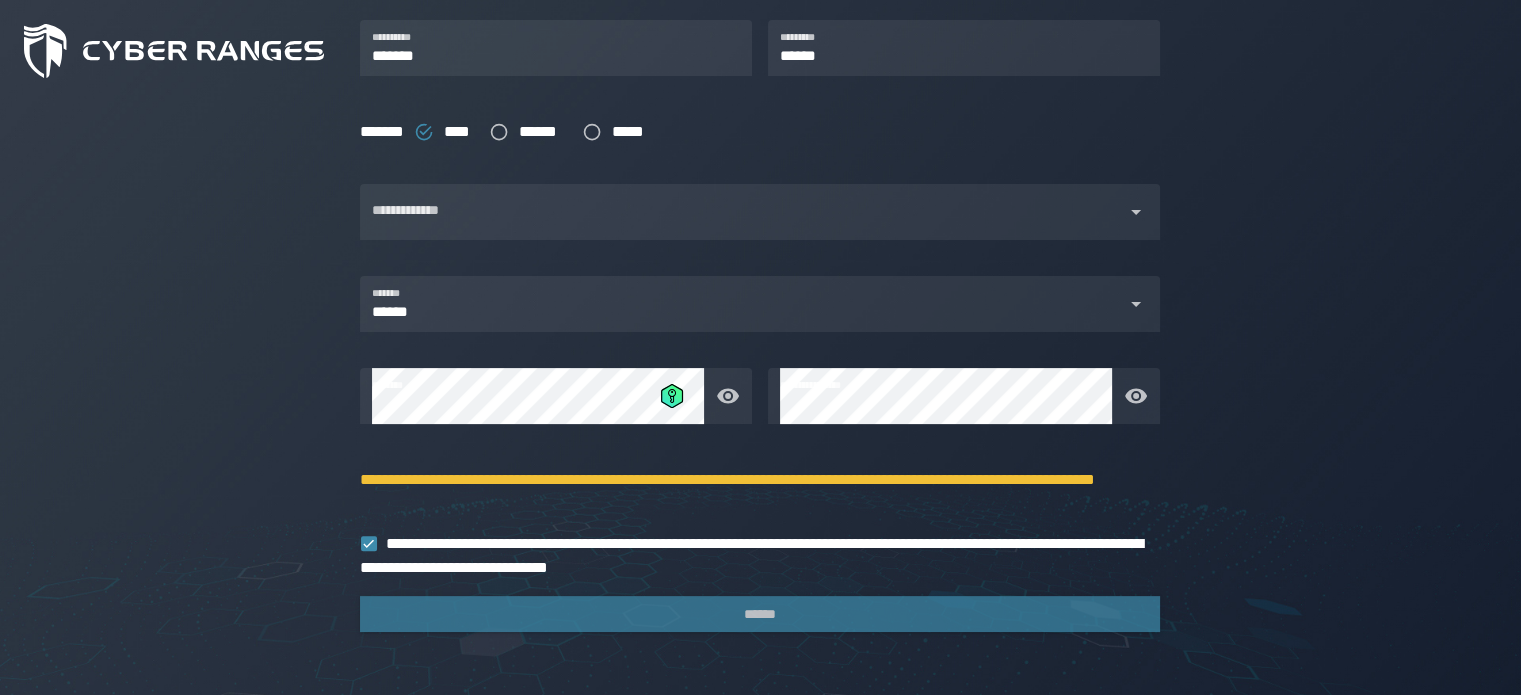 click on "**********" at bounding box center [752, 484] 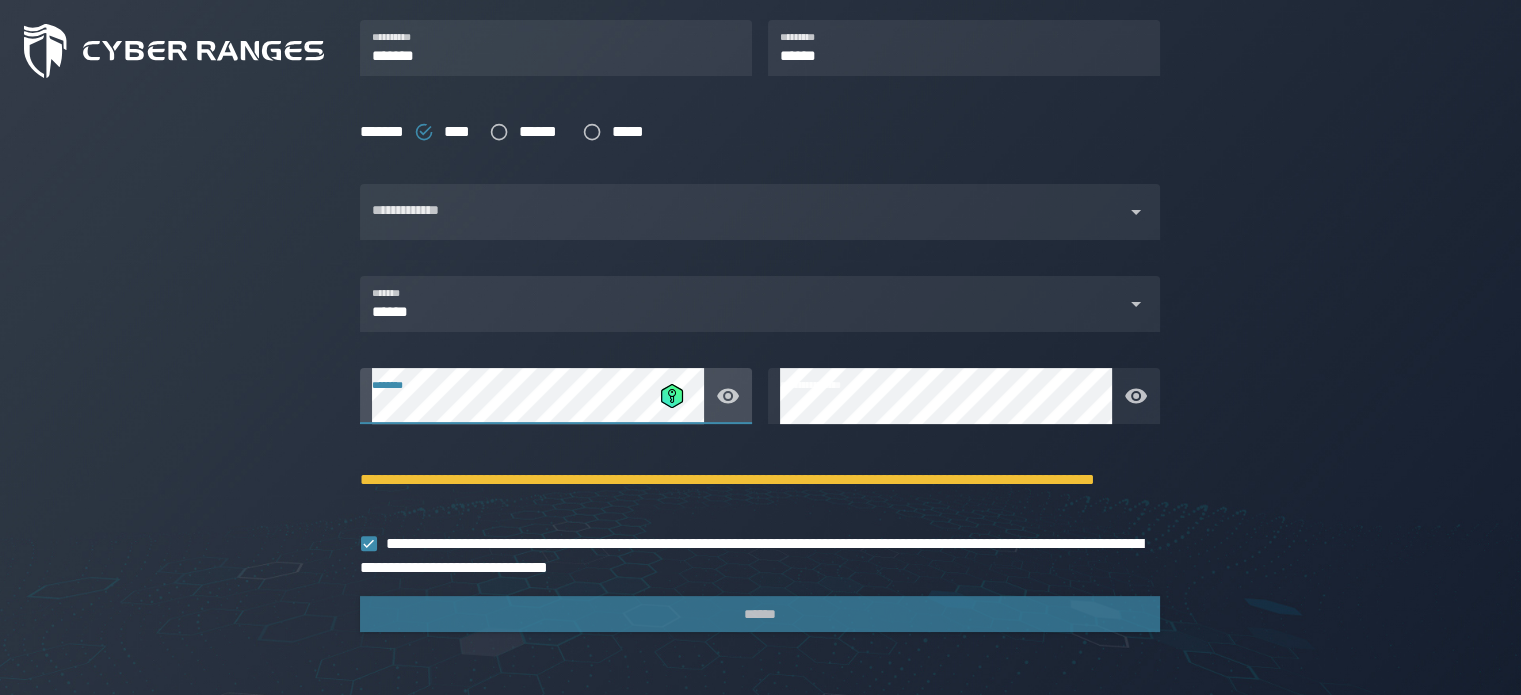 click 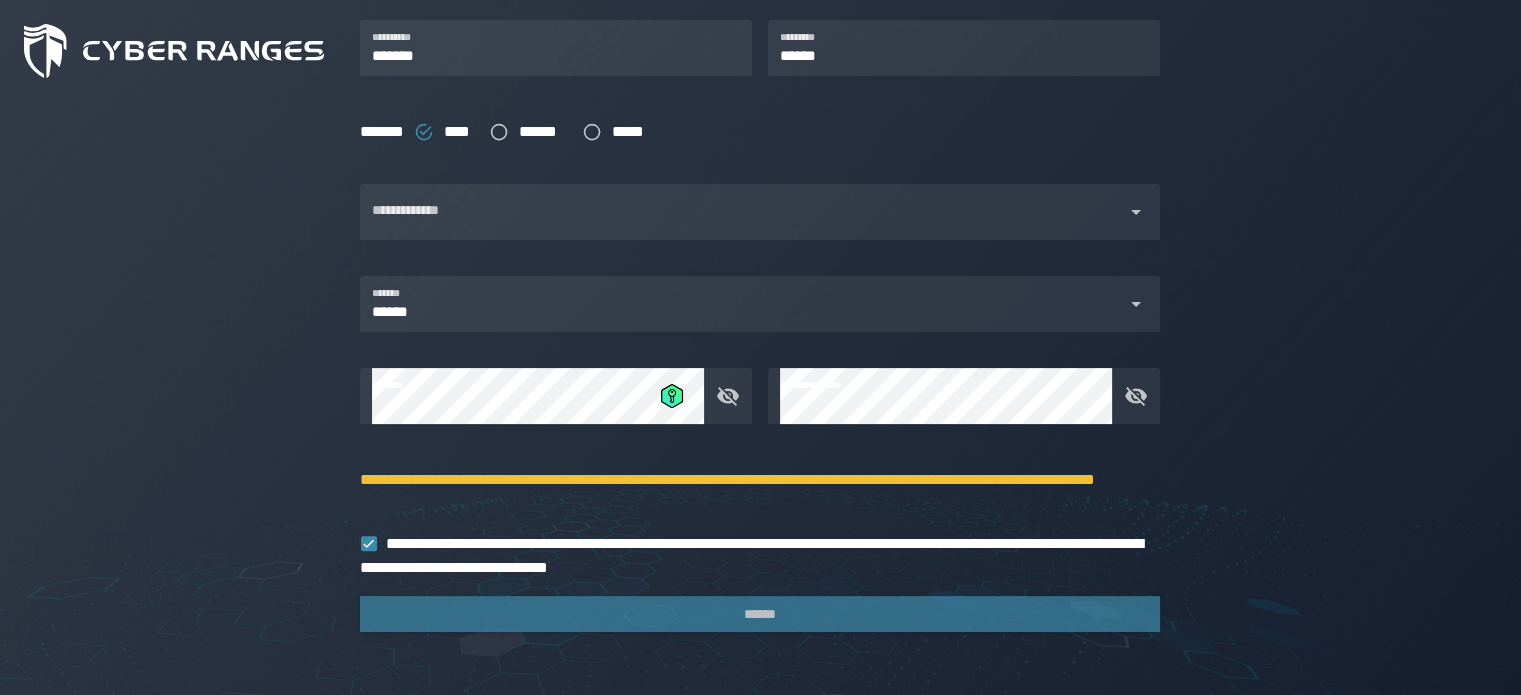 click on "**********" at bounding box center [752, 484] 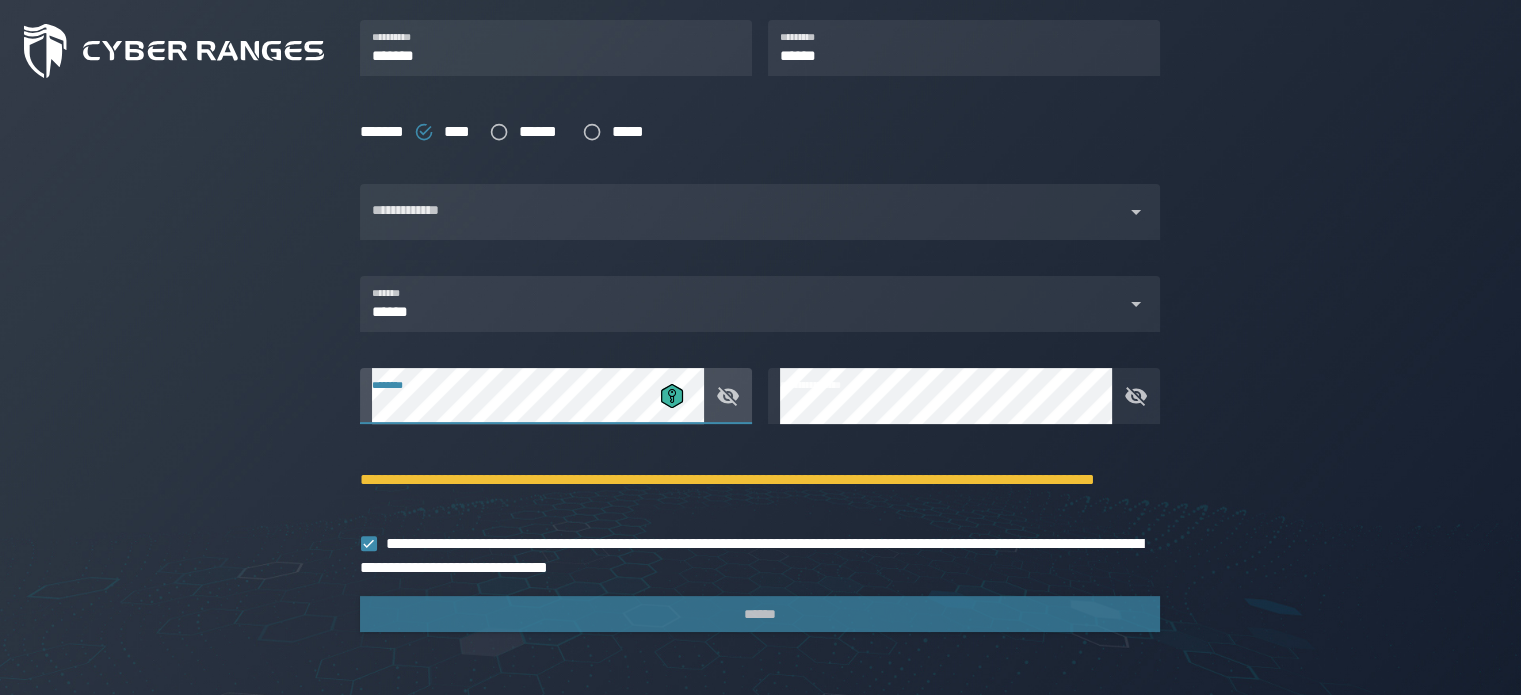 click 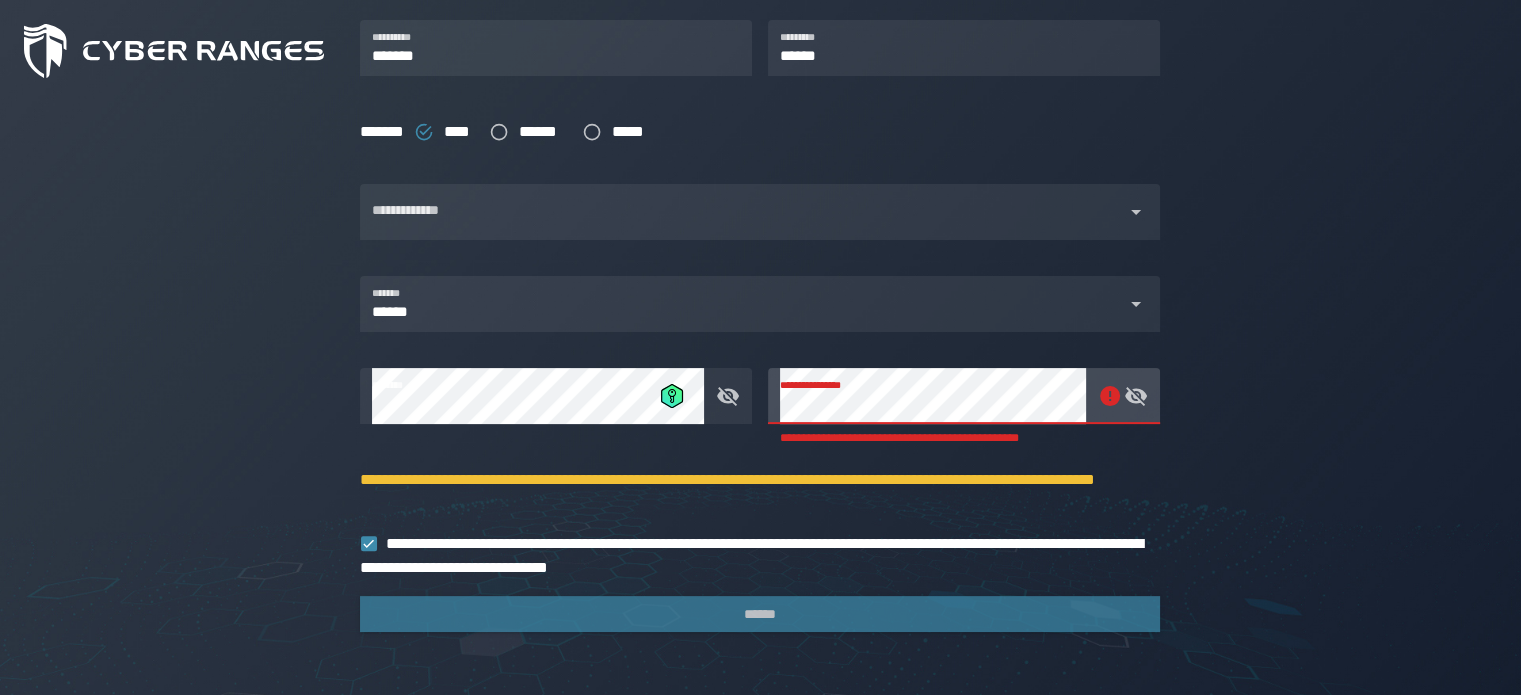 click on "**********" 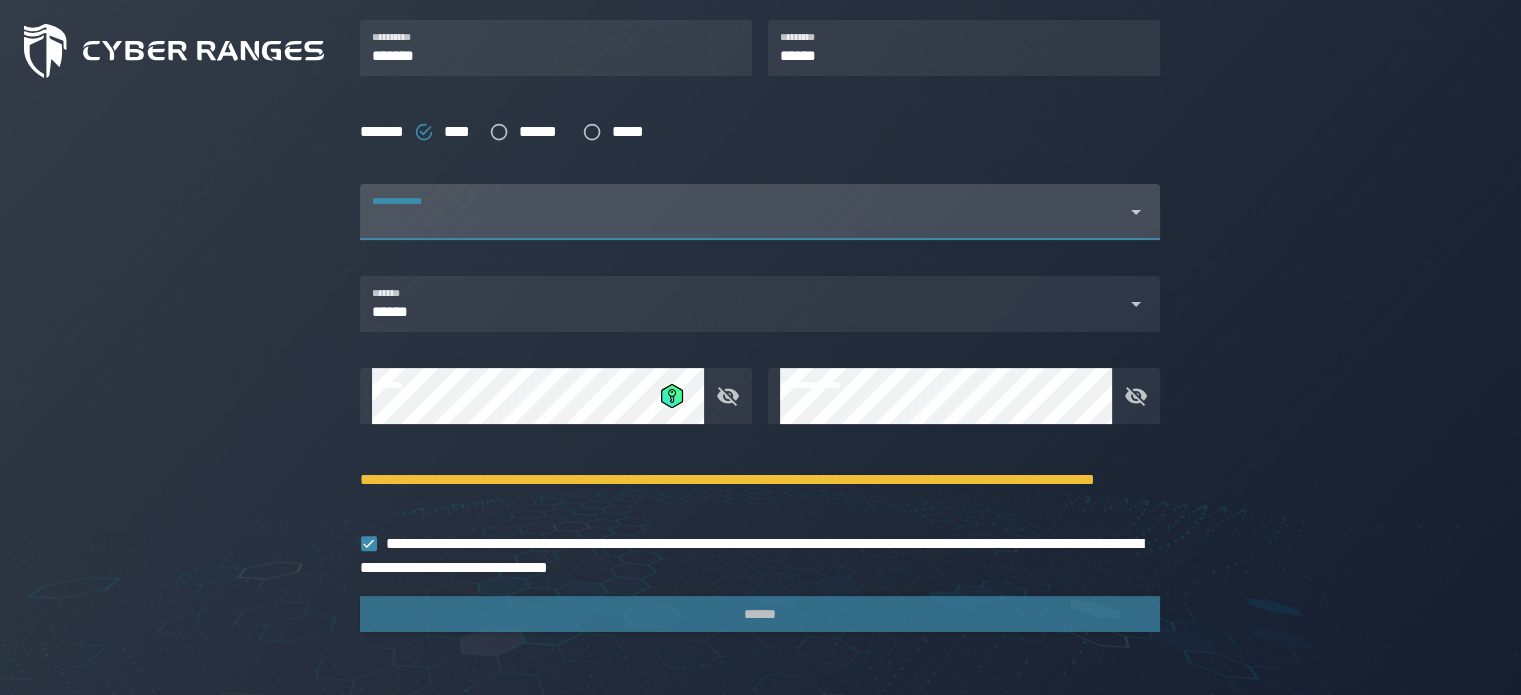click at bounding box center (742, 224) 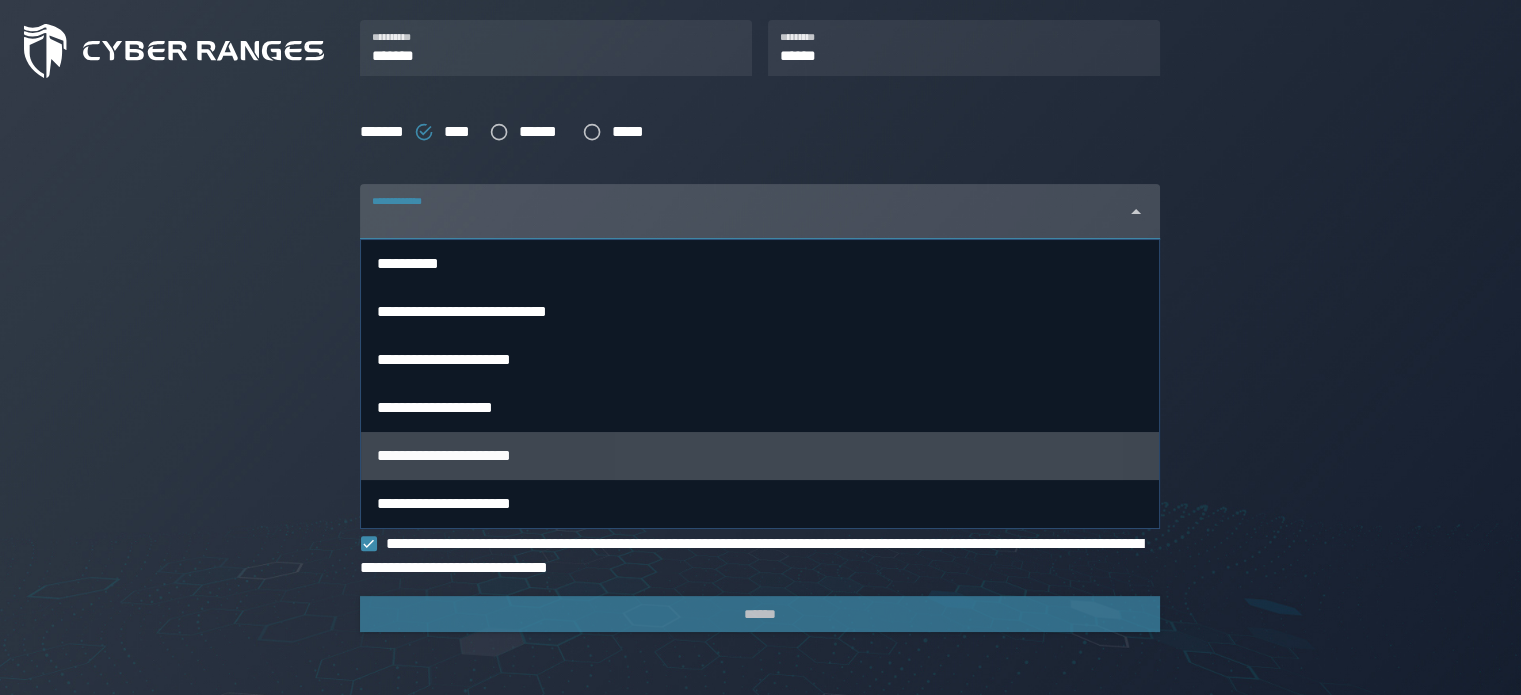 click on "**********" at bounding box center [444, 456] 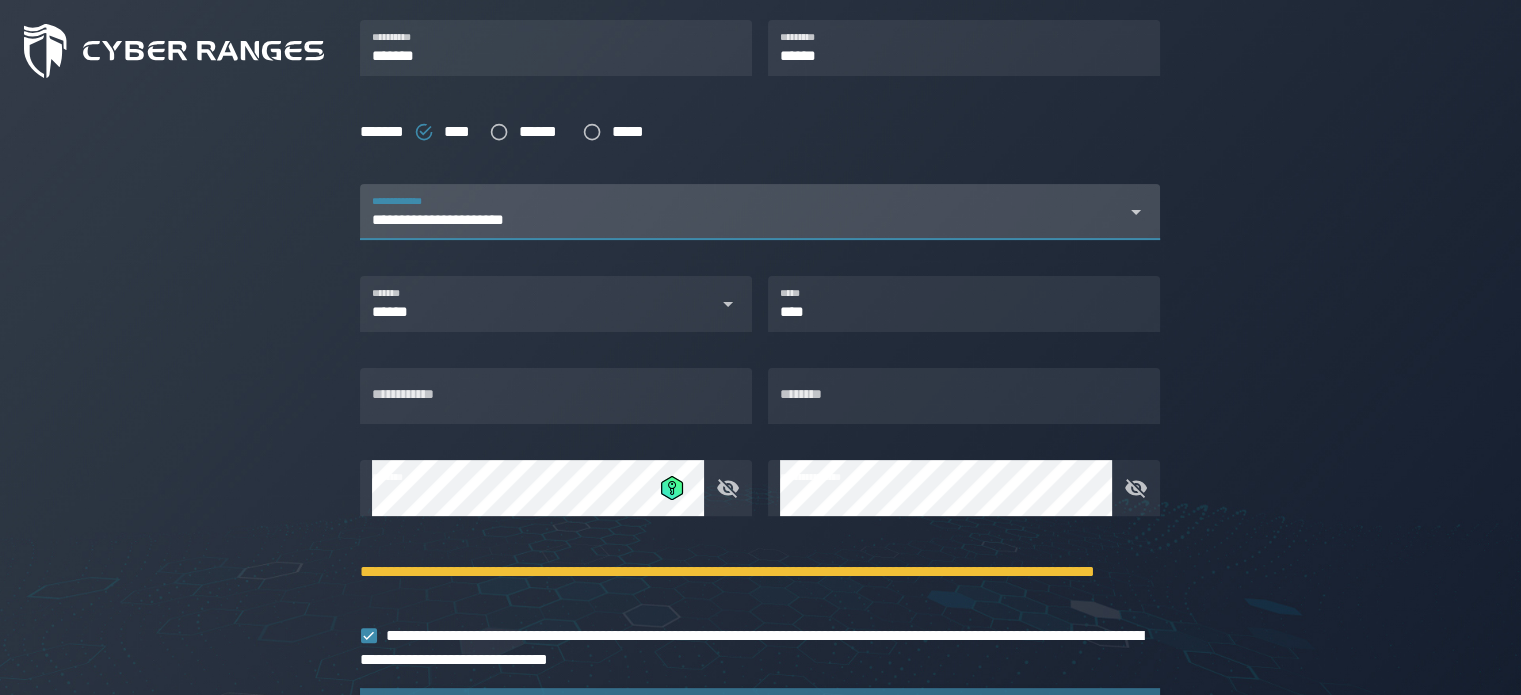scroll, scrollTop: 533, scrollLeft: 0, axis: vertical 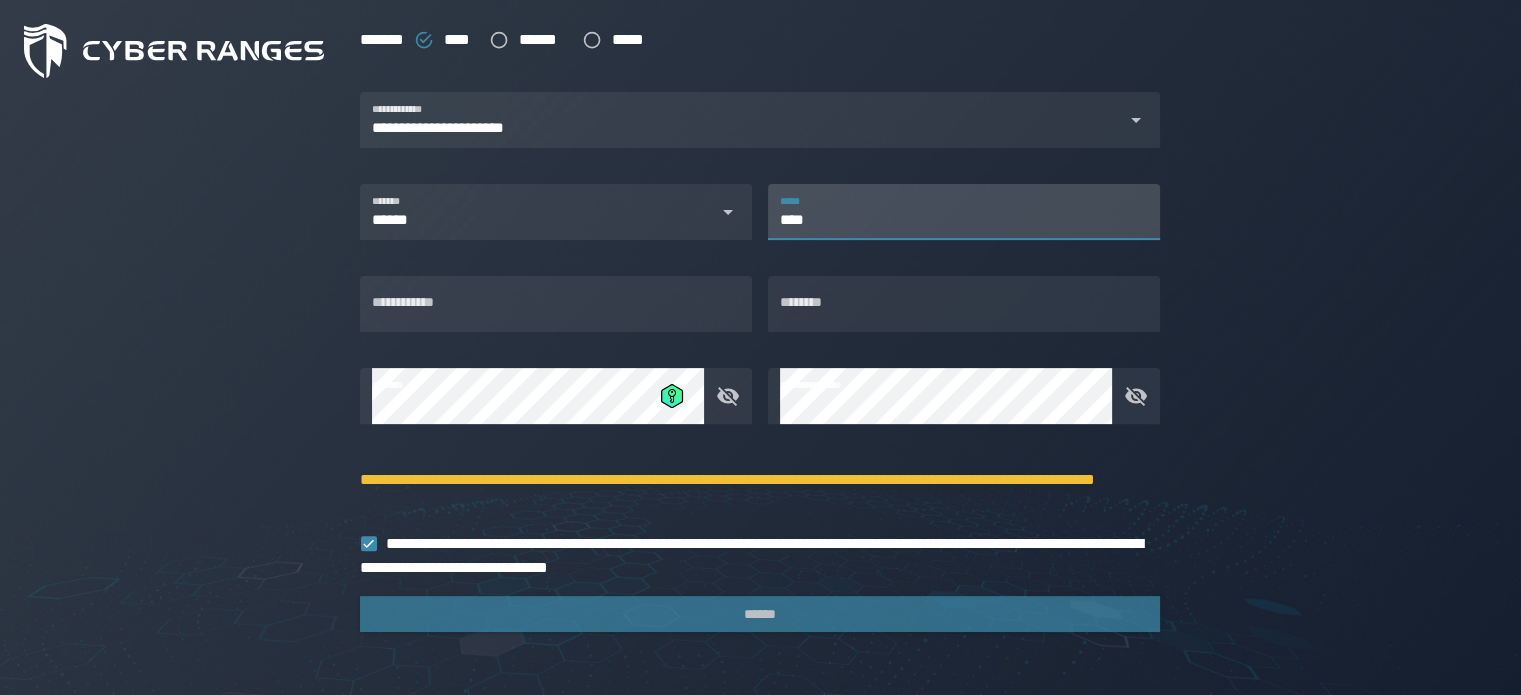 click on "****" at bounding box center (964, 212) 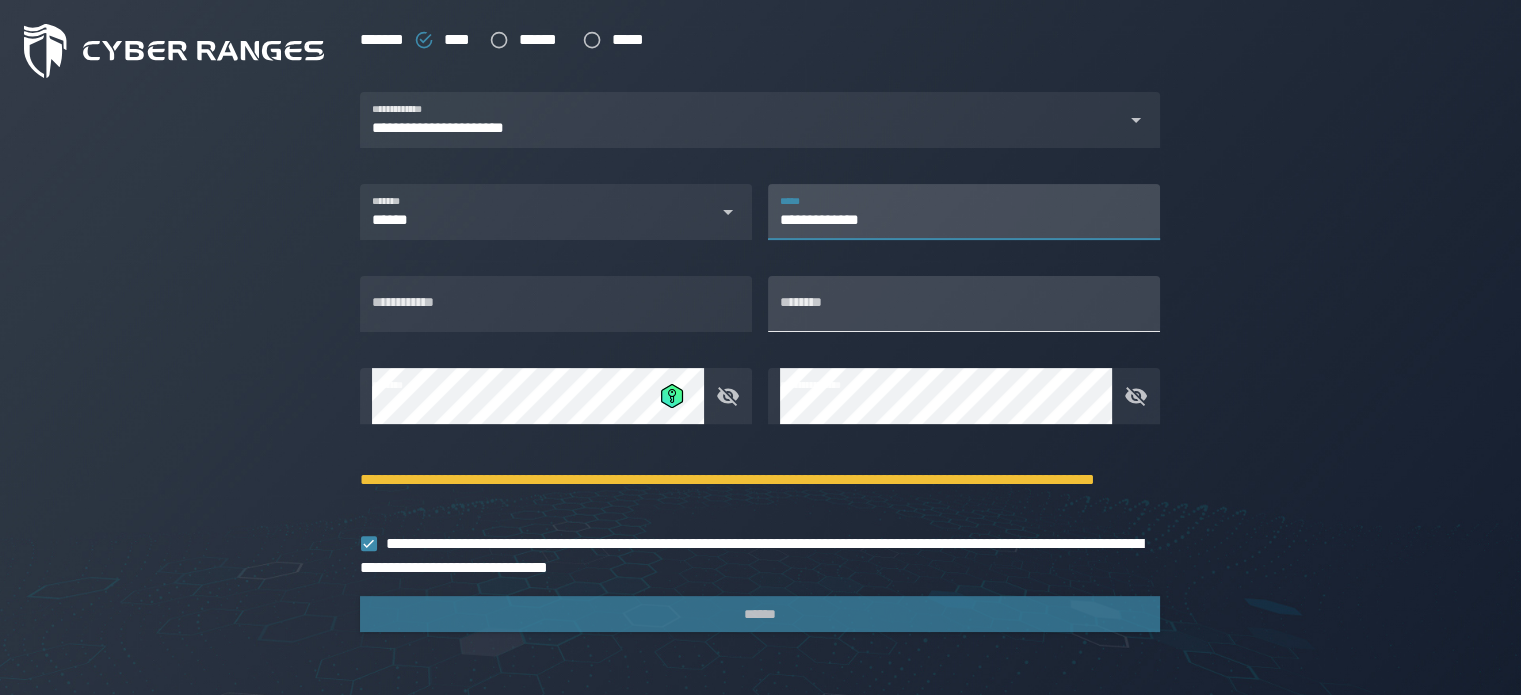 type on "**********" 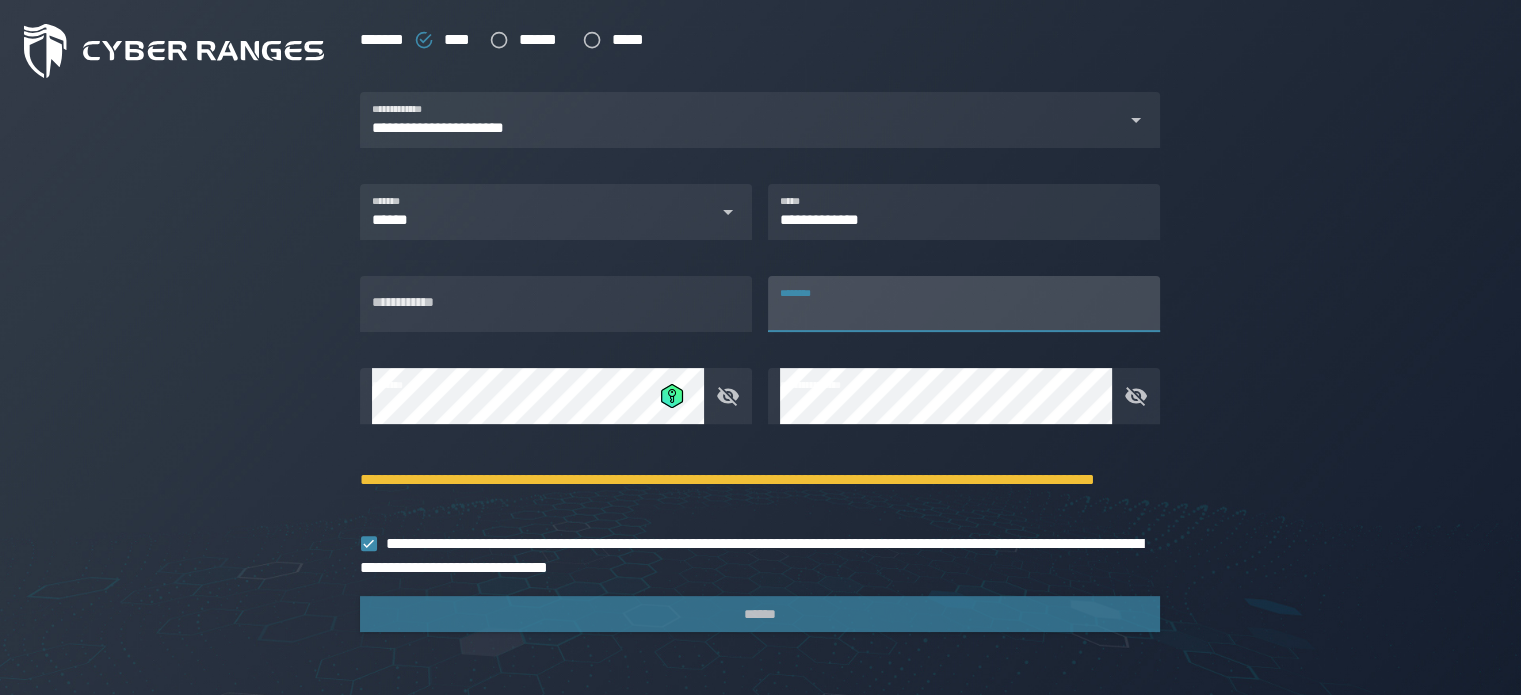 click on "********" at bounding box center (964, 304) 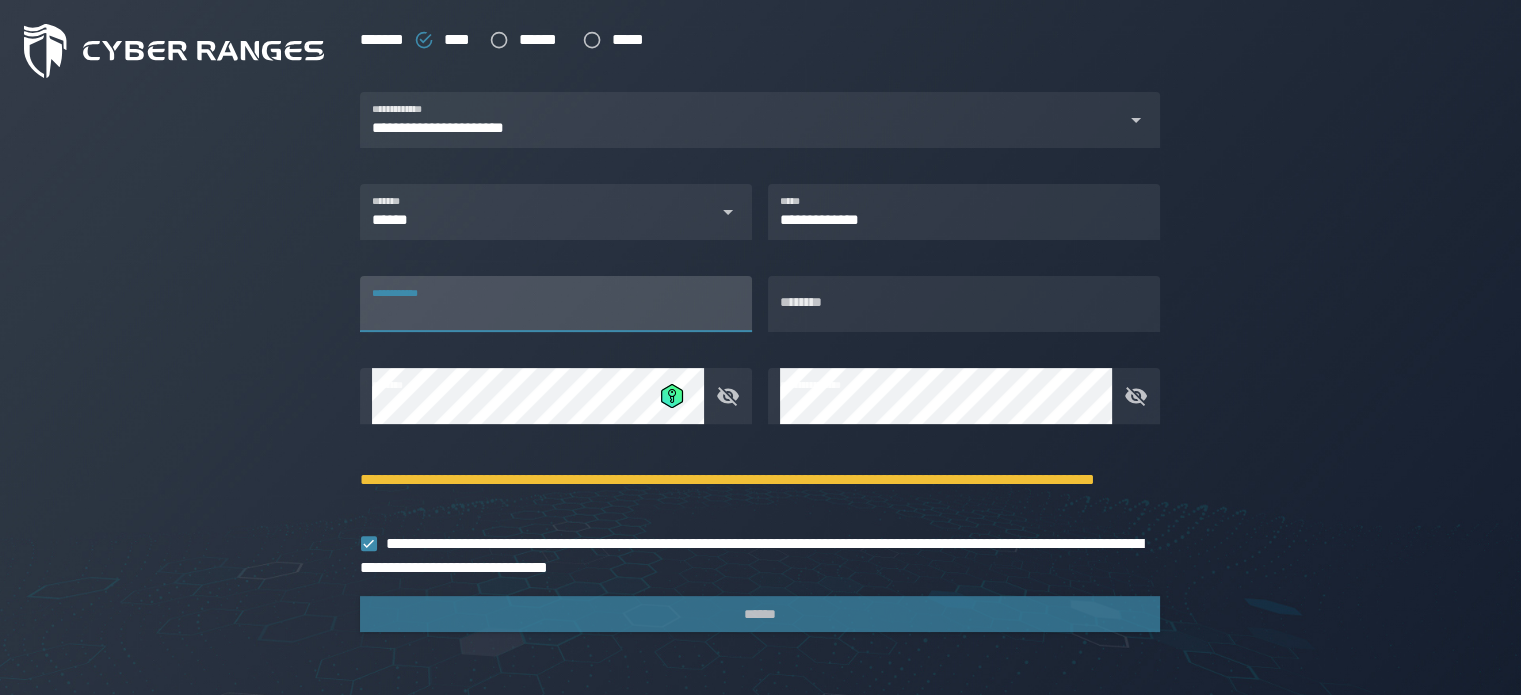 click on "**********" at bounding box center [556, 304] 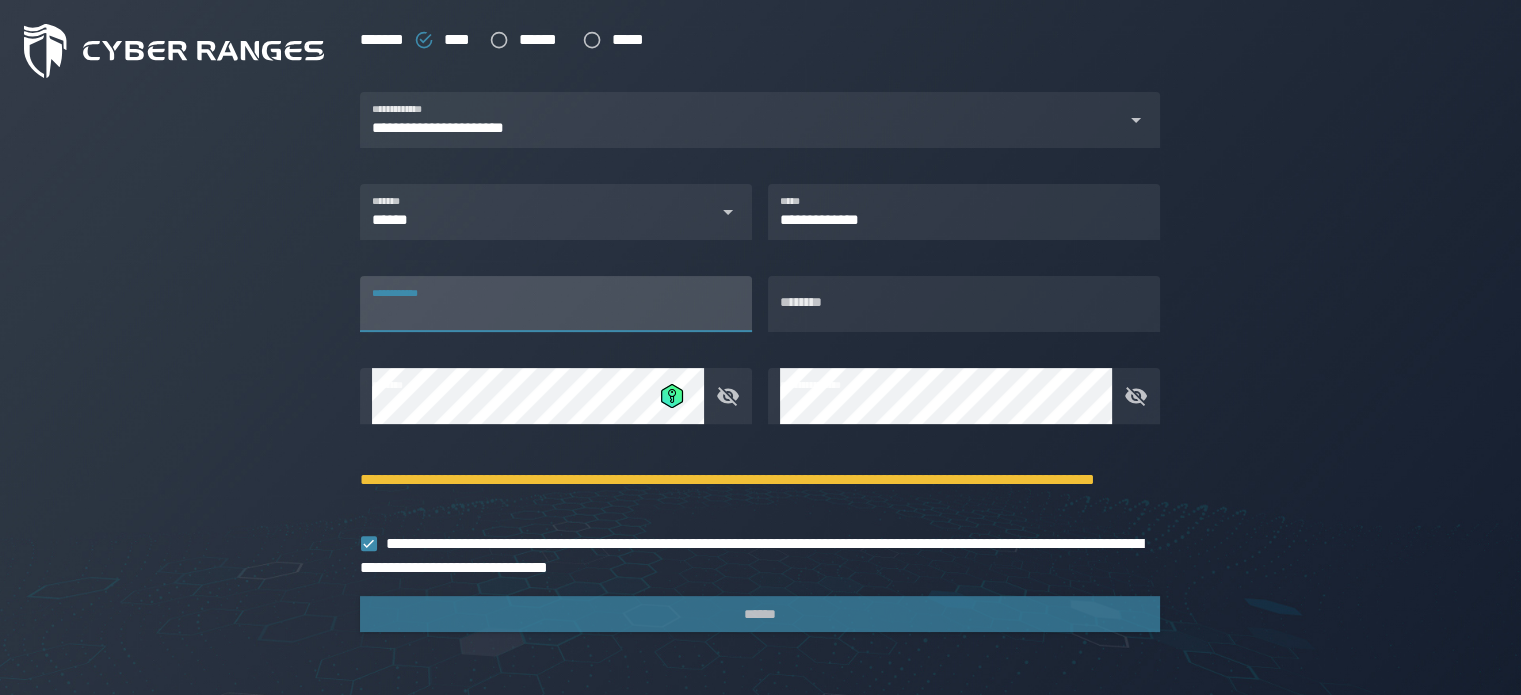 type on "**********" 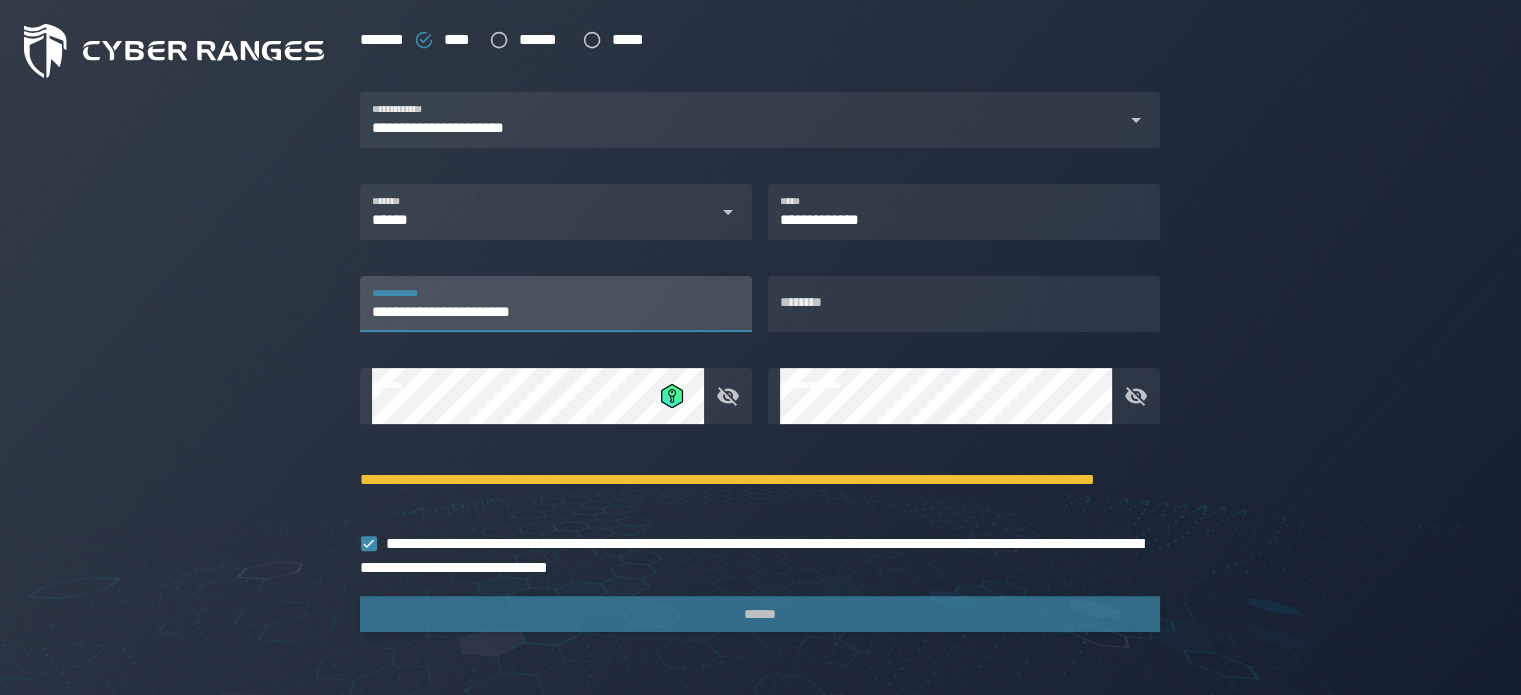 type on "**********" 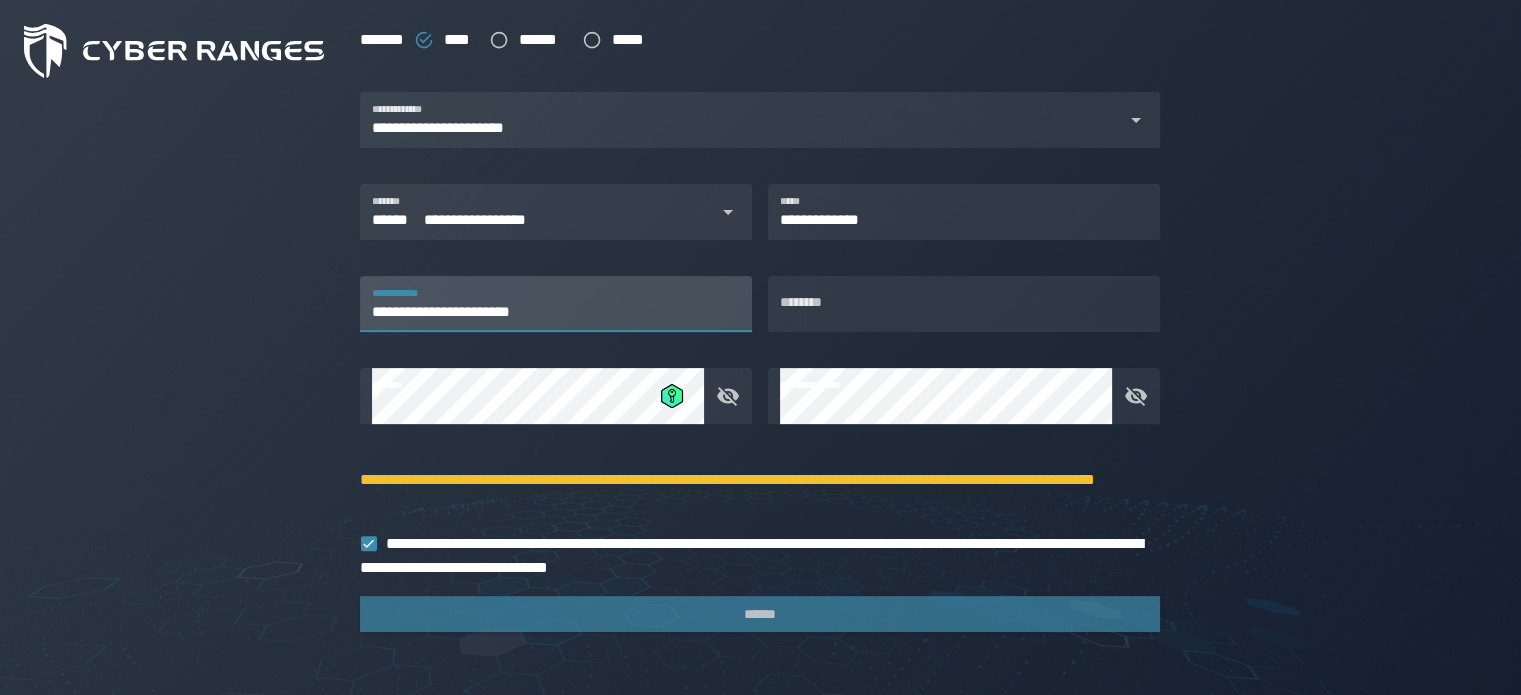 type 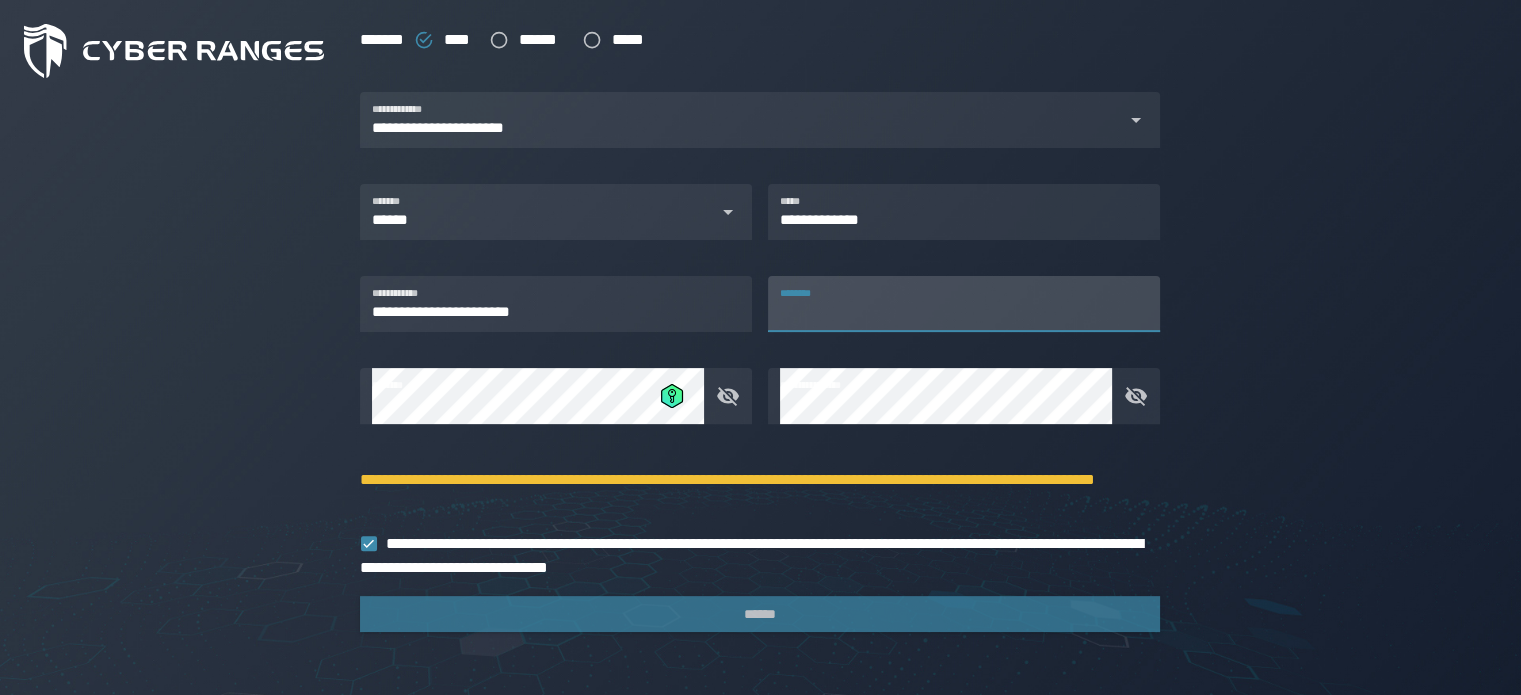 click on "********" at bounding box center [964, 304] 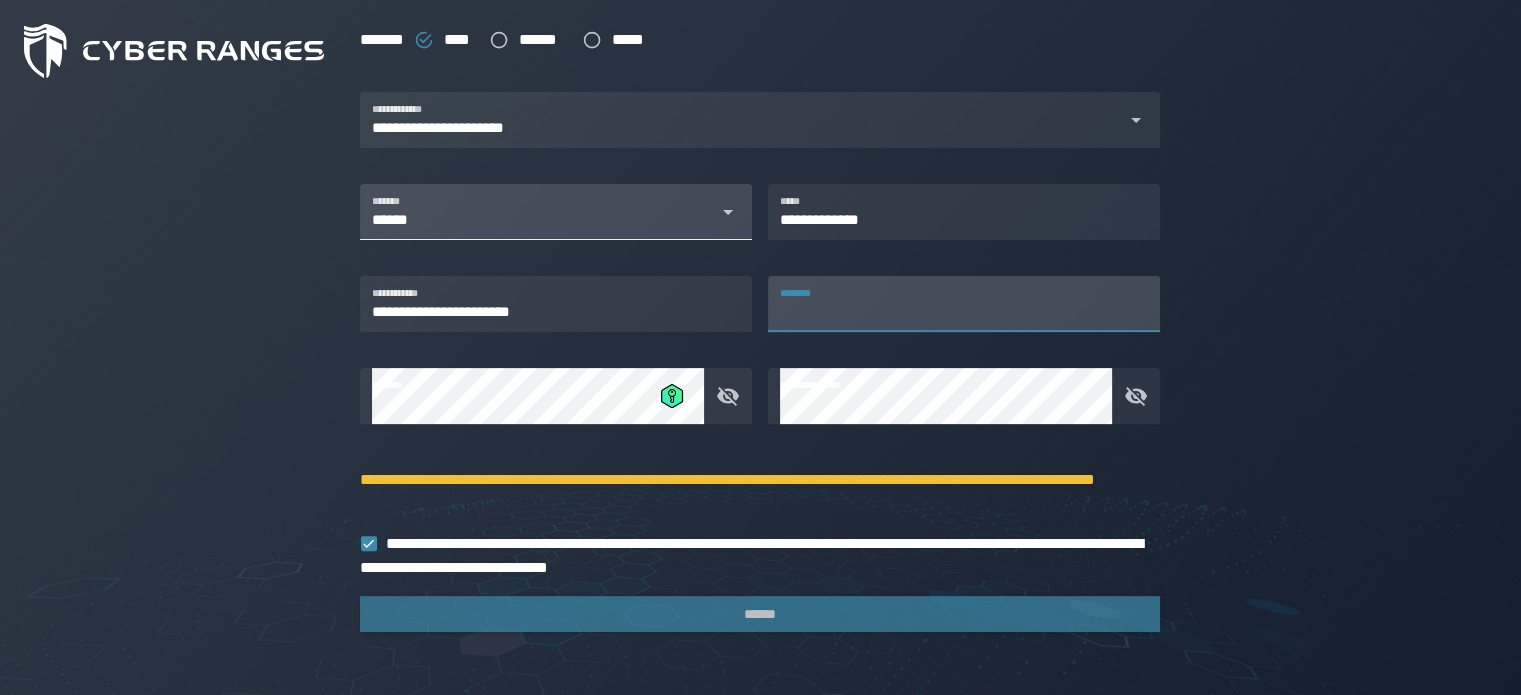 click on "****** *******" at bounding box center (562, 220) 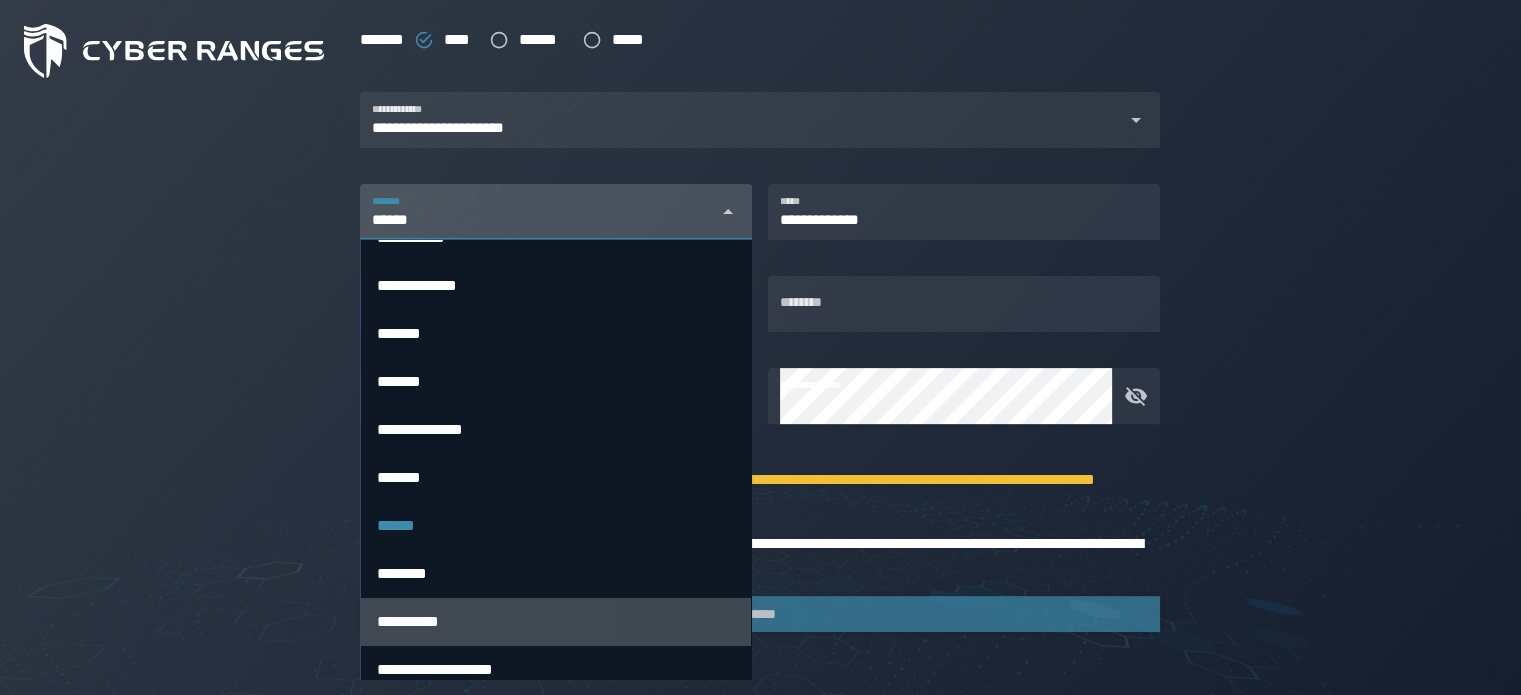 scroll, scrollTop: 40, scrollLeft: 0, axis: vertical 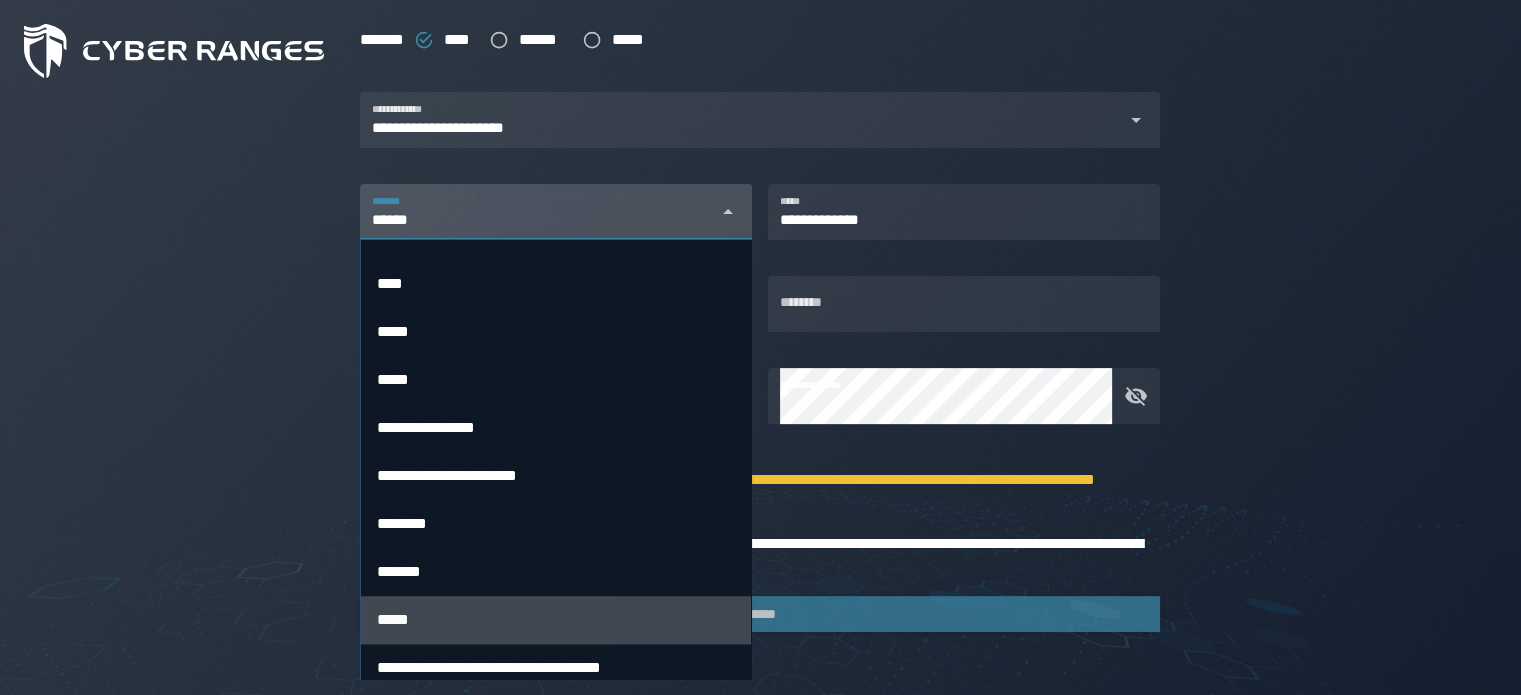 click on "*****" at bounding box center [556, 620] 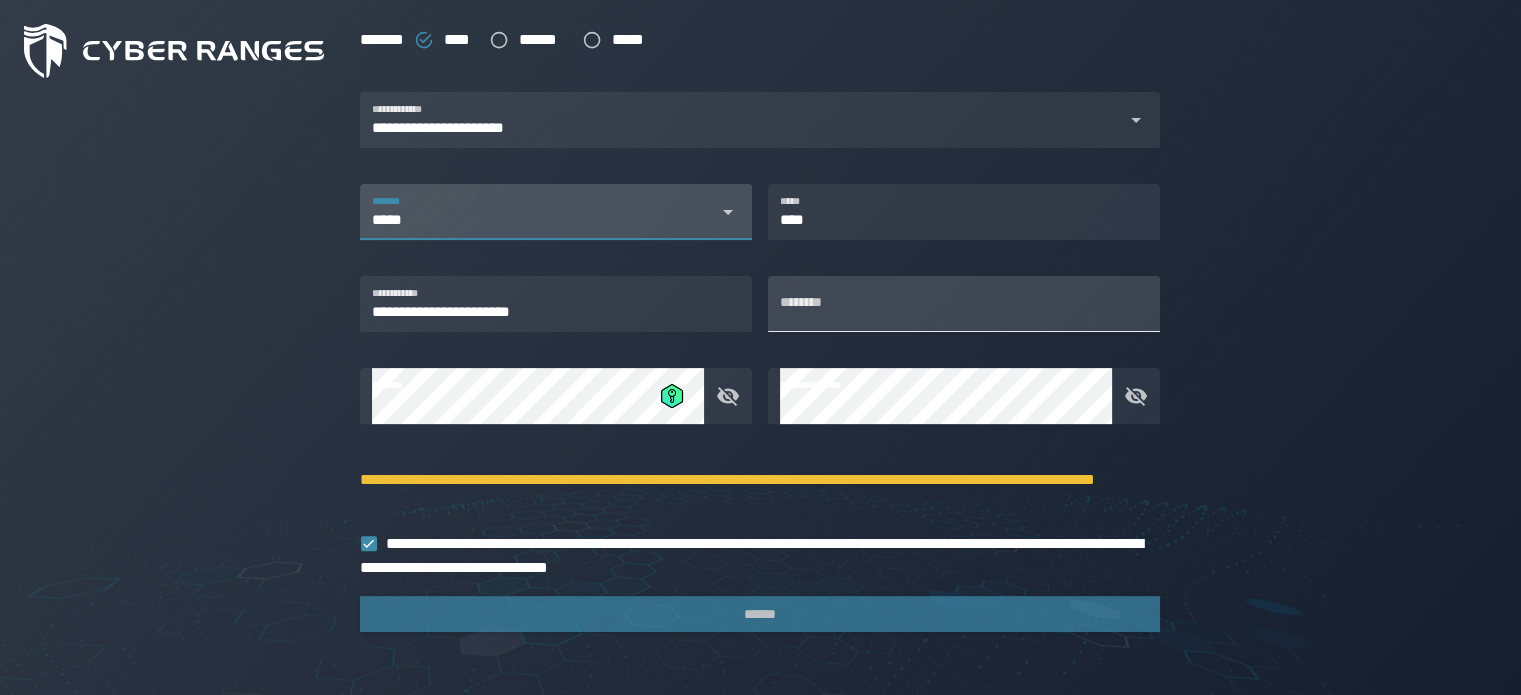 click on "********" at bounding box center (964, 304) 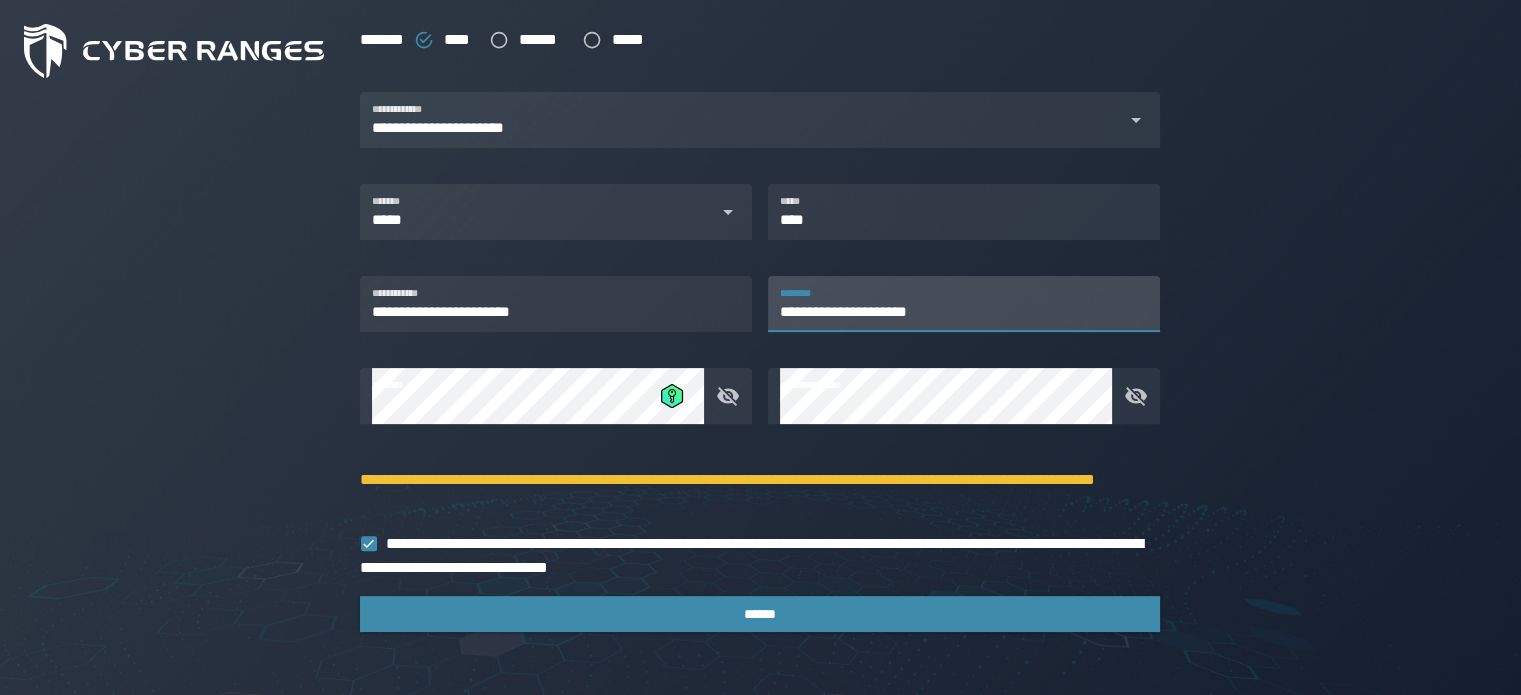 type on "**********" 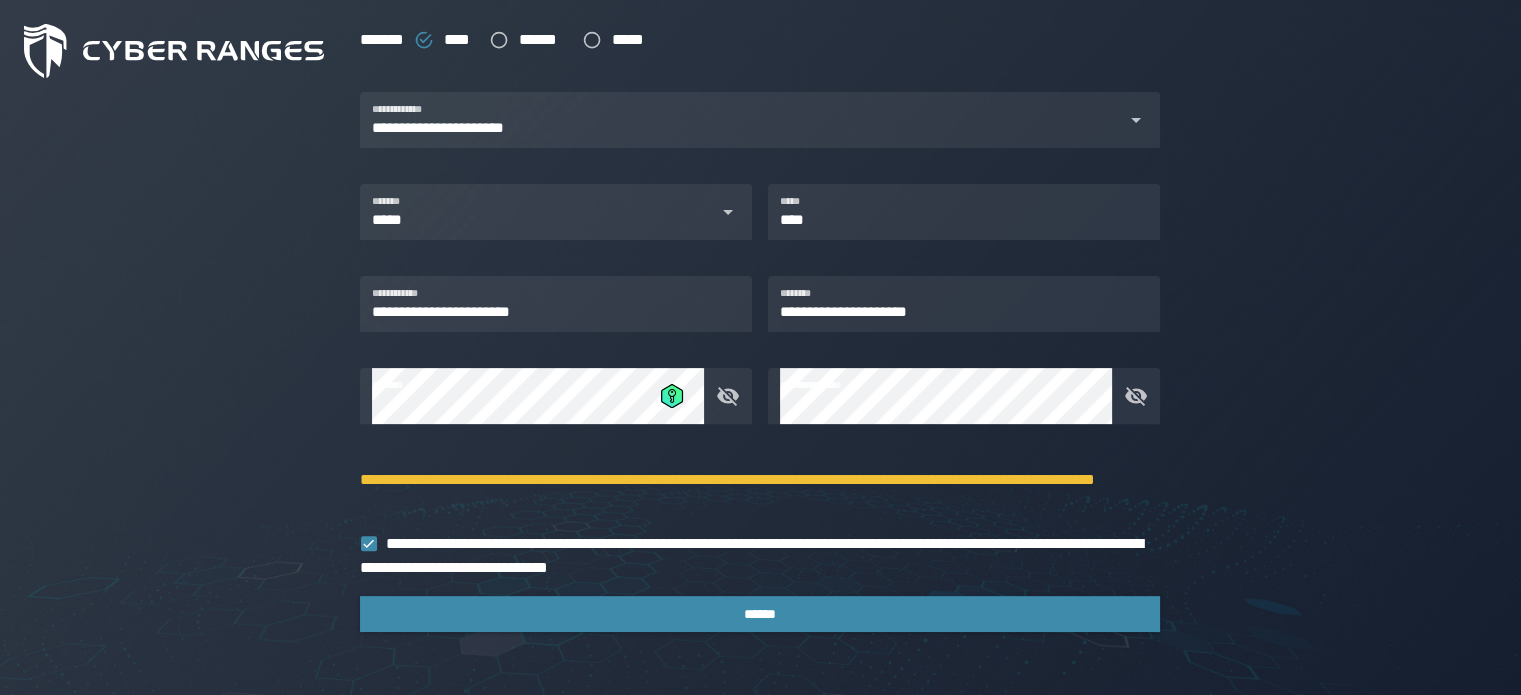 click on "**********" 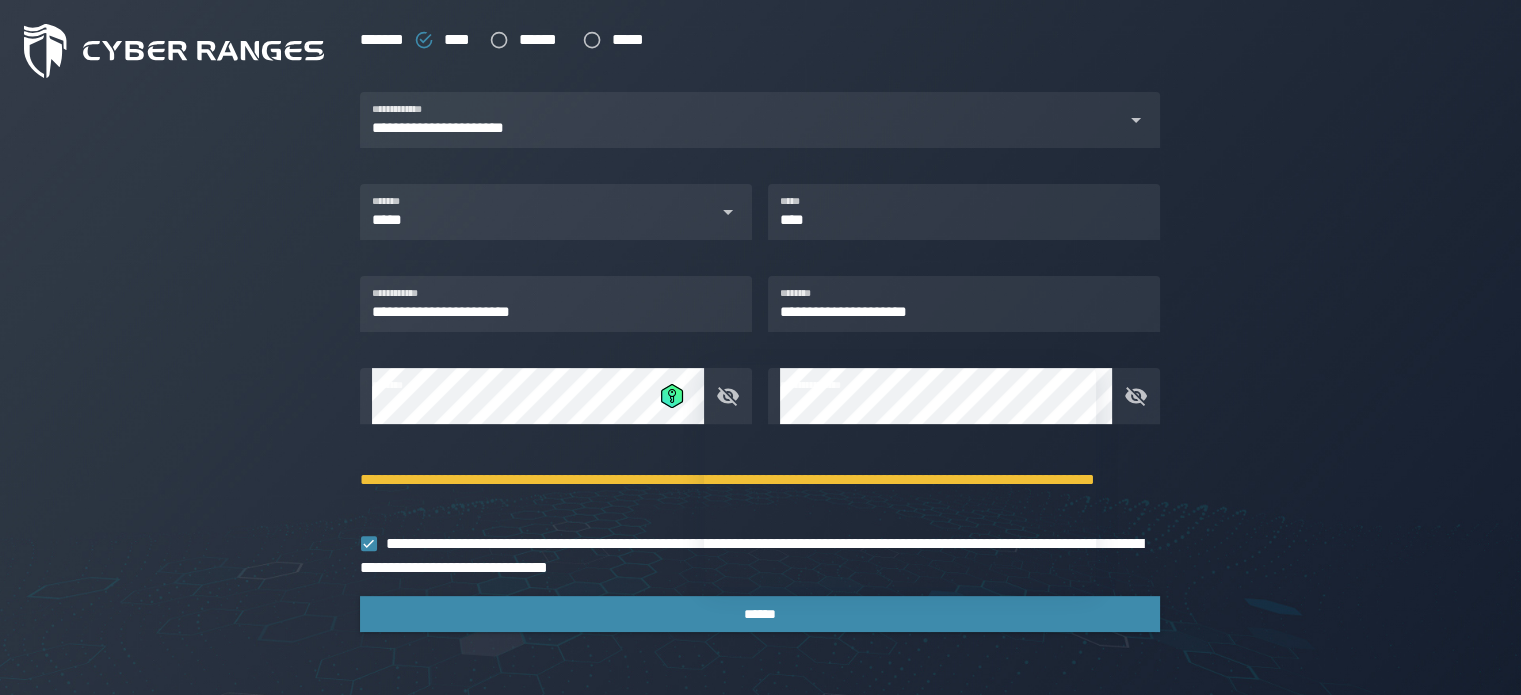 click on "**********" 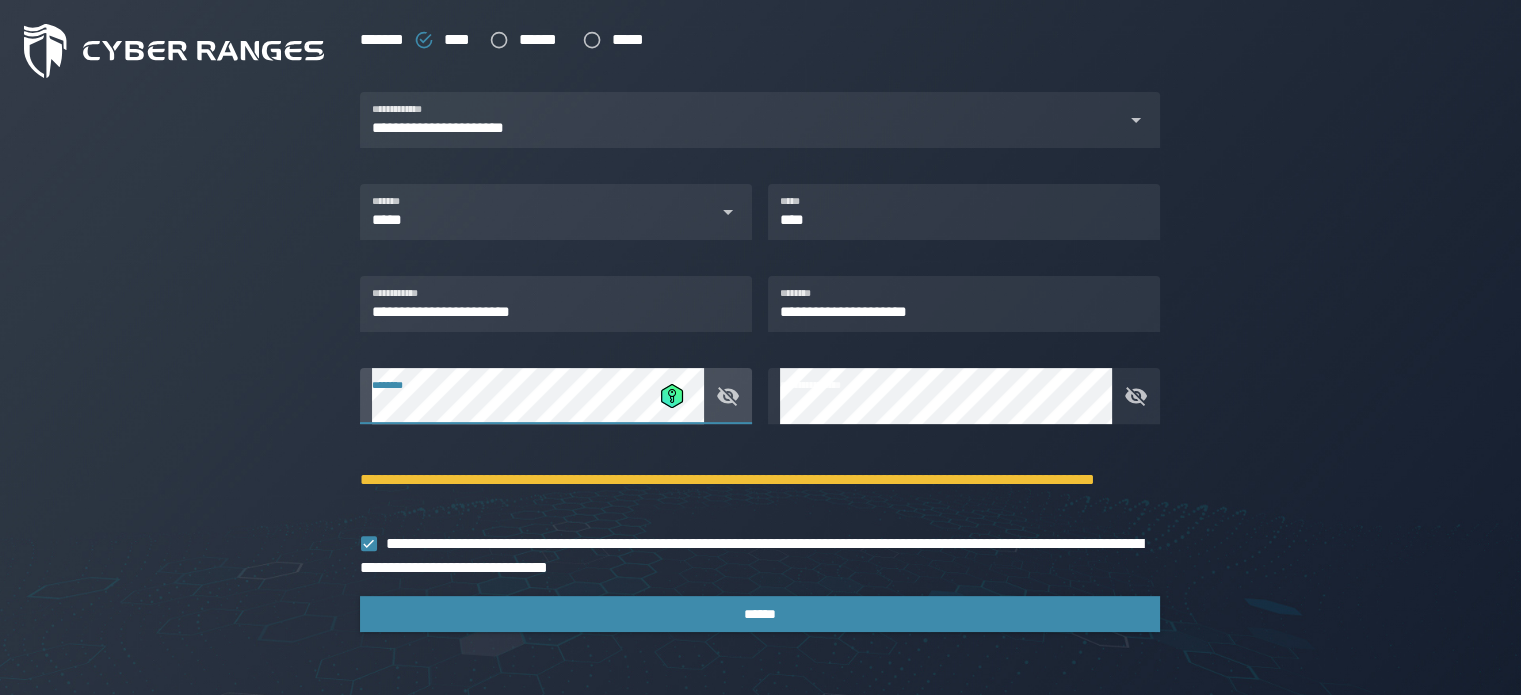 click 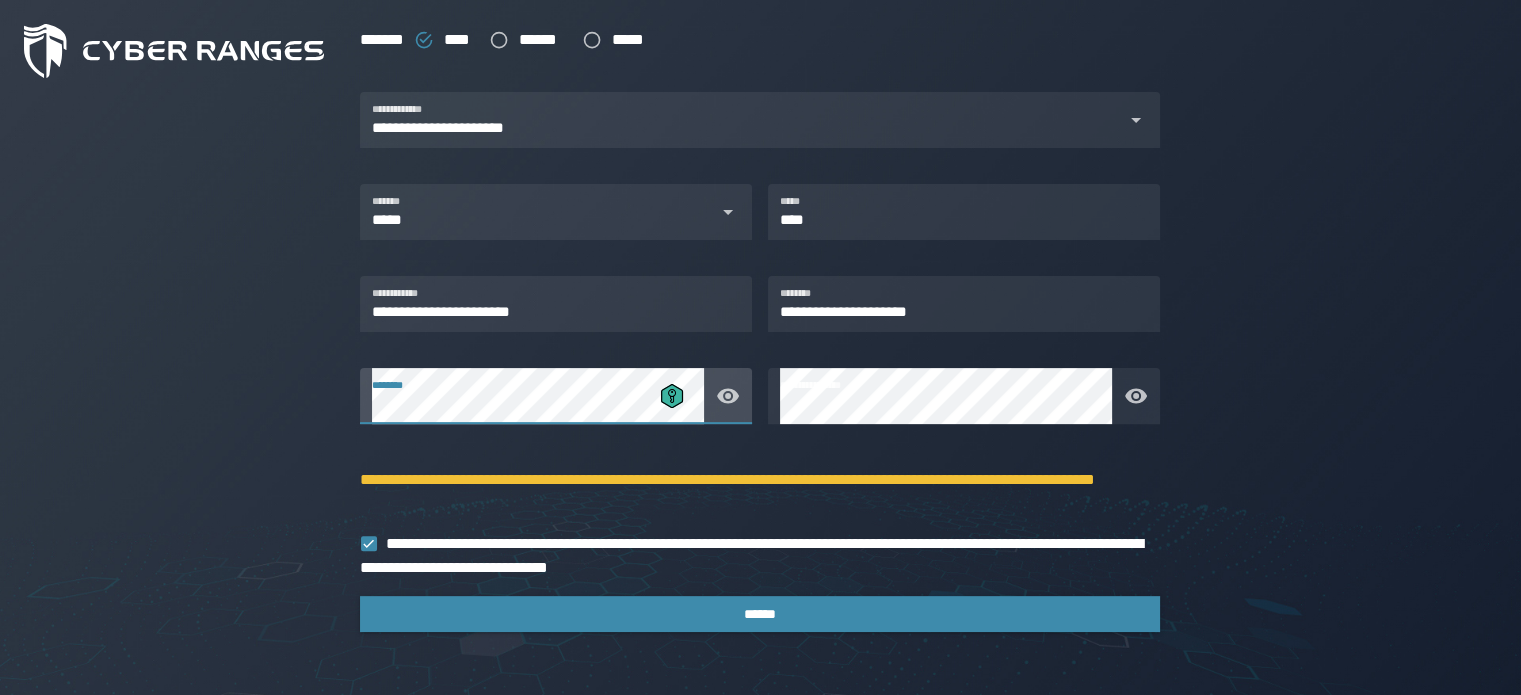 click 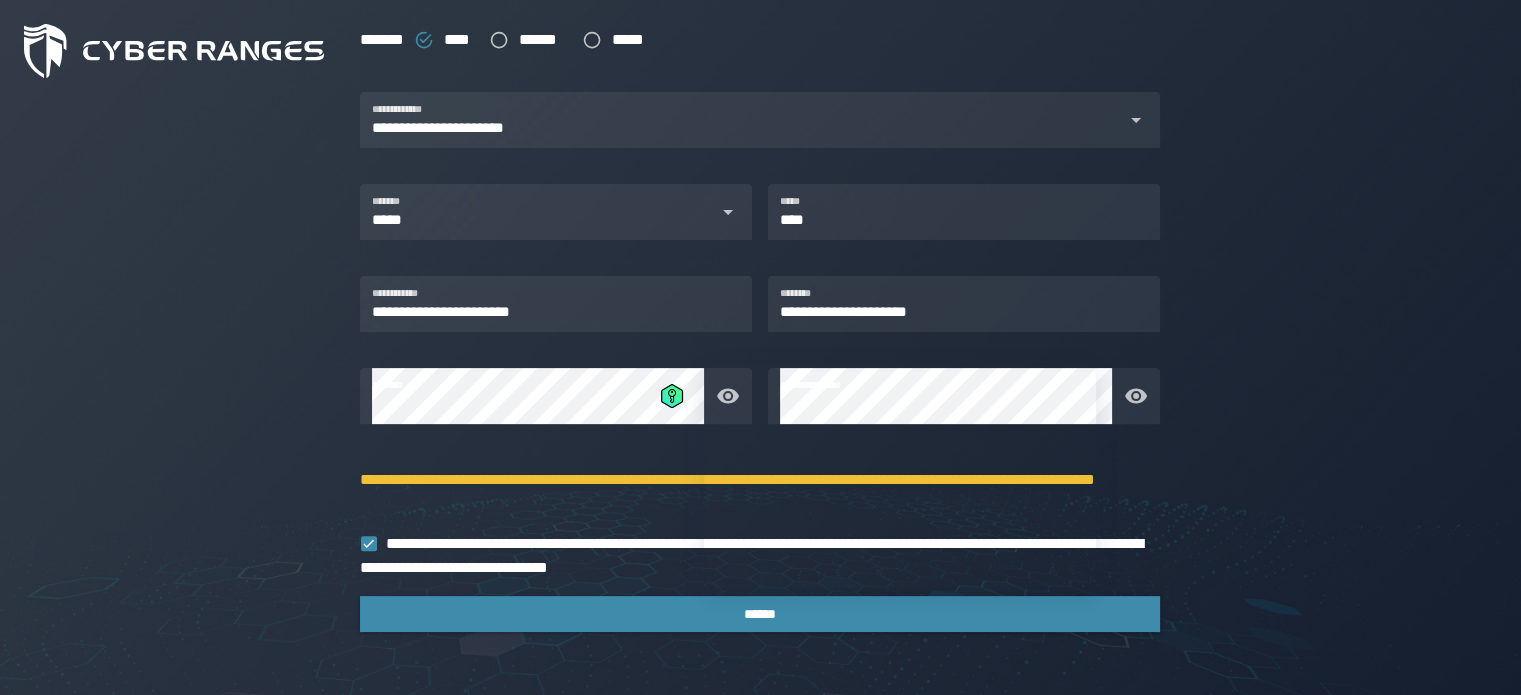click on "**********" 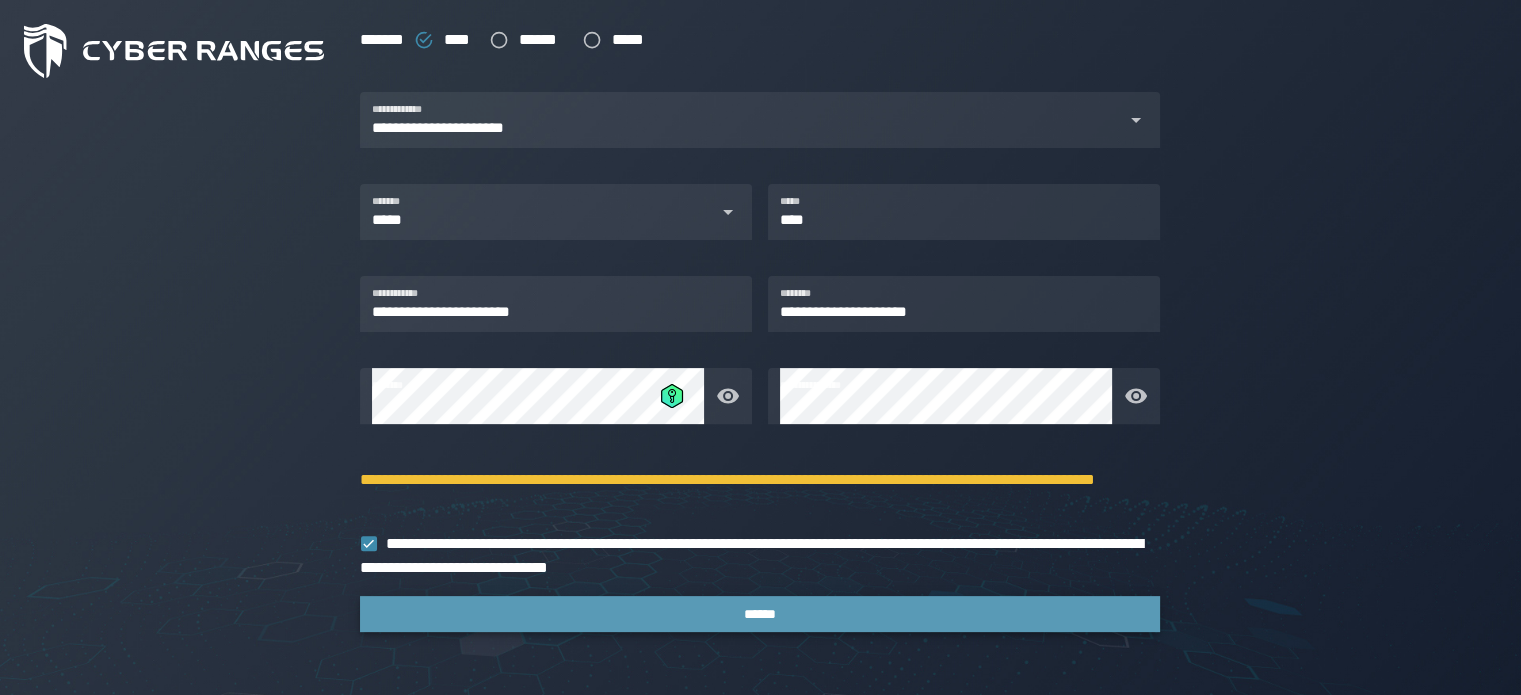 click on "******" at bounding box center [760, 614] 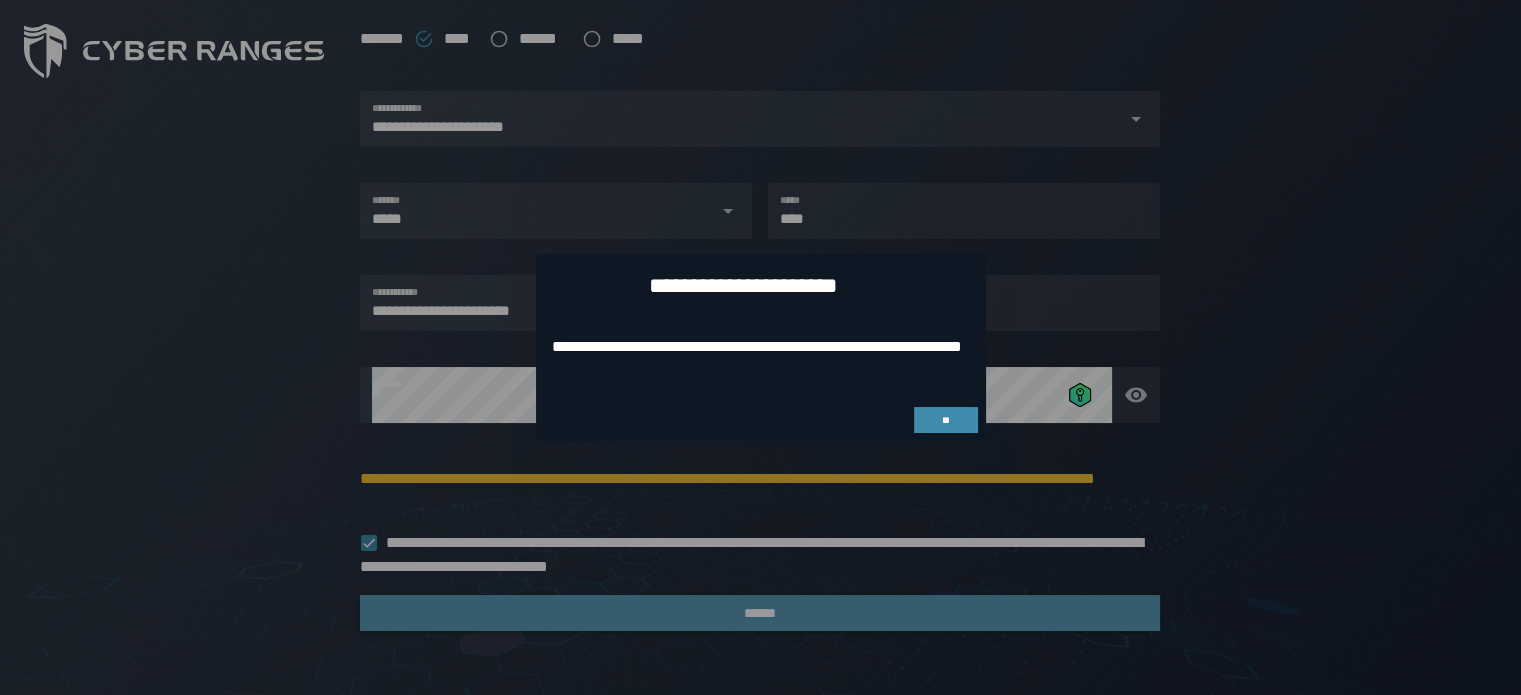 scroll, scrollTop: 0, scrollLeft: 0, axis: both 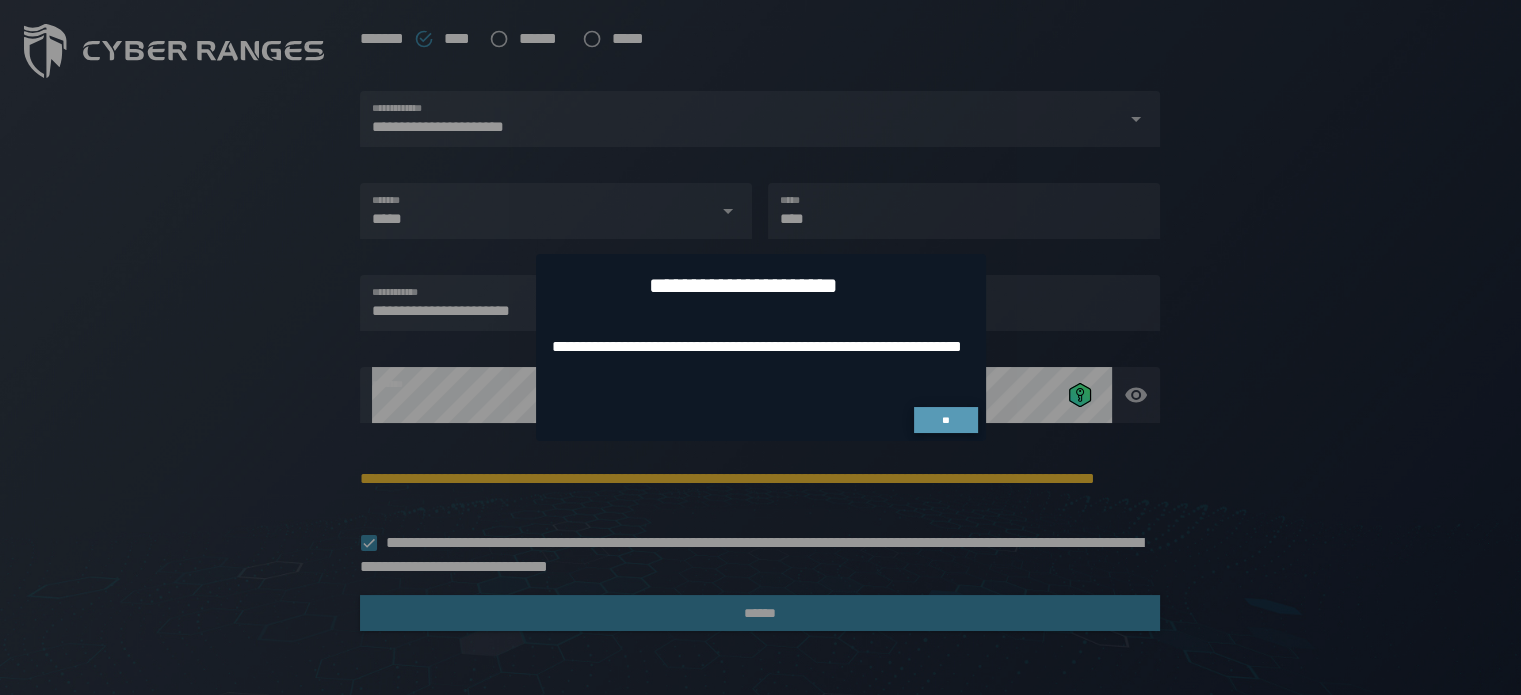 click on "**" at bounding box center [945, 420] 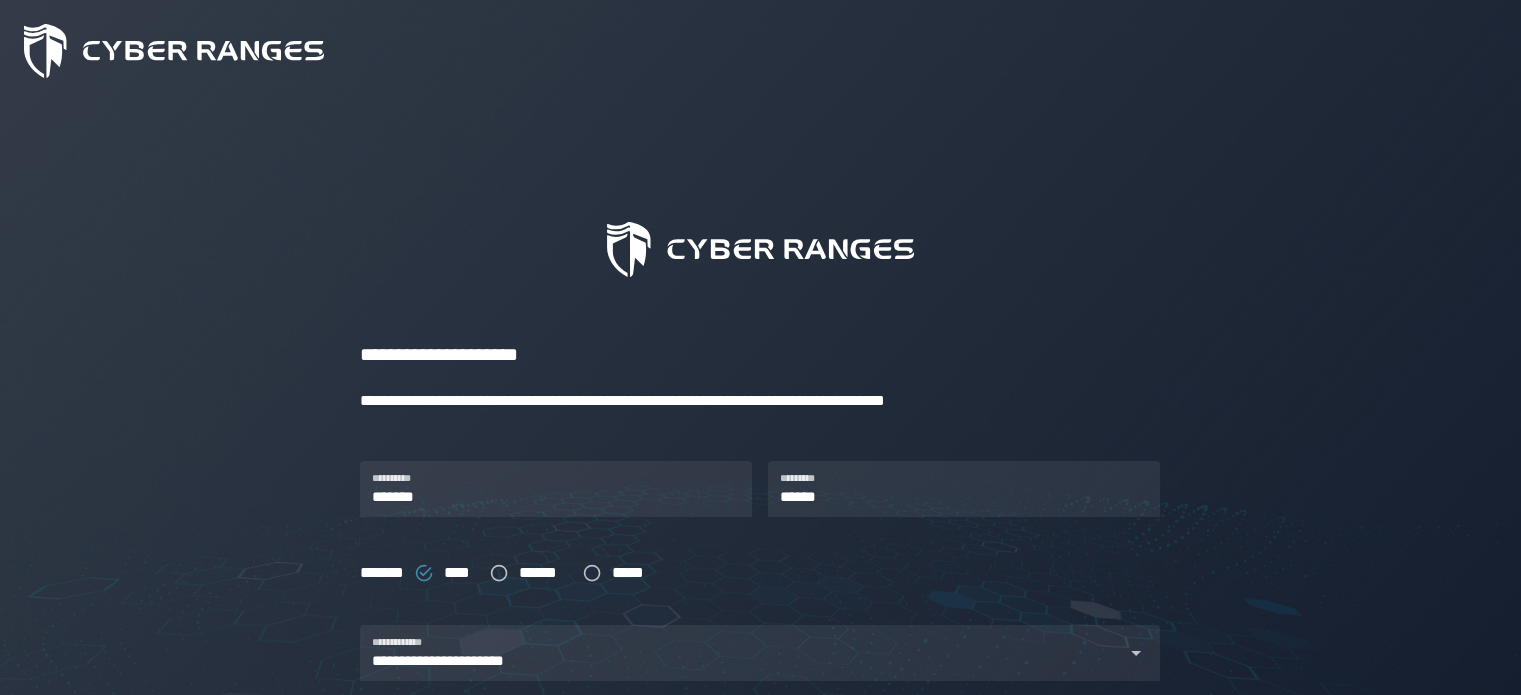 scroll, scrollTop: 0, scrollLeft: 0, axis: both 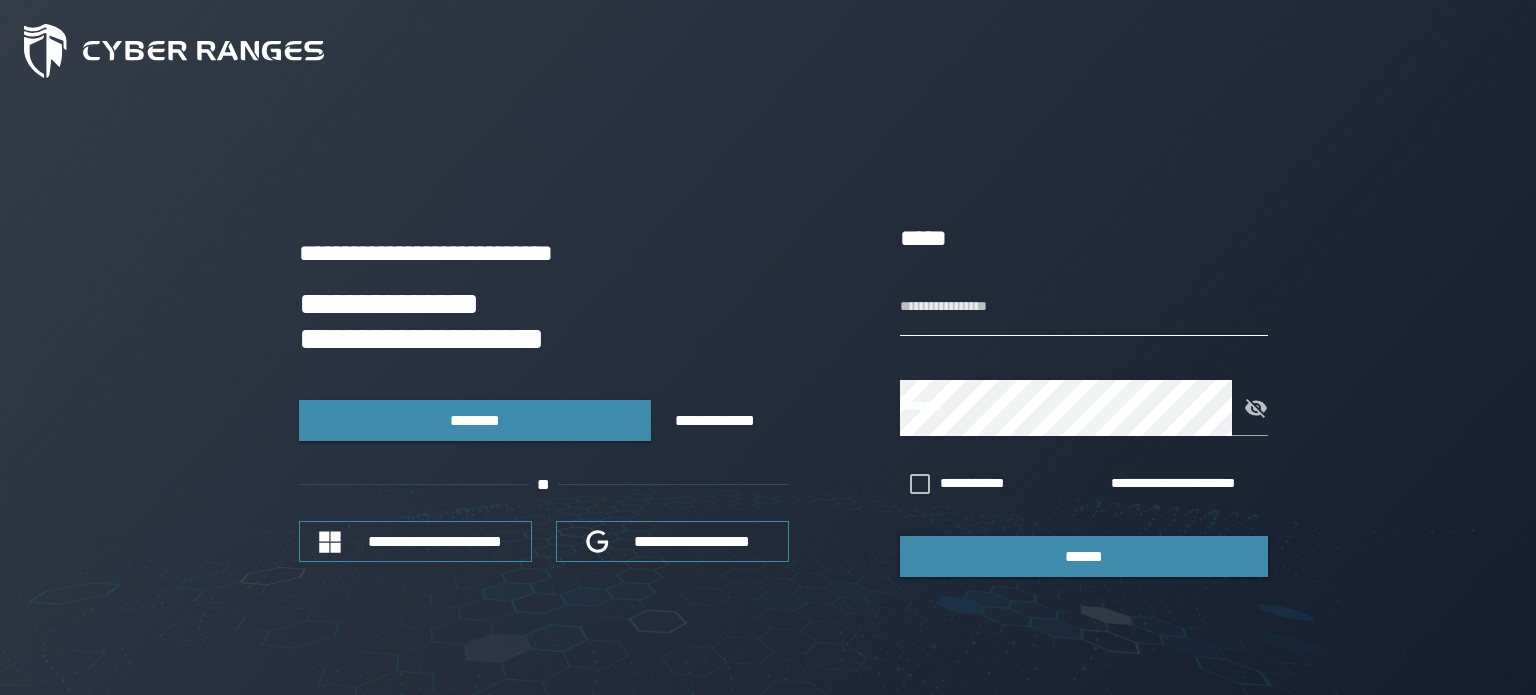 type on "****" 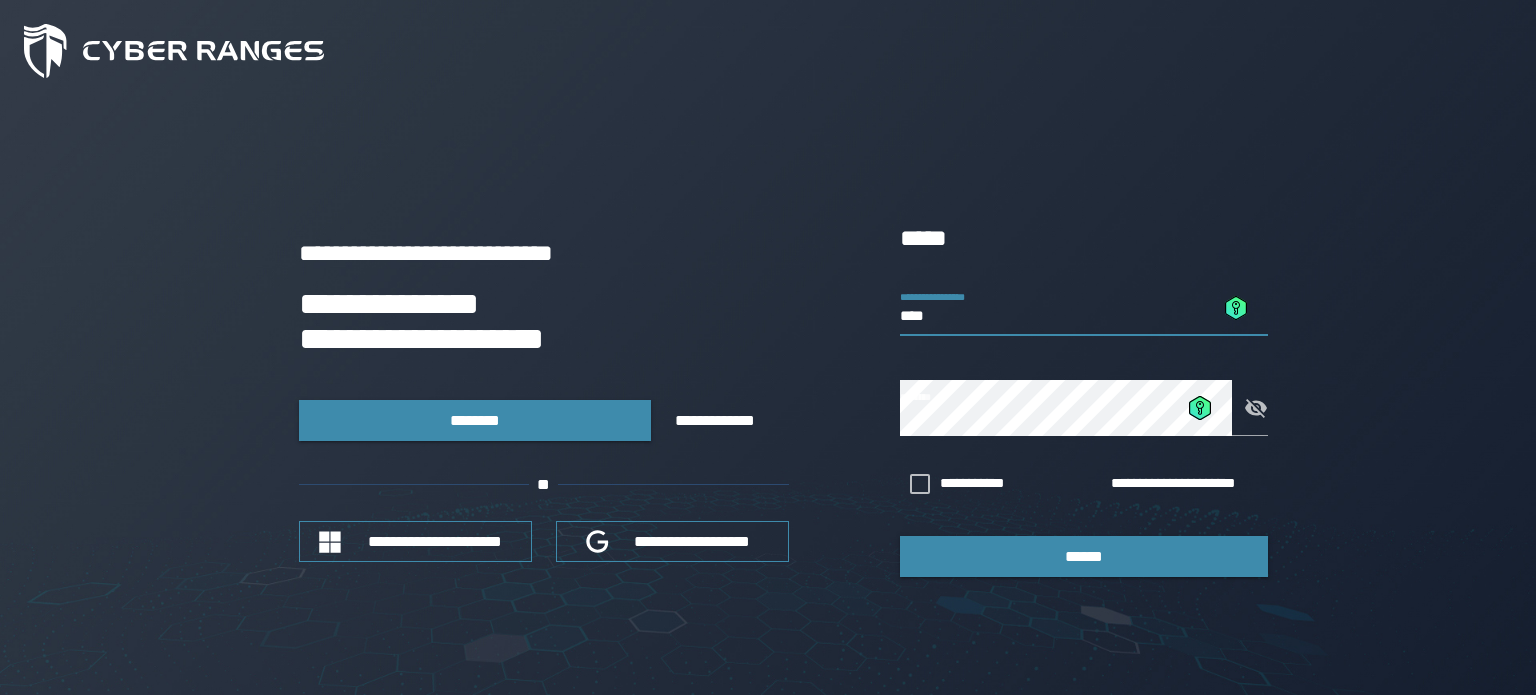 click on "****" at bounding box center [1084, 308] 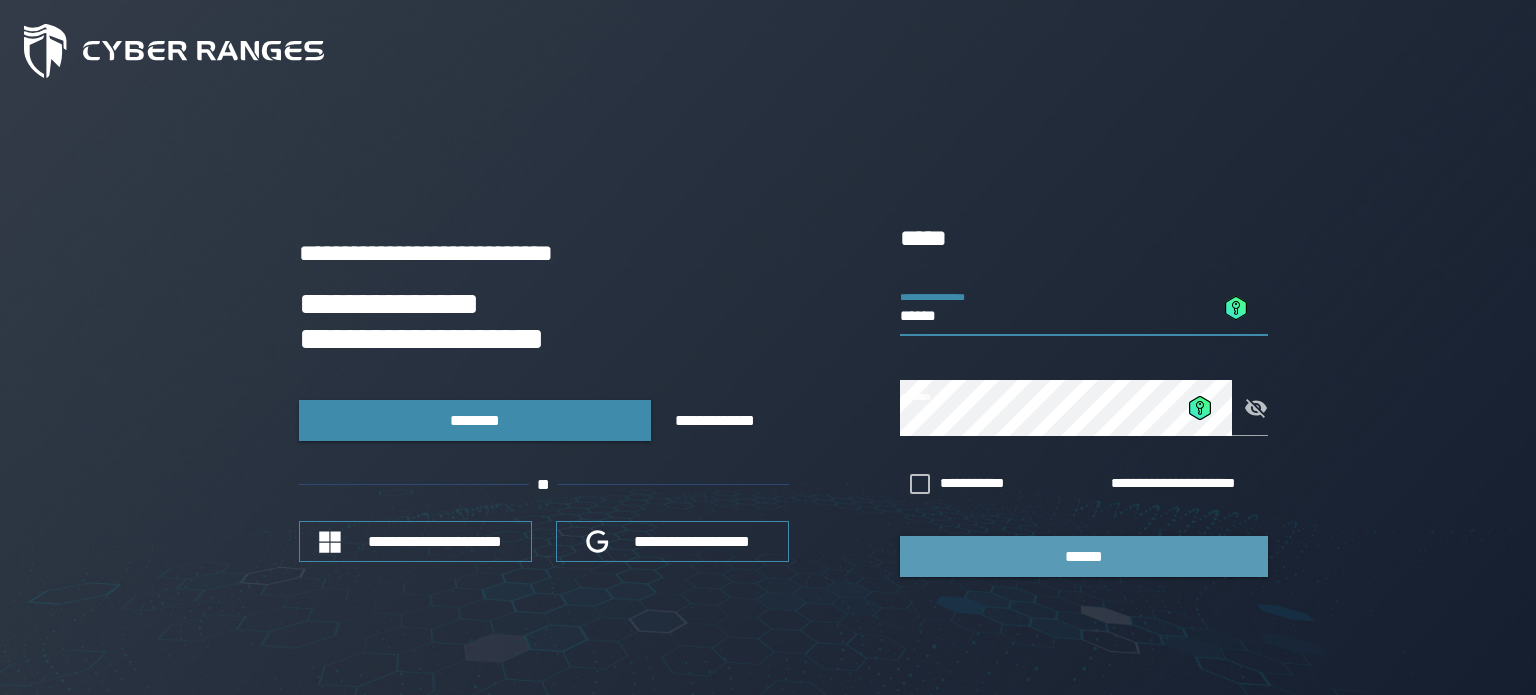 type on "******" 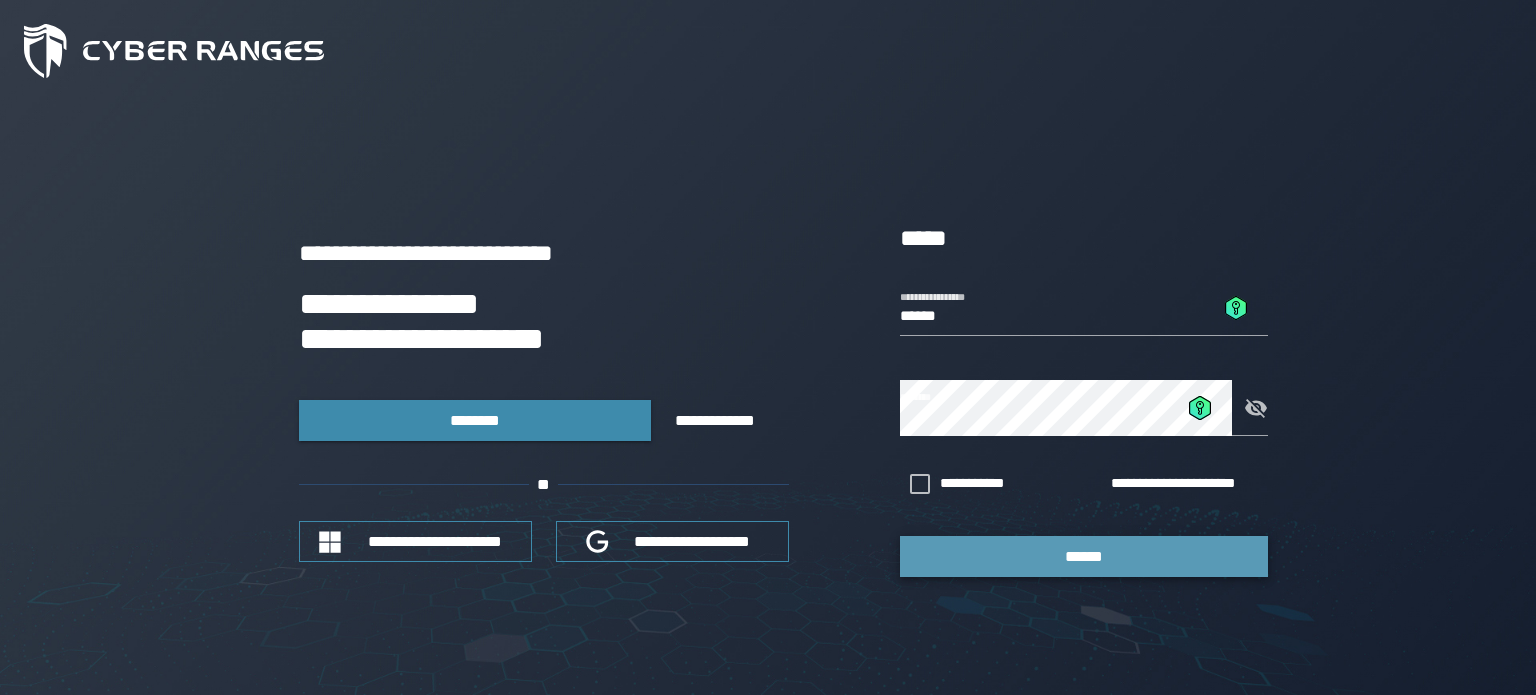 click on "******" at bounding box center (1084, 556) 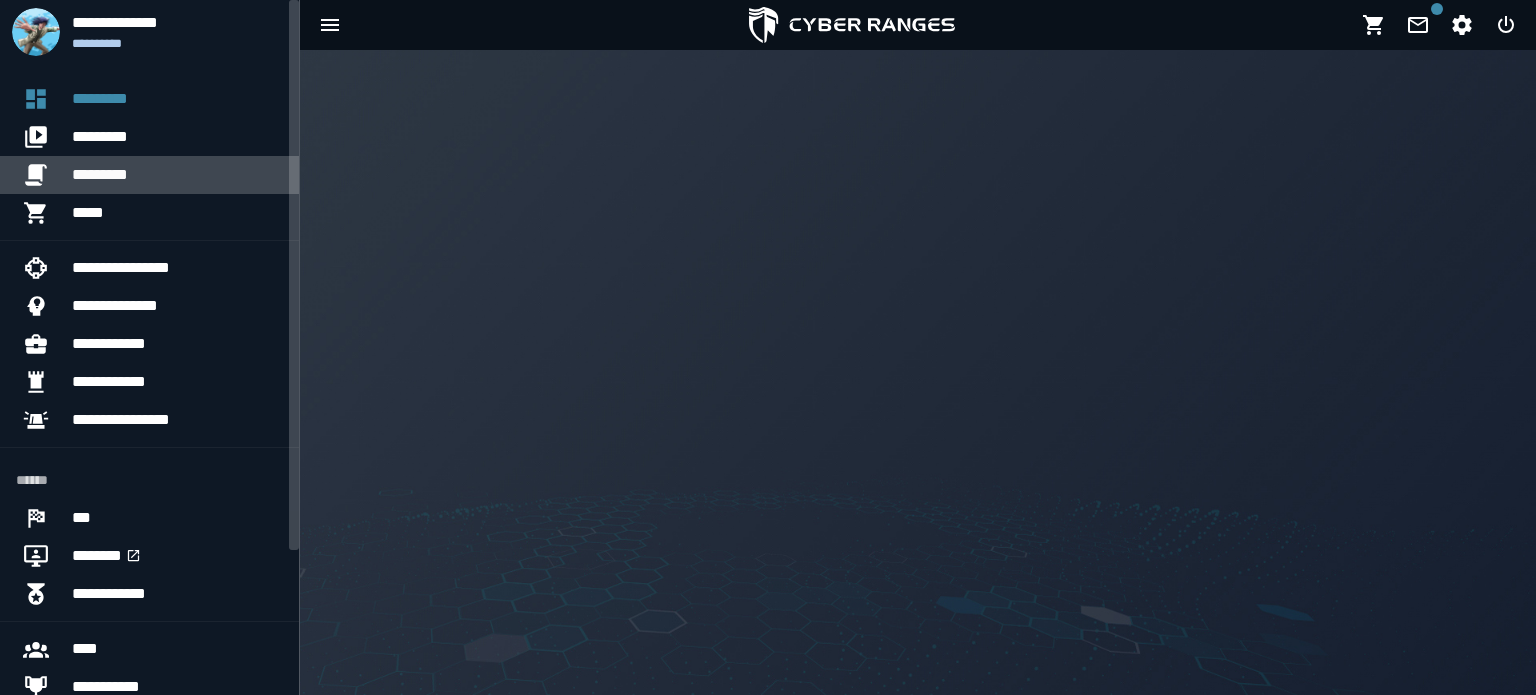 click on "*********" at bounding box center [177, 175] 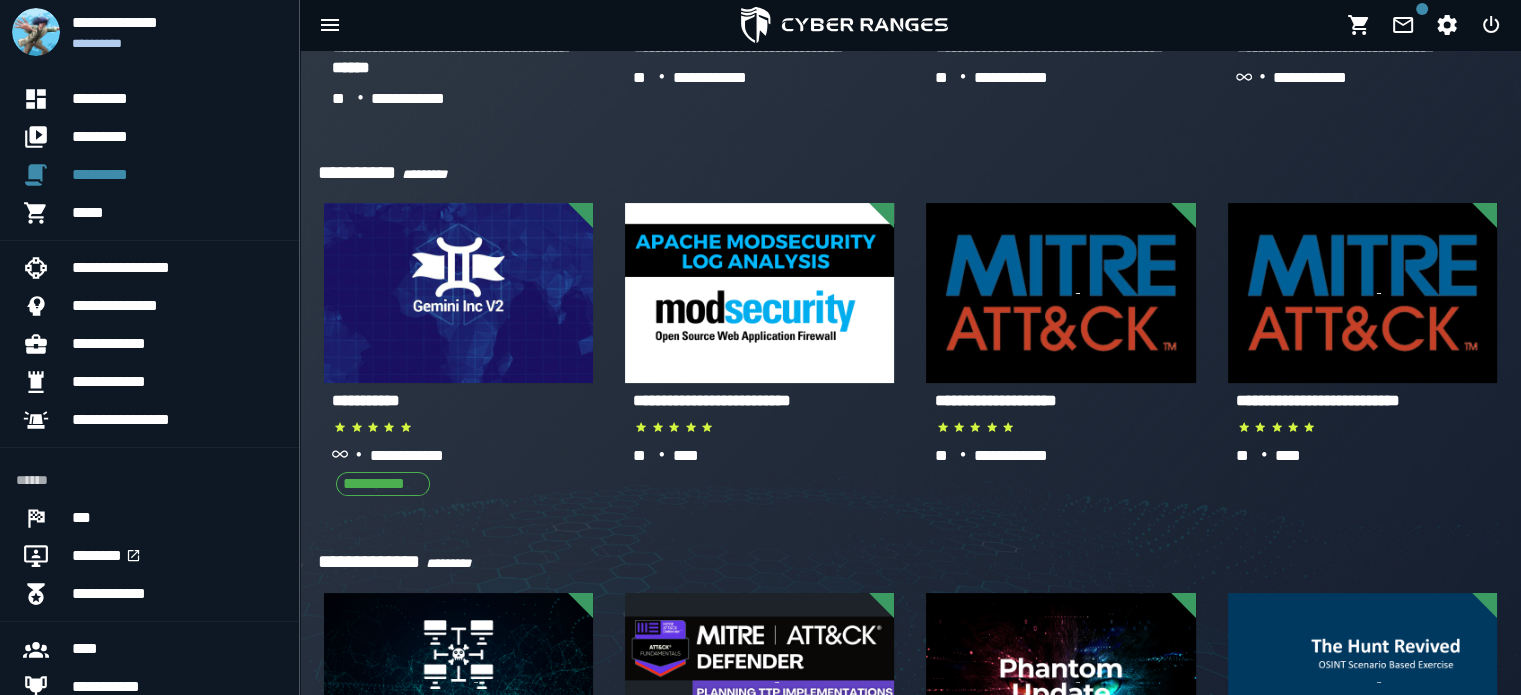 scroll, scrollTop: 350, scrollLeft: 0, axis: vertical 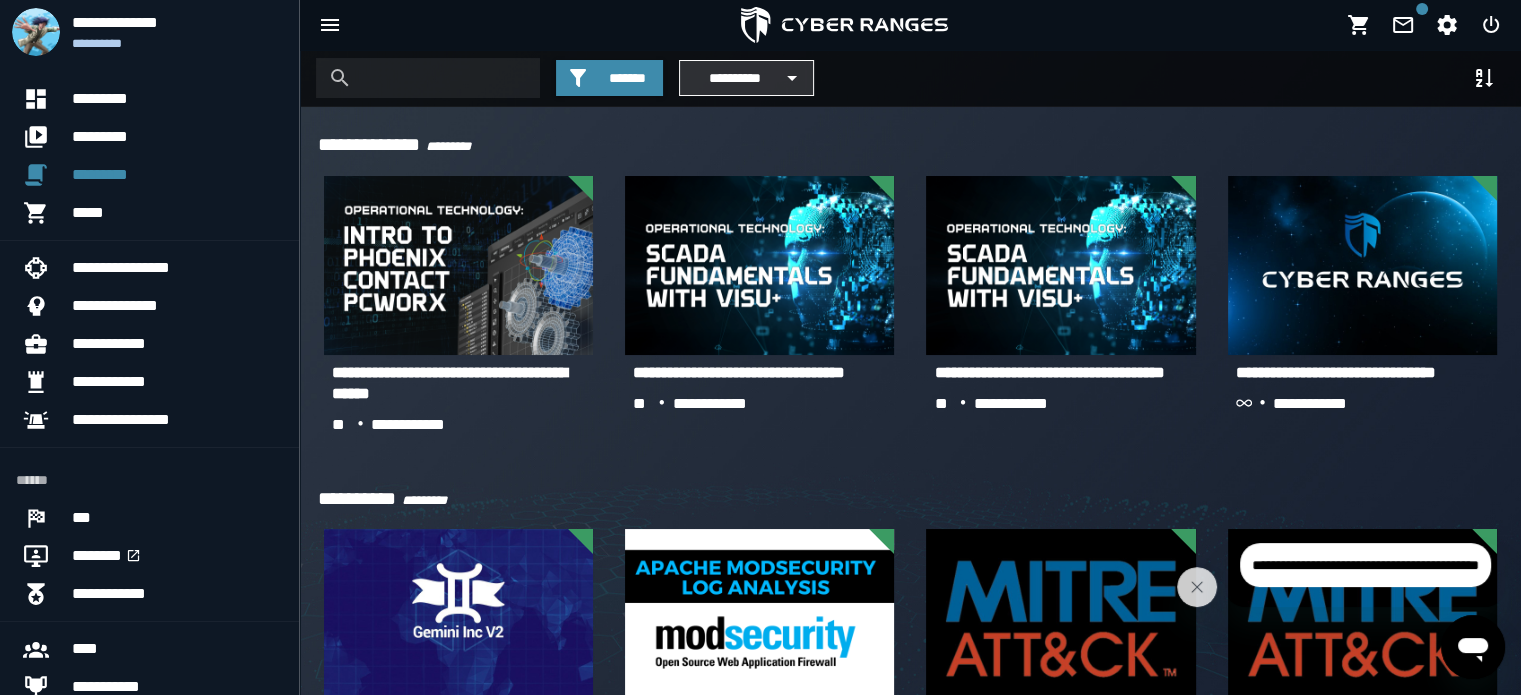 click on "**********" at bounding box center (734, 78) 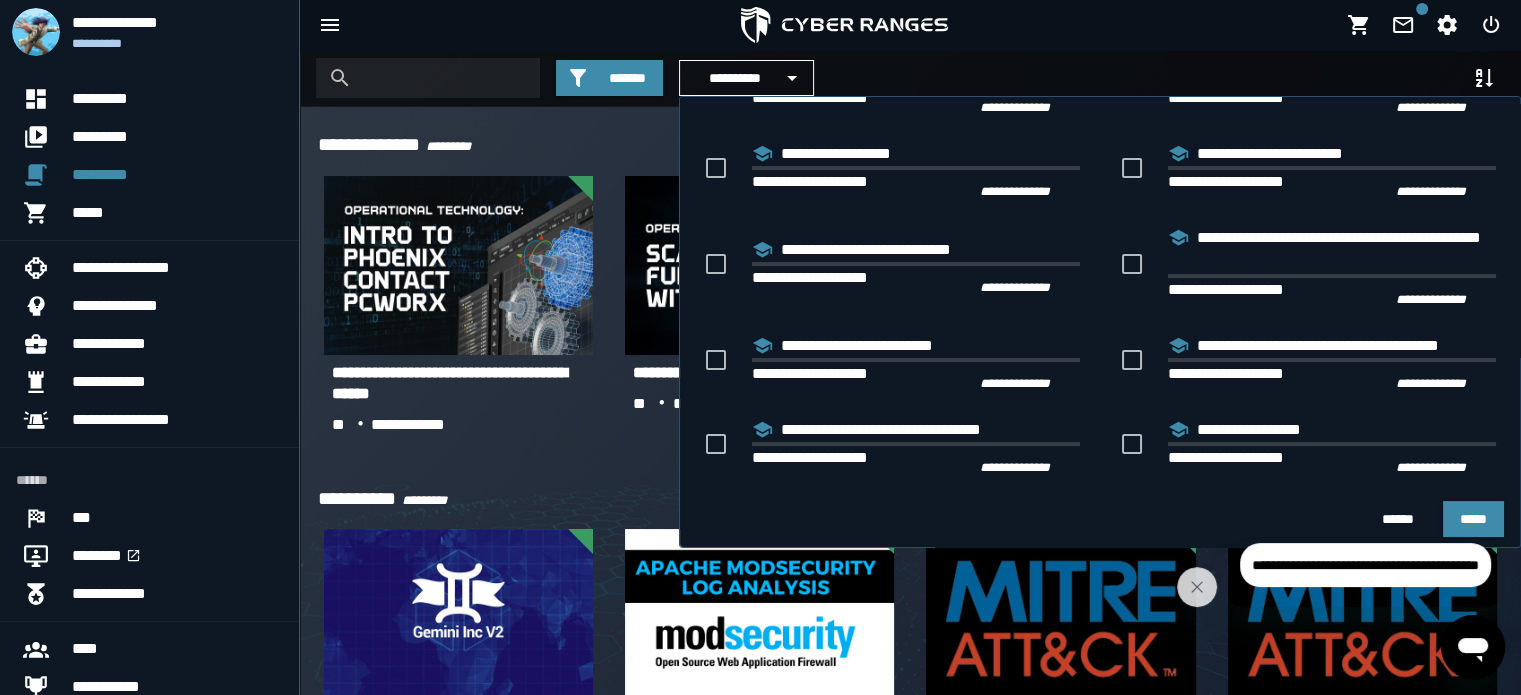 scroll, scrollTop: 268, scrollLeft: 0, axis: vertical 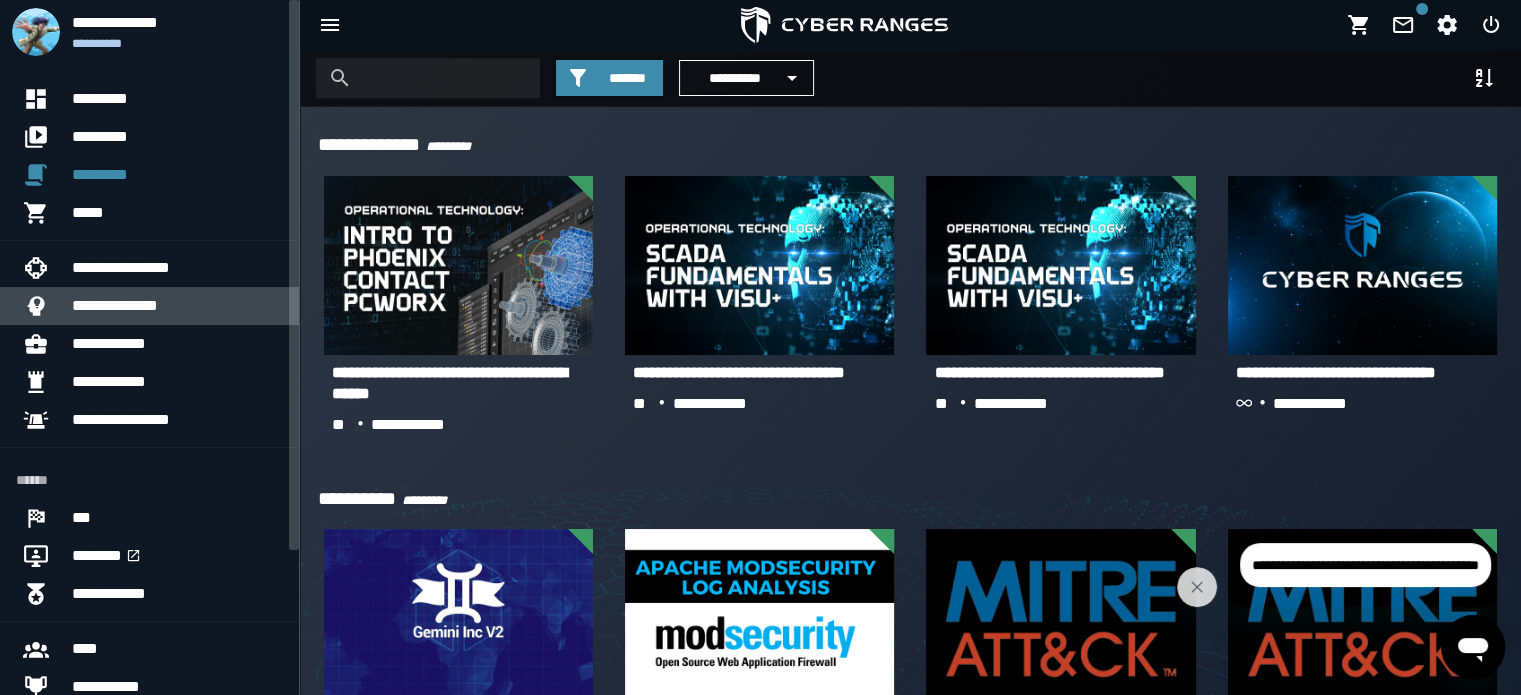 click on "**********" at bounding box center [177, 306] 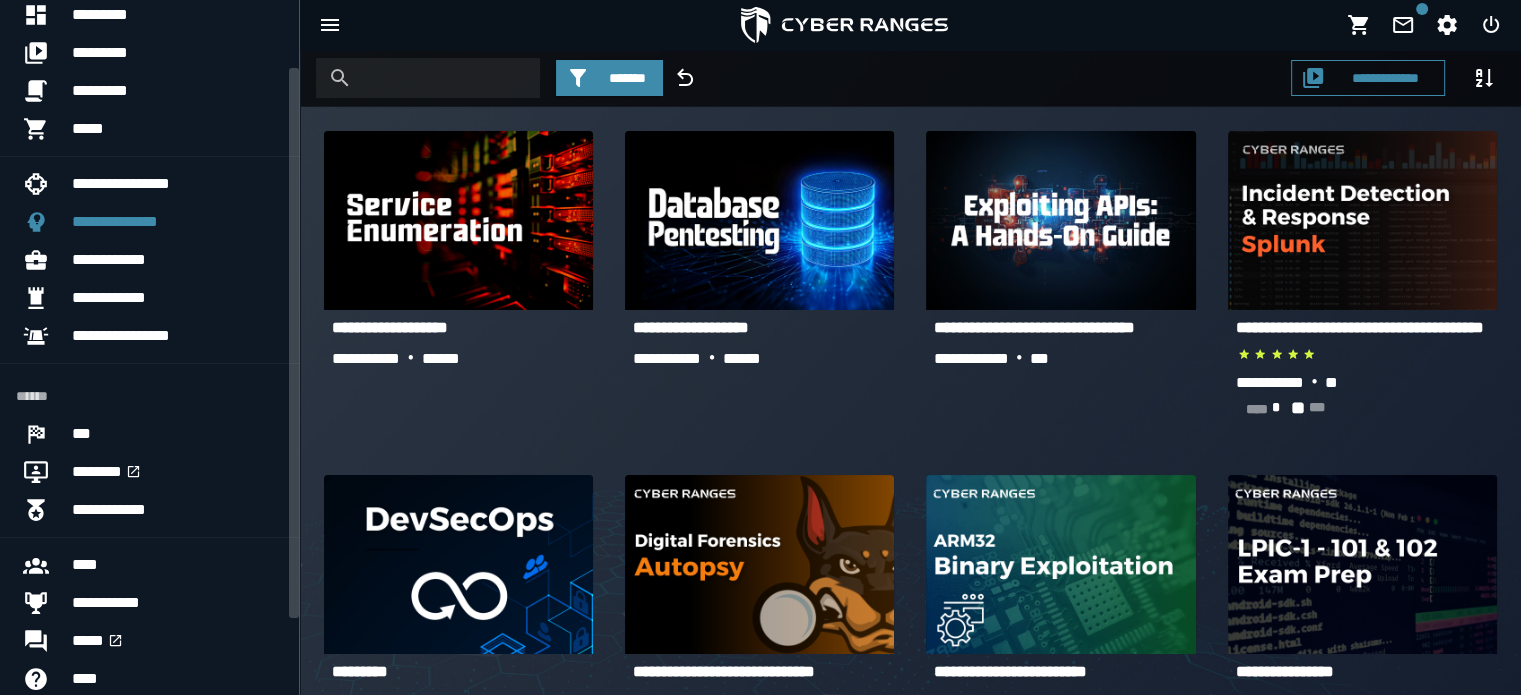 scroll, scrollTop: 90, scrollLeft: 0, axis: vertical 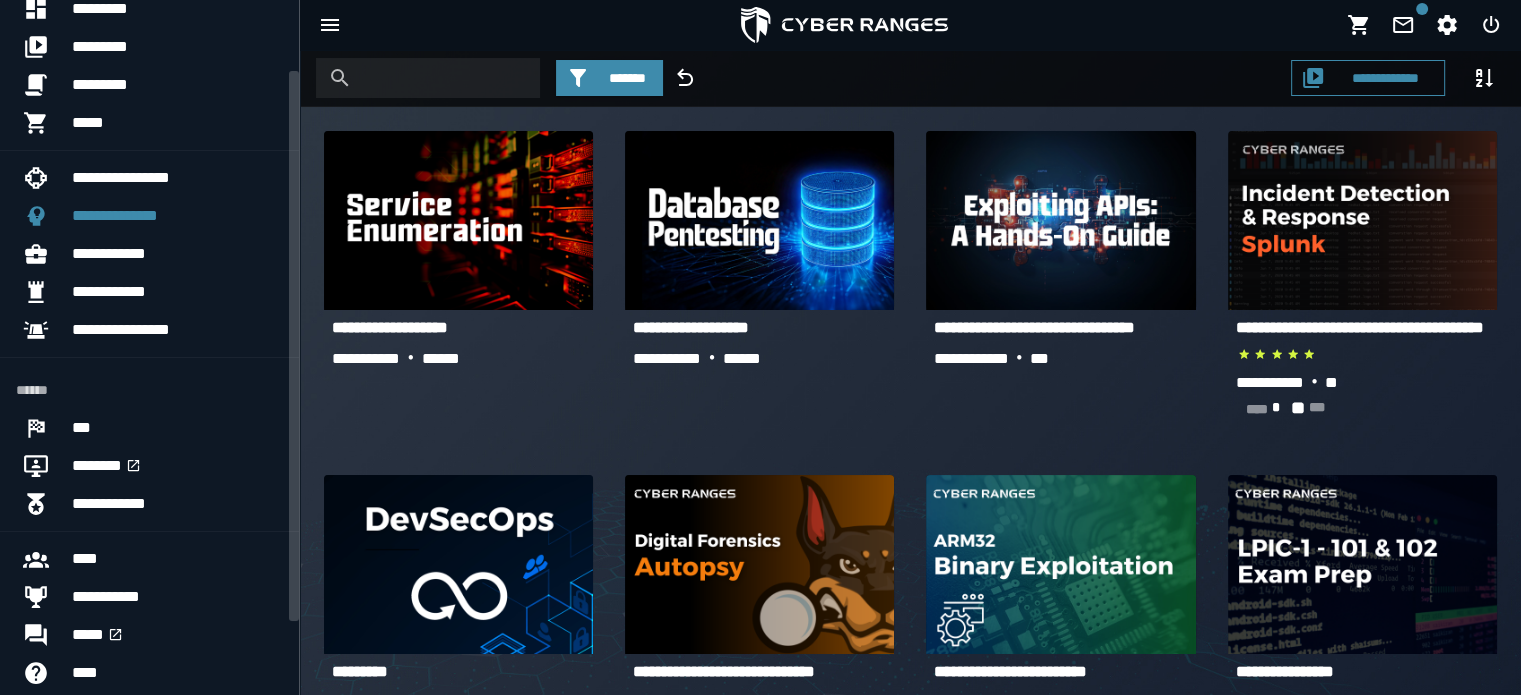 drag, startPoint x: 294, startPoint y: 339, endPoint x: 328, endPoint y: 410, distance: 78.72102 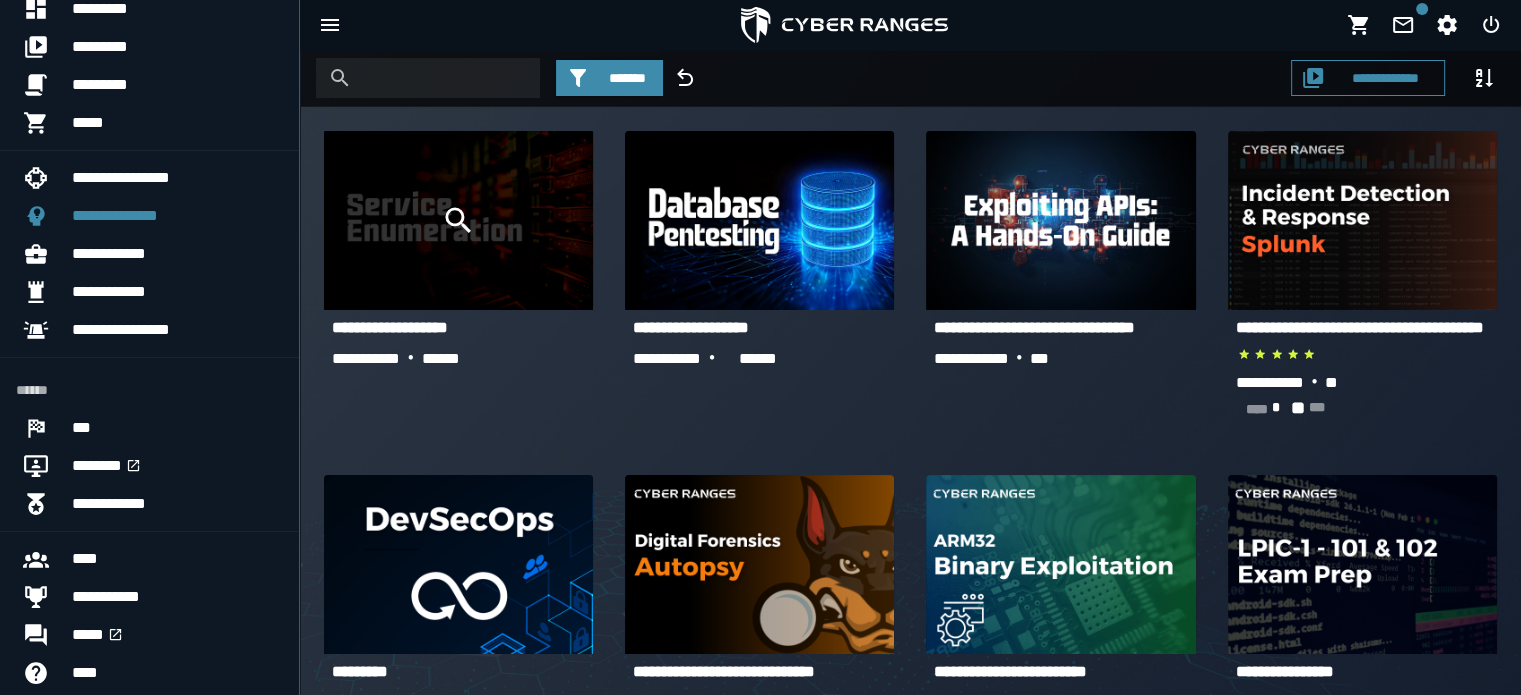 click 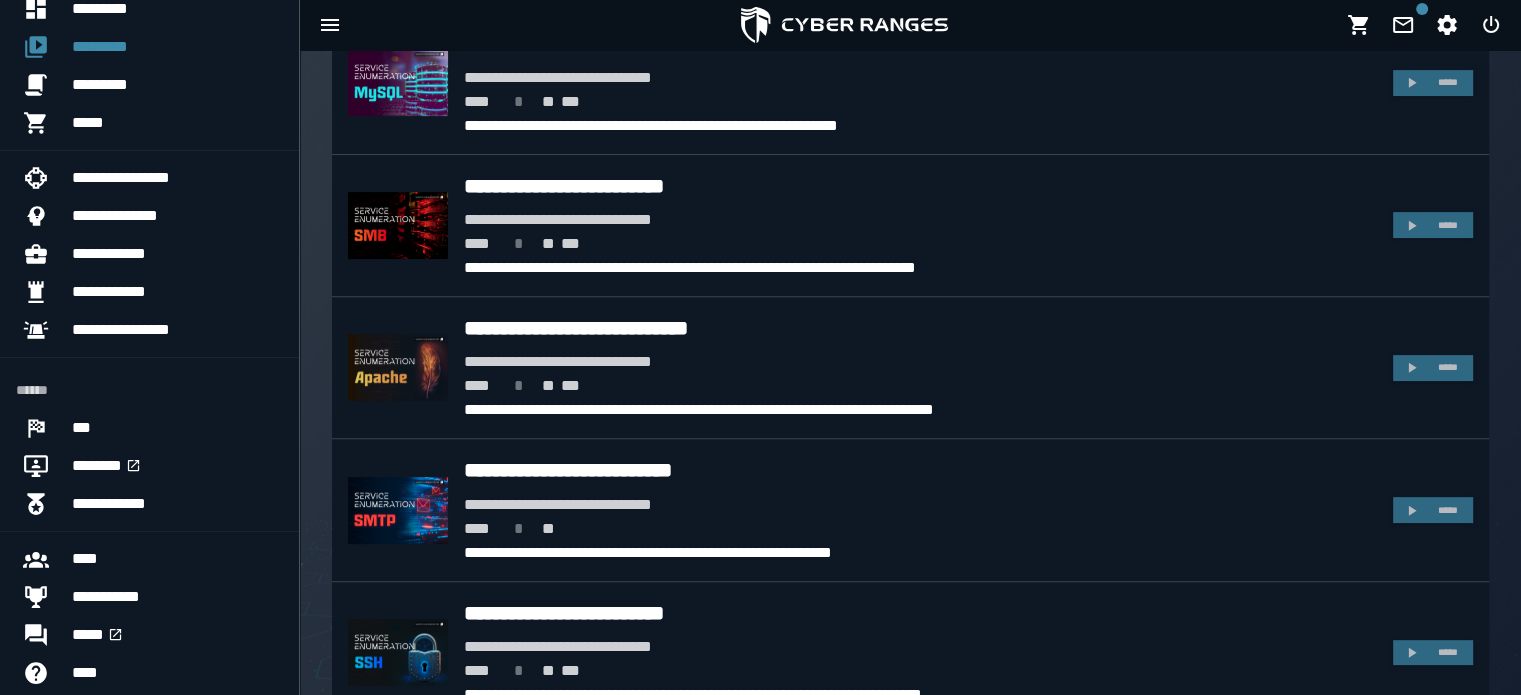 scroll, scrollTop: 708, scrollLeft: 0, axis: vertical 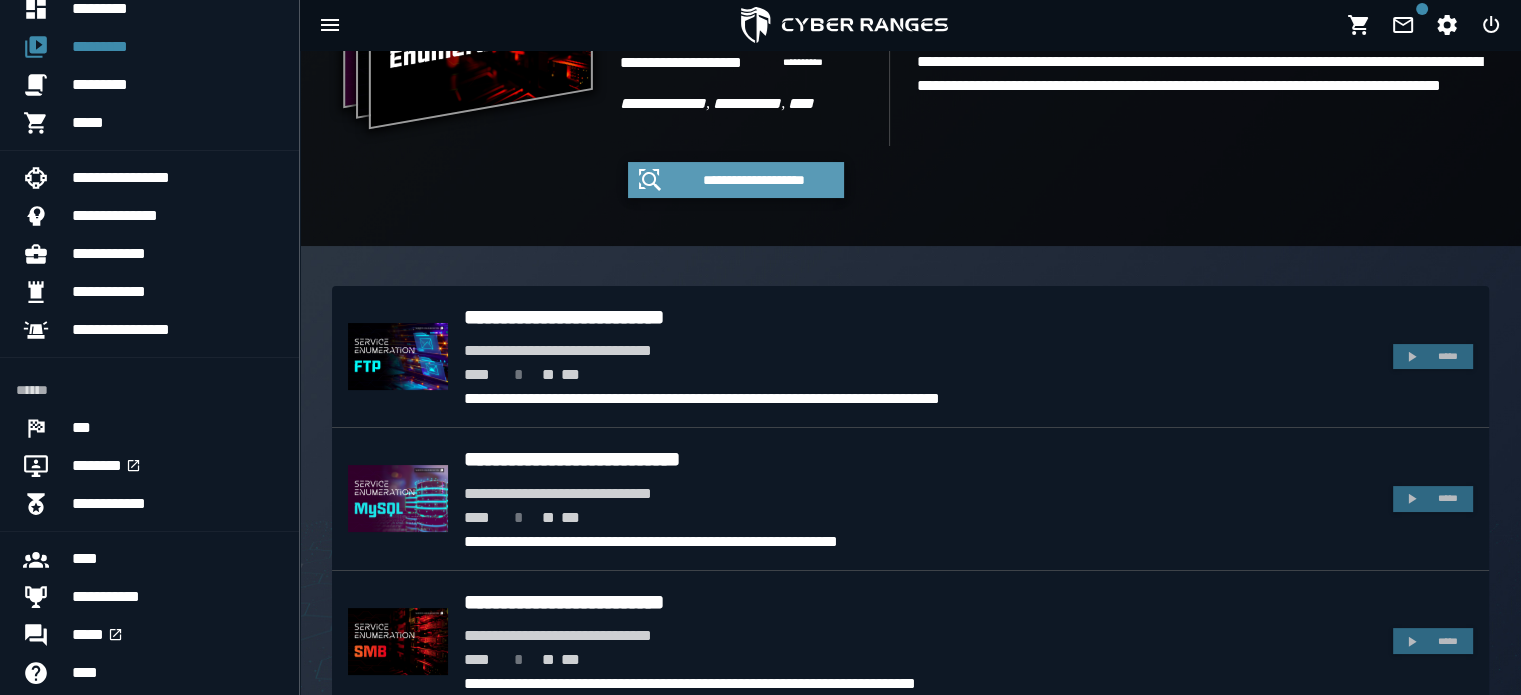 click on "**********" at bounding box center (754, 180) 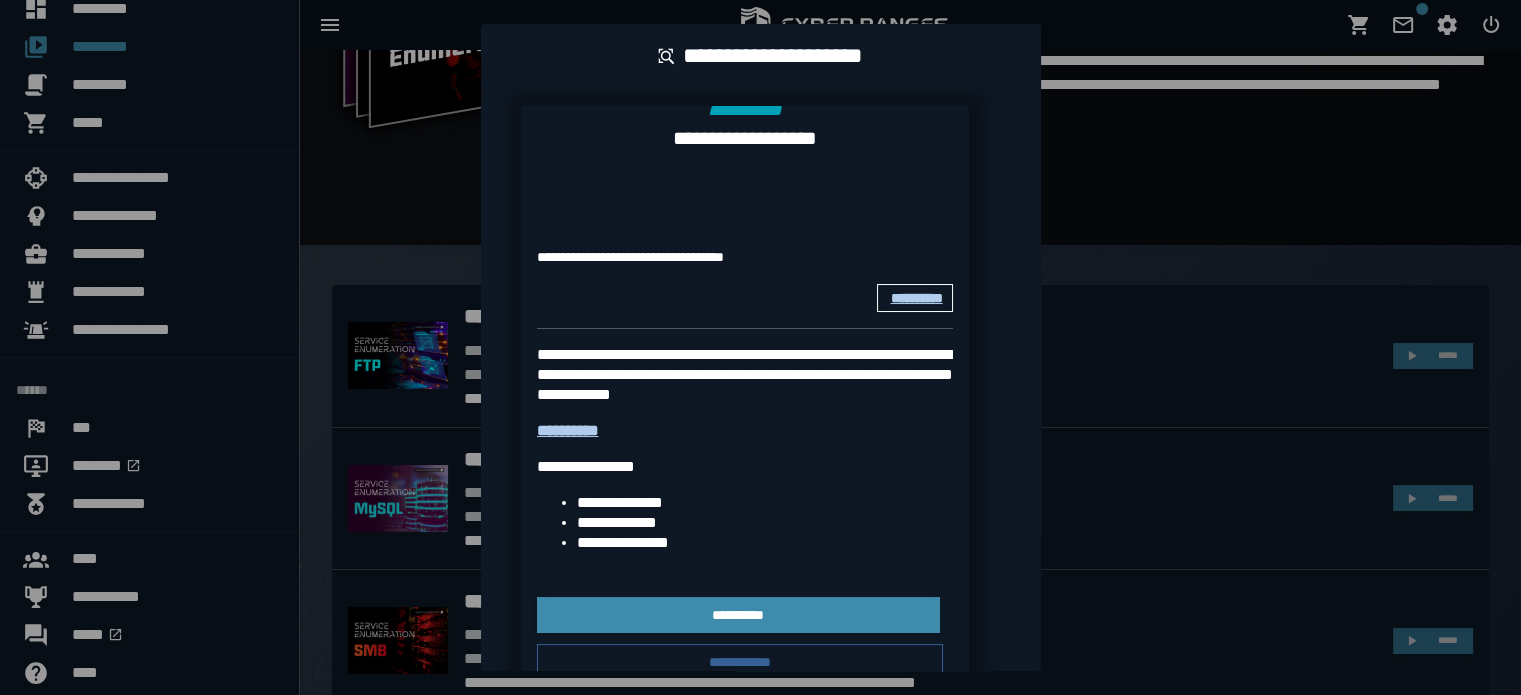 scroll, scrollTop: 0, scrollLeft: 0, axis: both 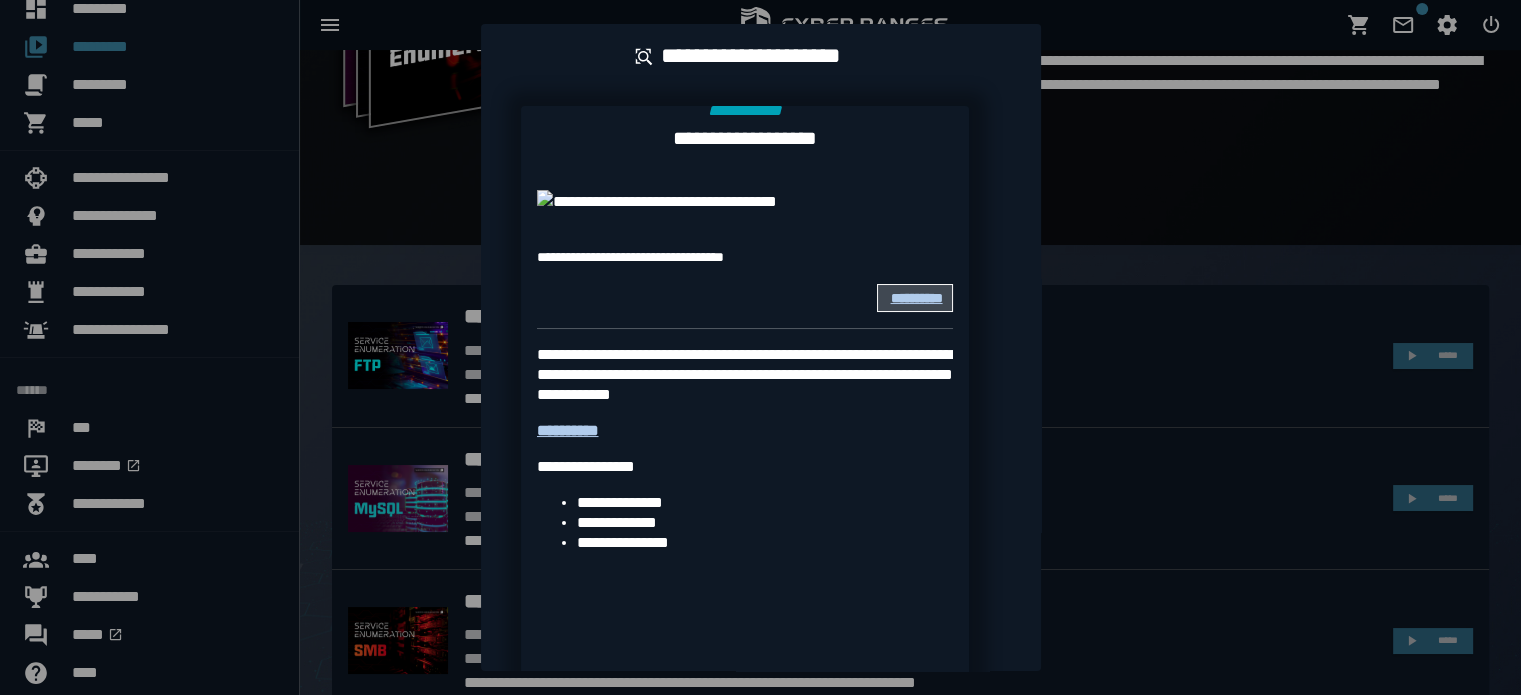 click at bounding box center (760, 347) 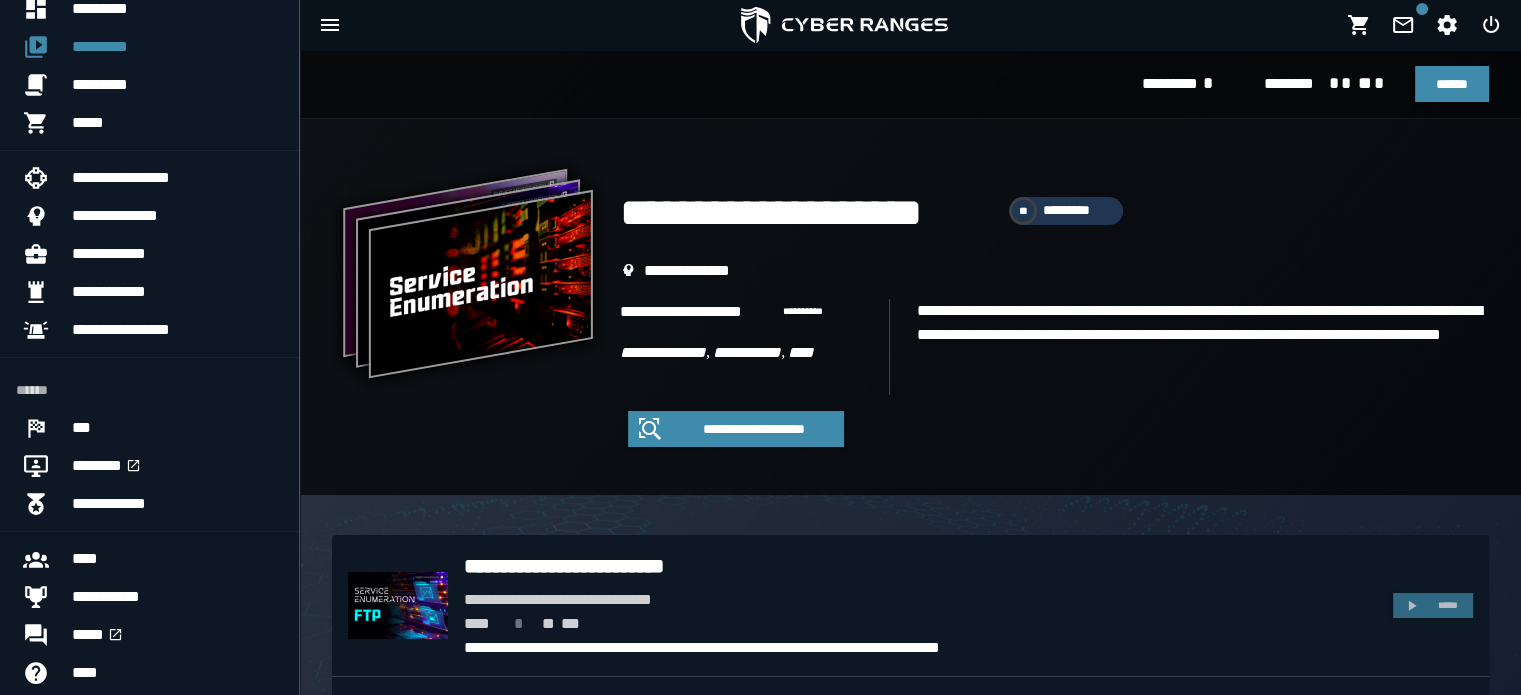scroll, scrollTop: 249, scrollLeft: 0, axis: vertical 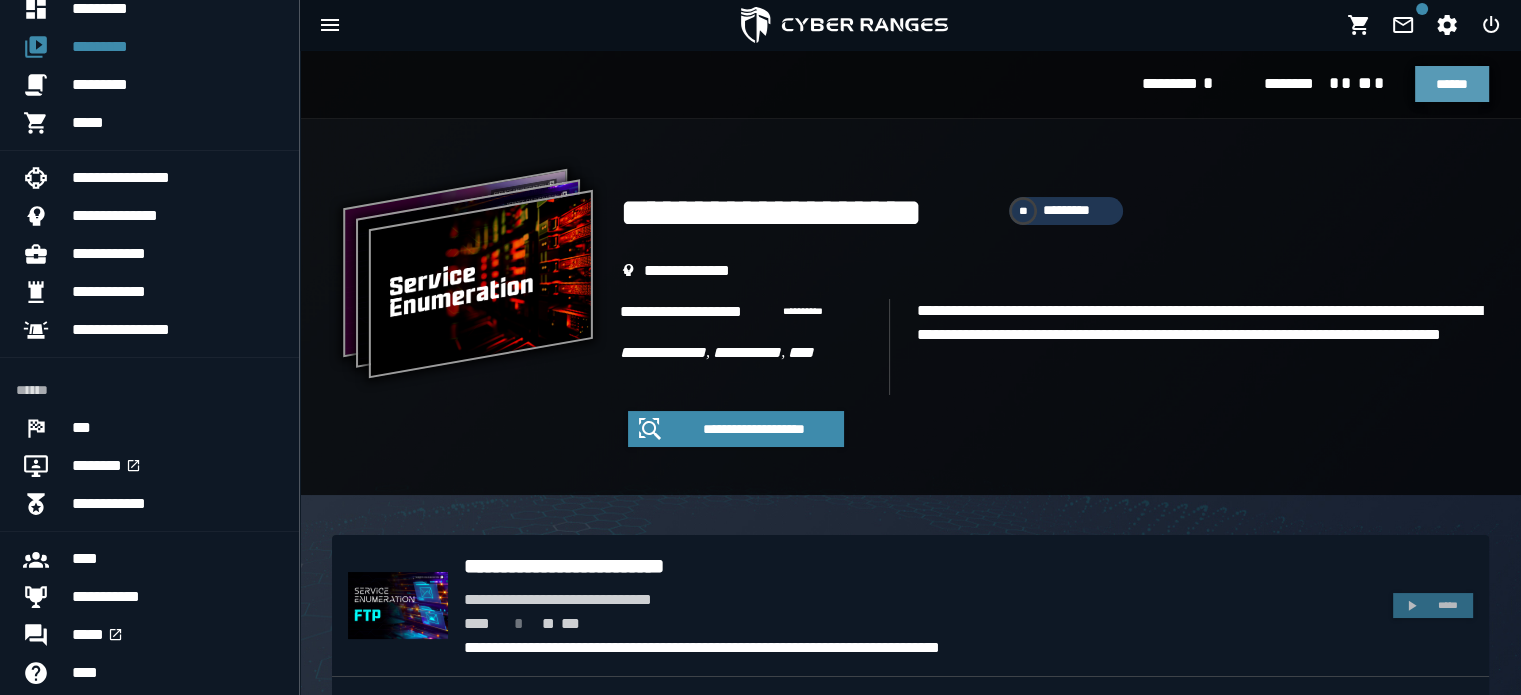 click on "******" at bounding box center [1452, 84] 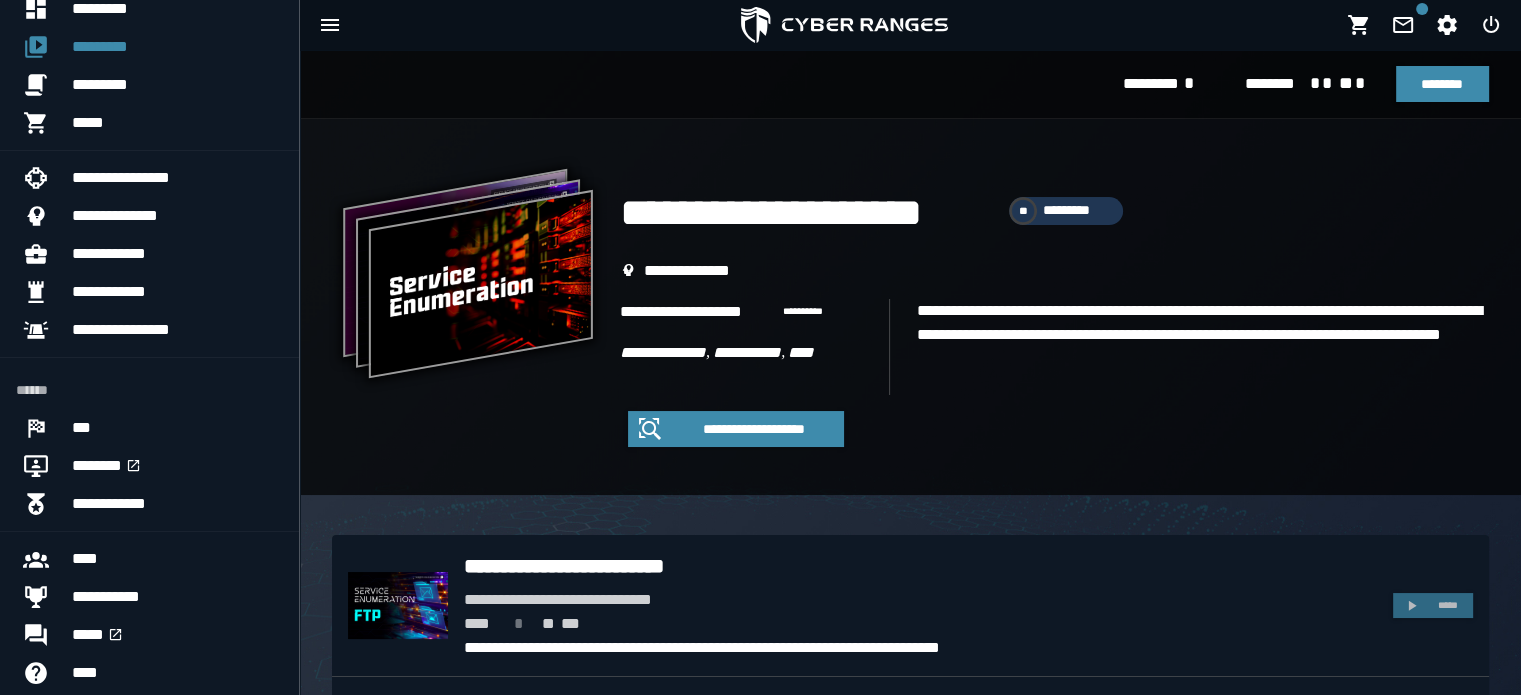 click on "**********" 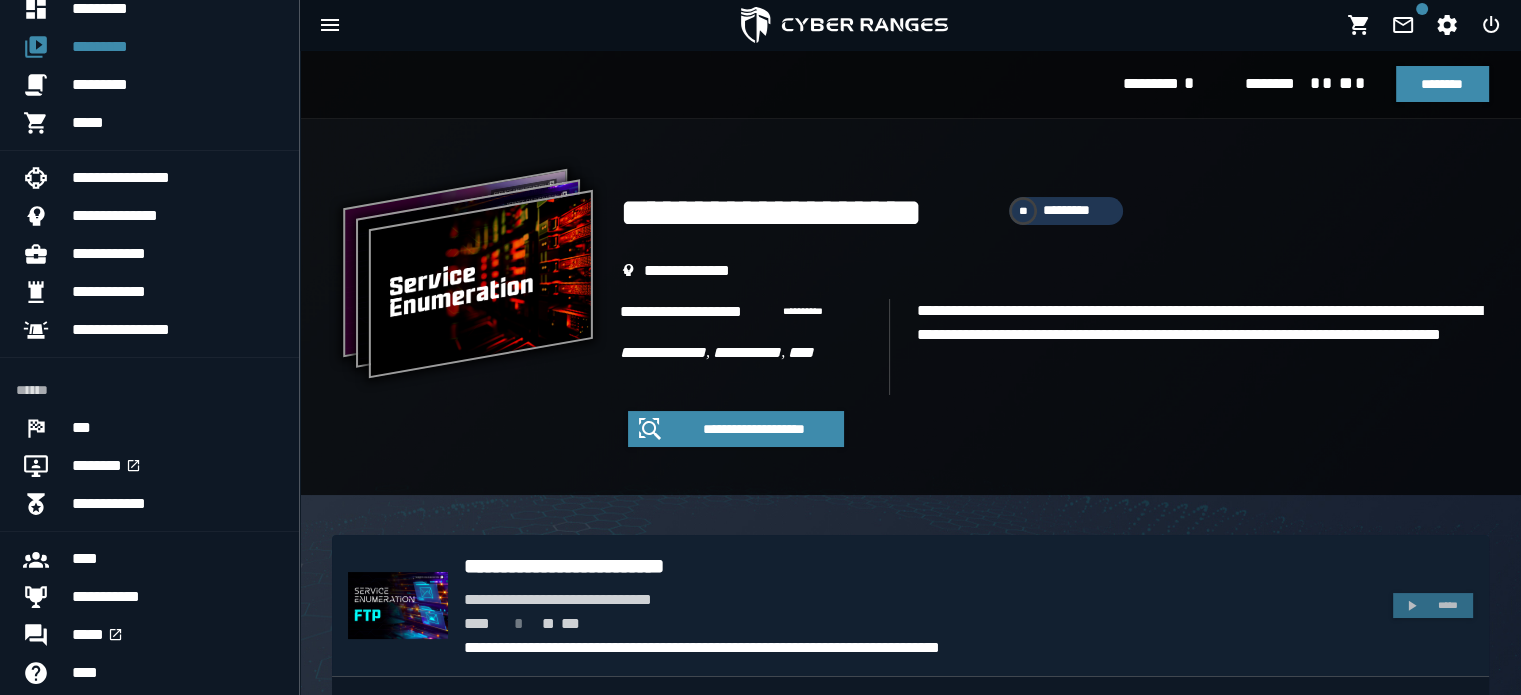 click at bounding box center (406, 605) 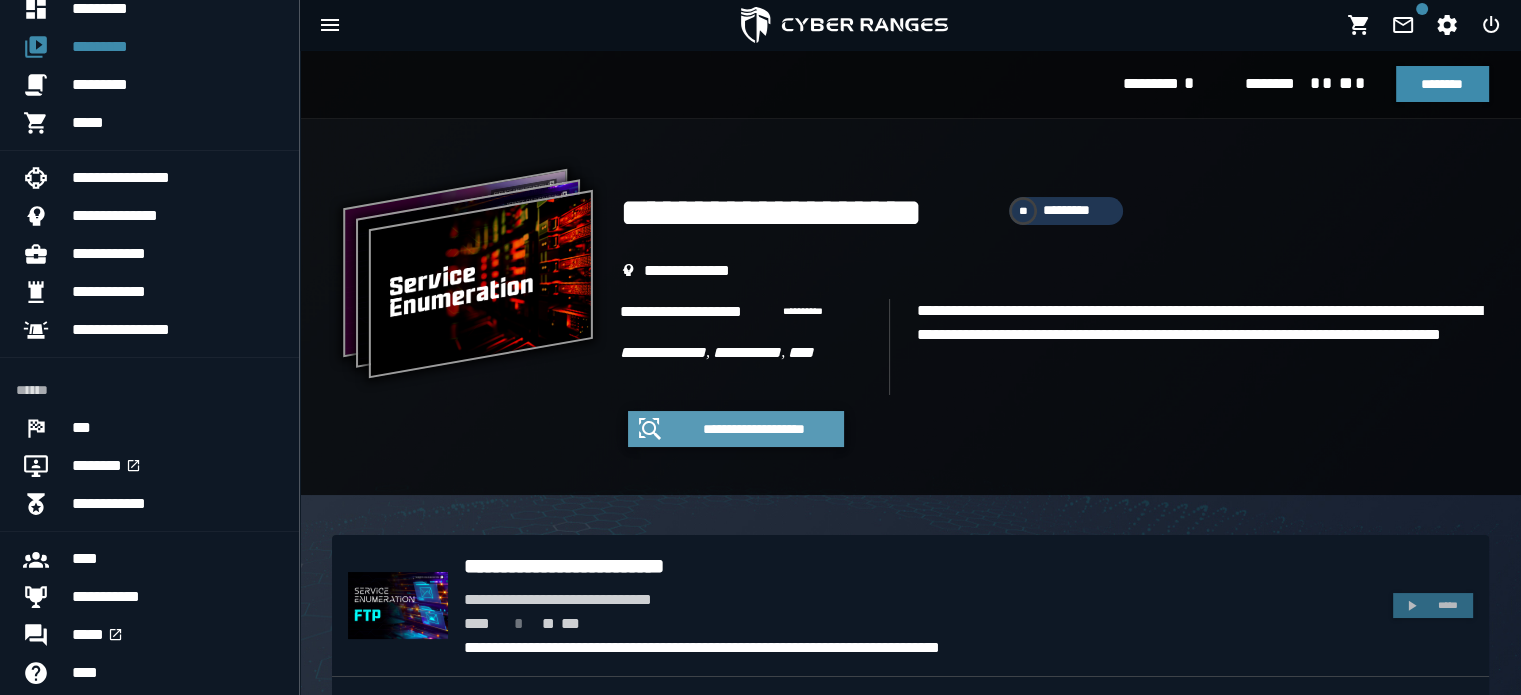 click on "**********" at bounding box center [754, 429] 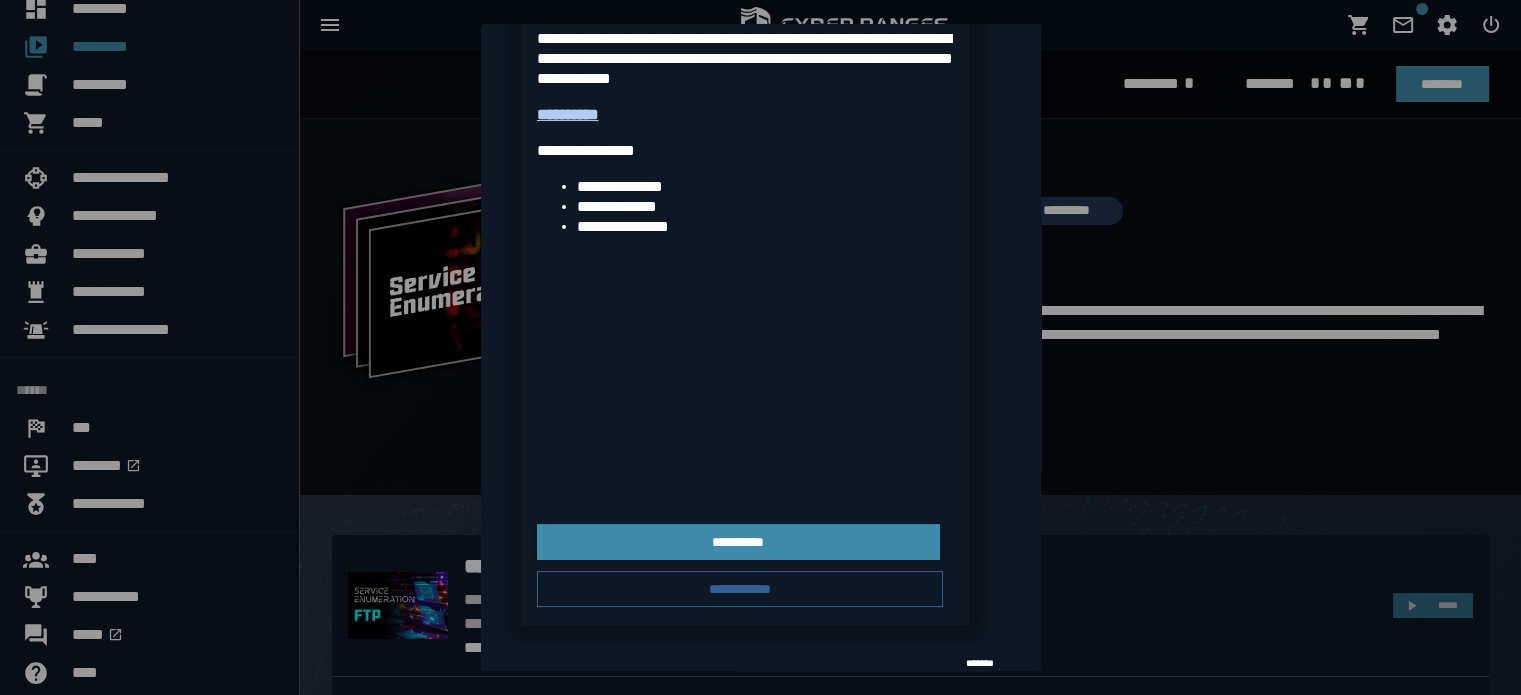 scroll, scrollTop: 336, scrollLeft: 0, axis: vertical 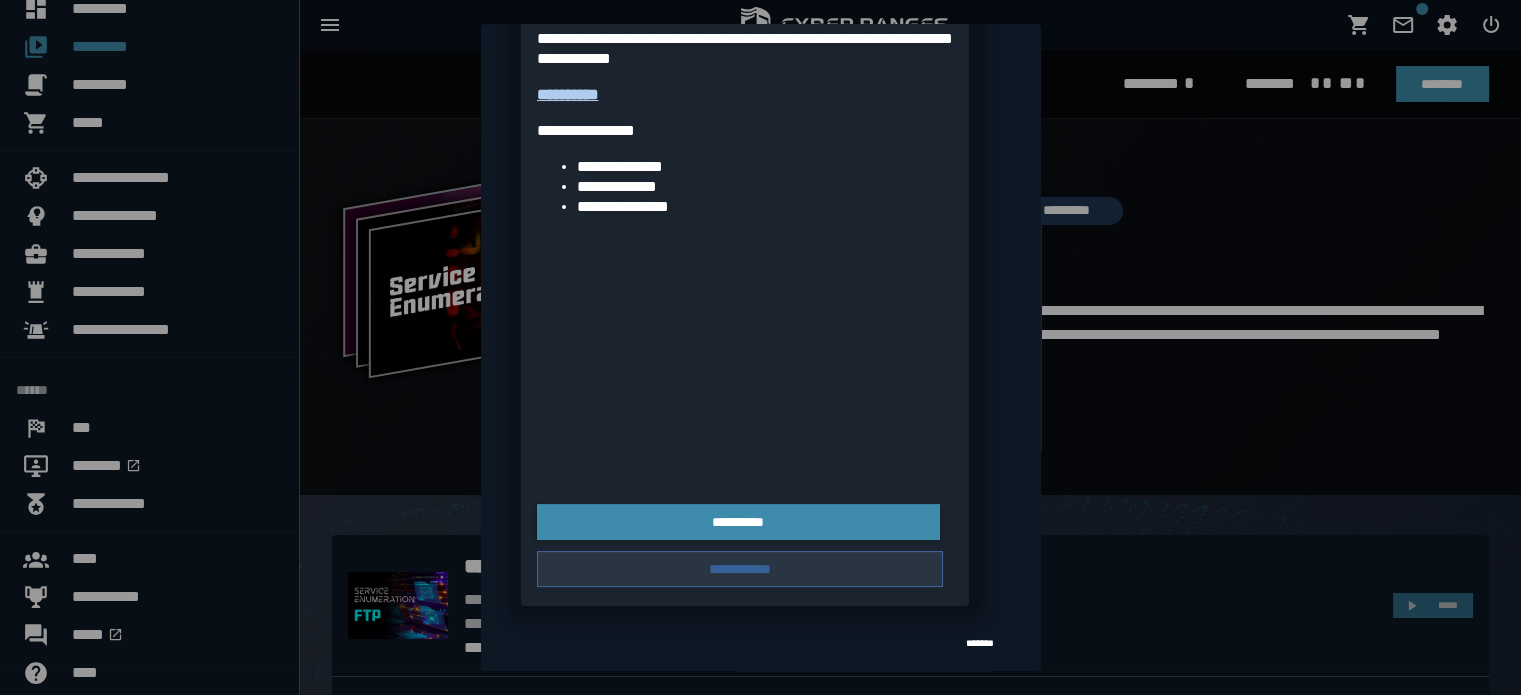 click on "**********" at bounding box center (740, 569) 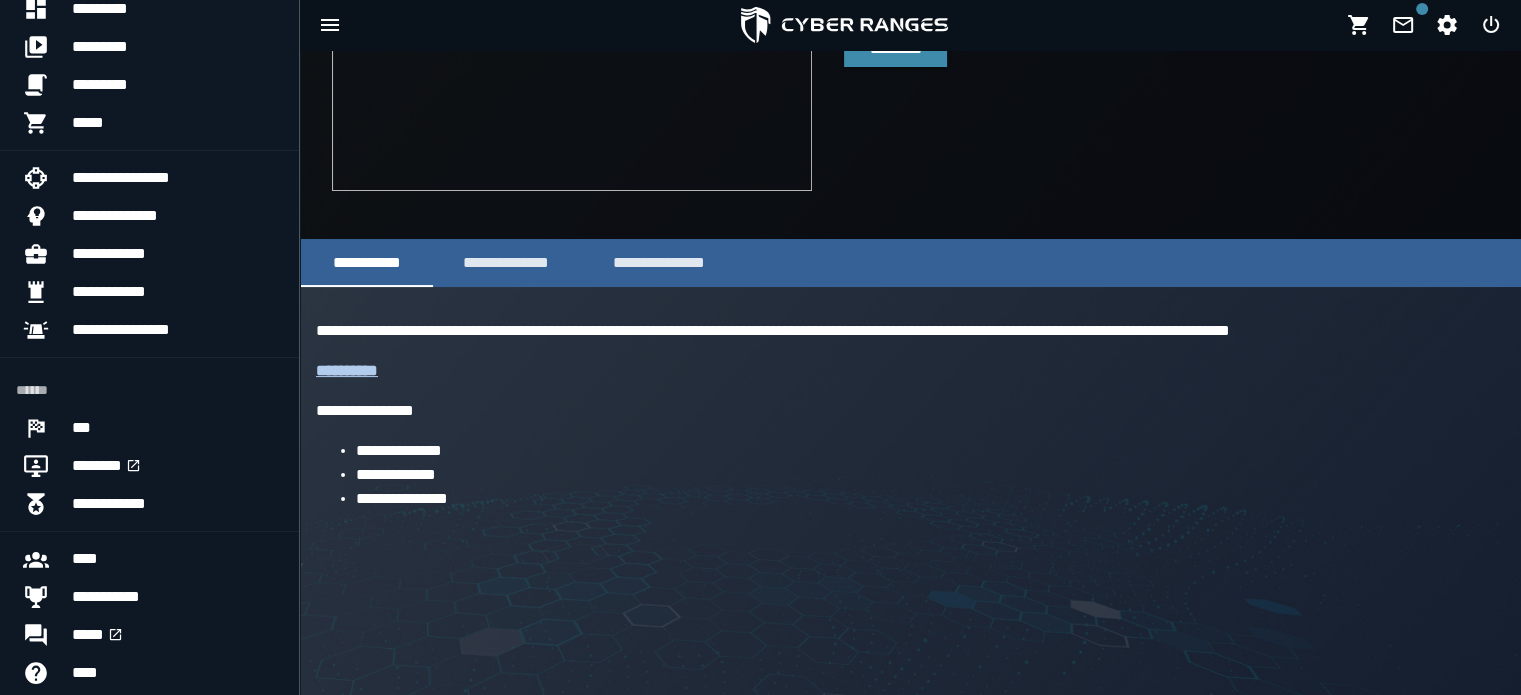 scroll, scrollTop: 235, scrollLeft: 0, axis: vertical 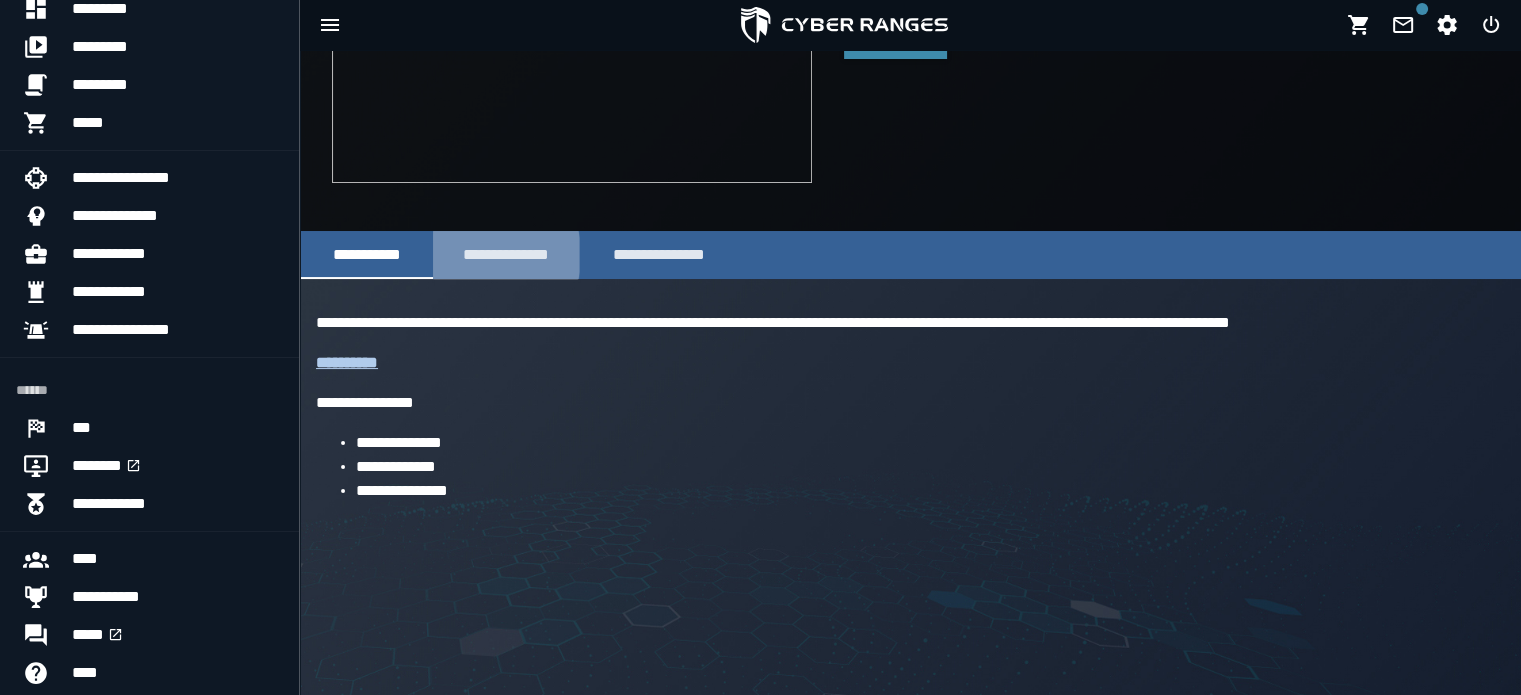 click on "**********" at bounding box center (506, 254) 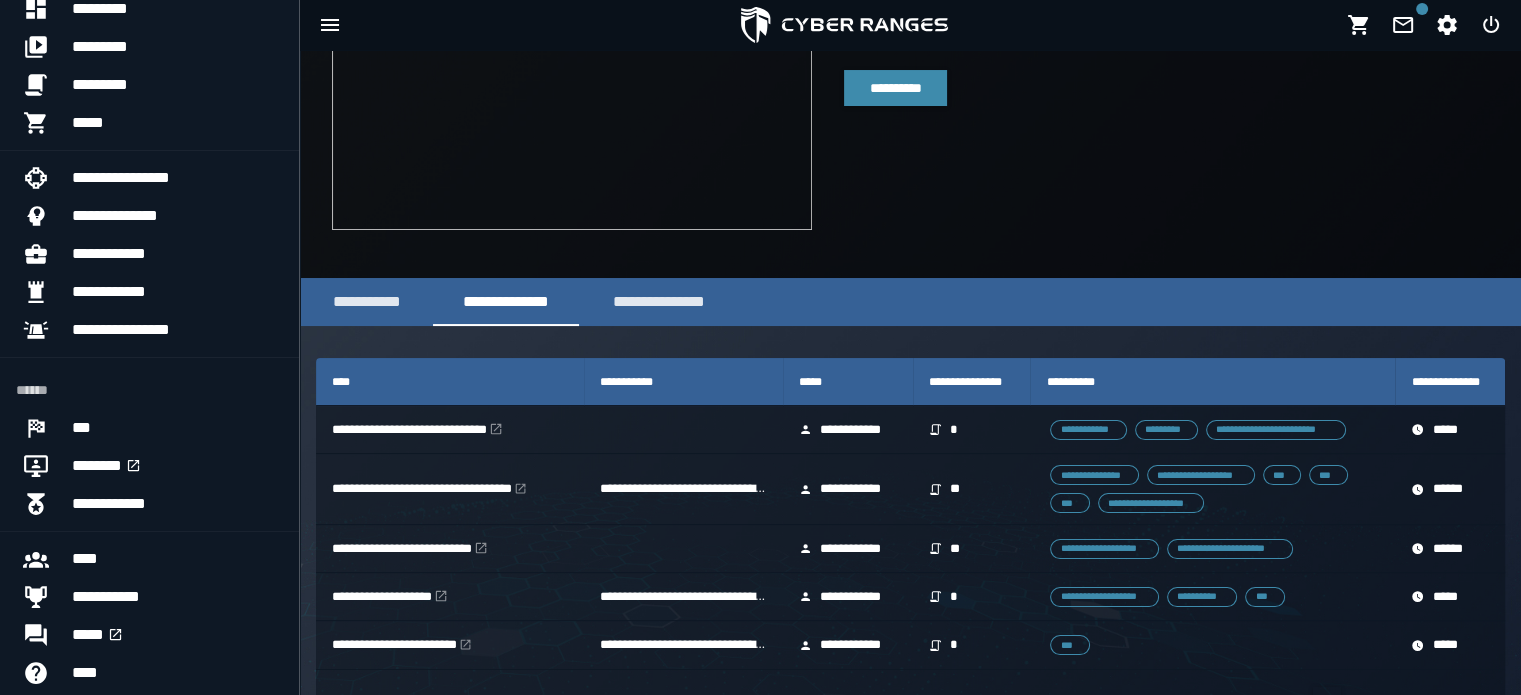scroll, scrollTop: 242, scrollLeft: 0, axis: vertical 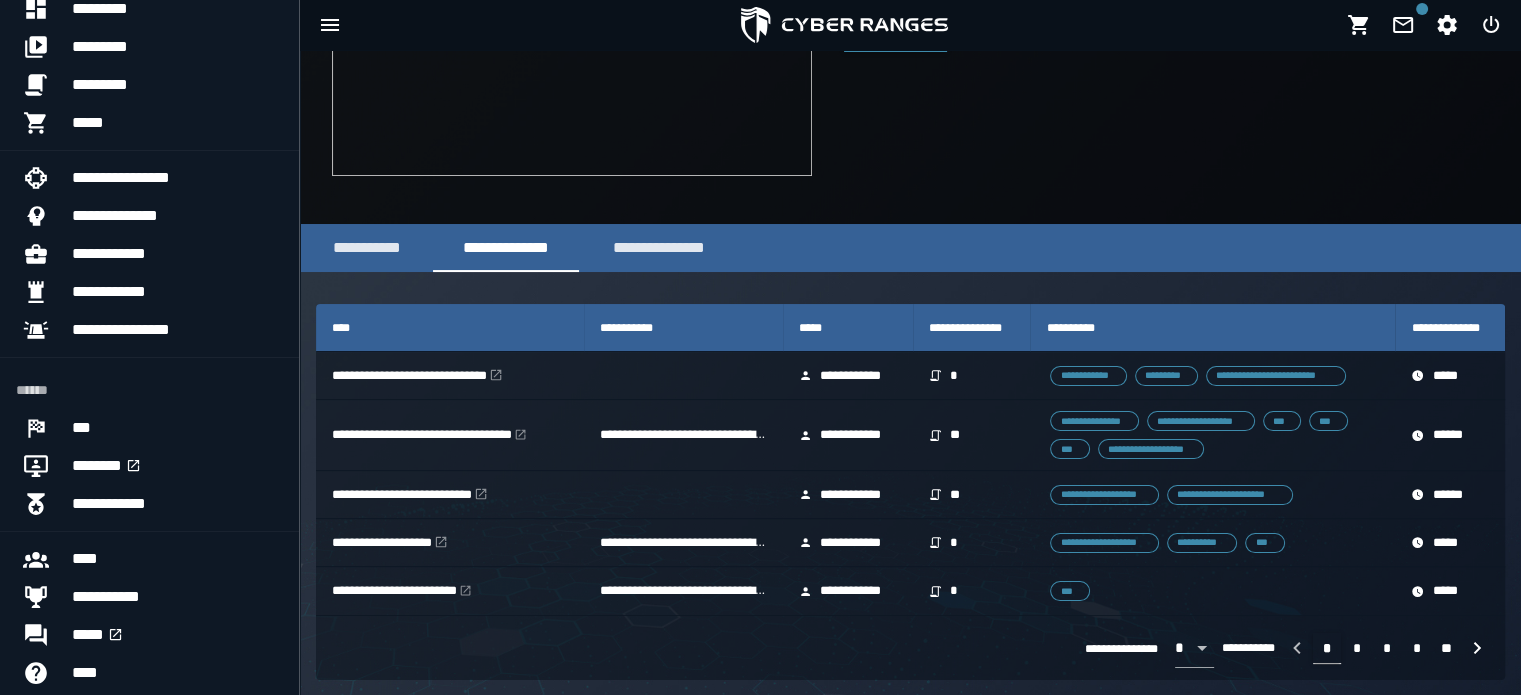click on "*****" at bounding box center [848, 328] 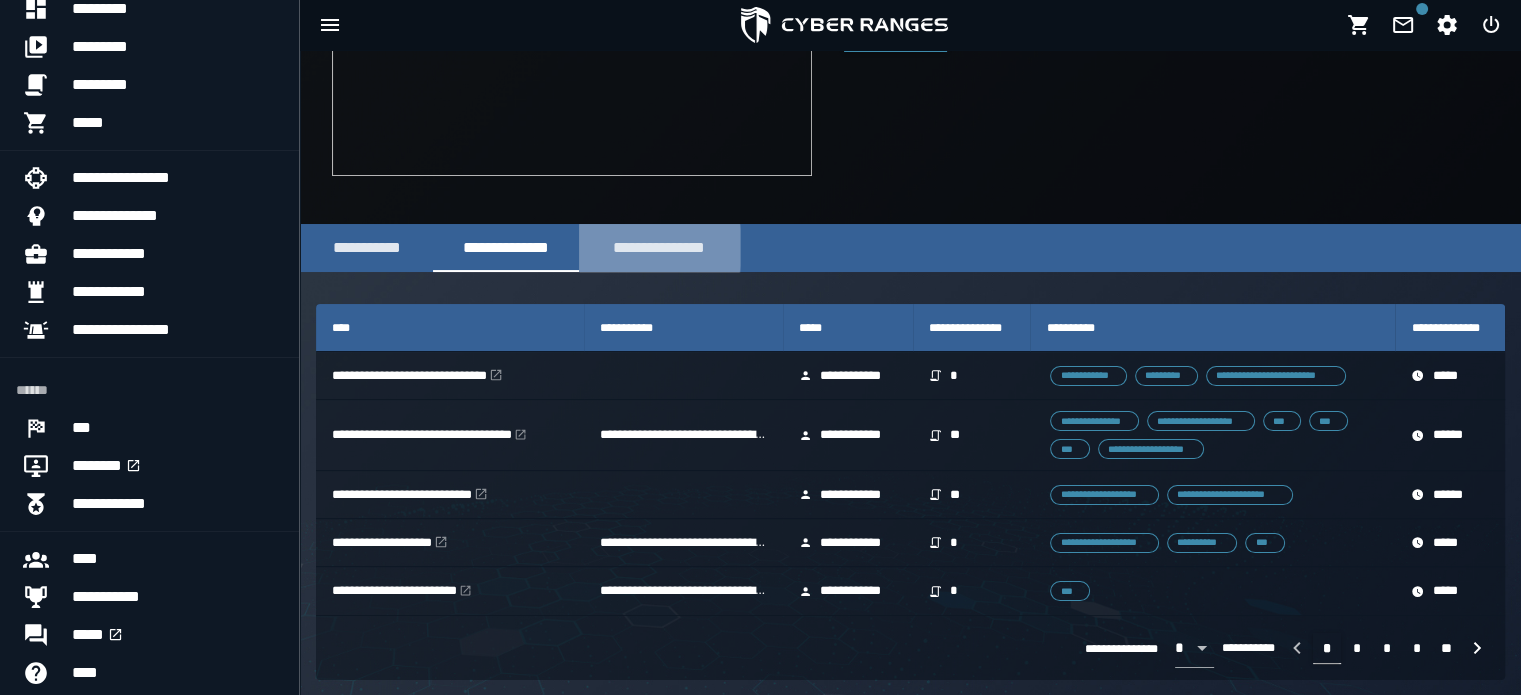 click on "**********" at bounding box center (659, 247) 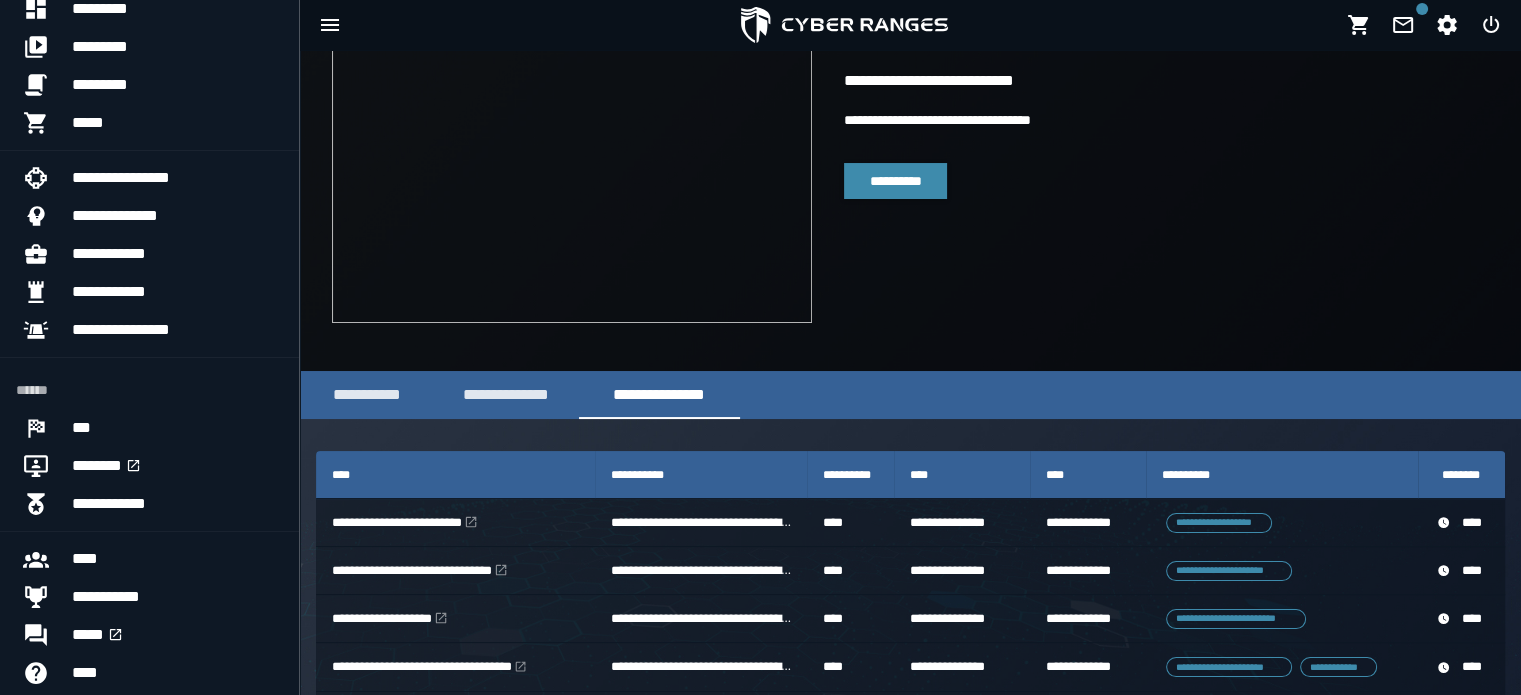 scroll, scrollTop: 172, scrollLeft: 0, axis: vertical 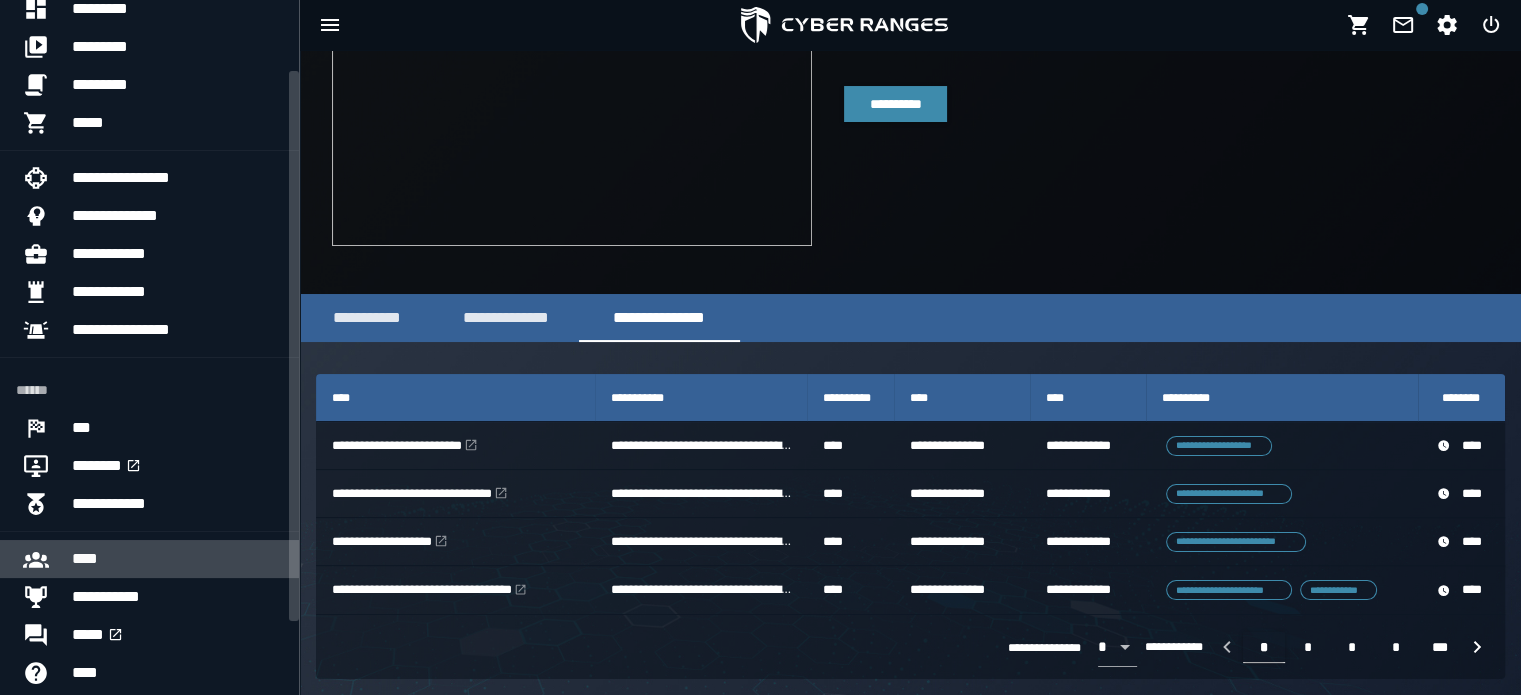 click on "****" at bounding box center (177, 559) 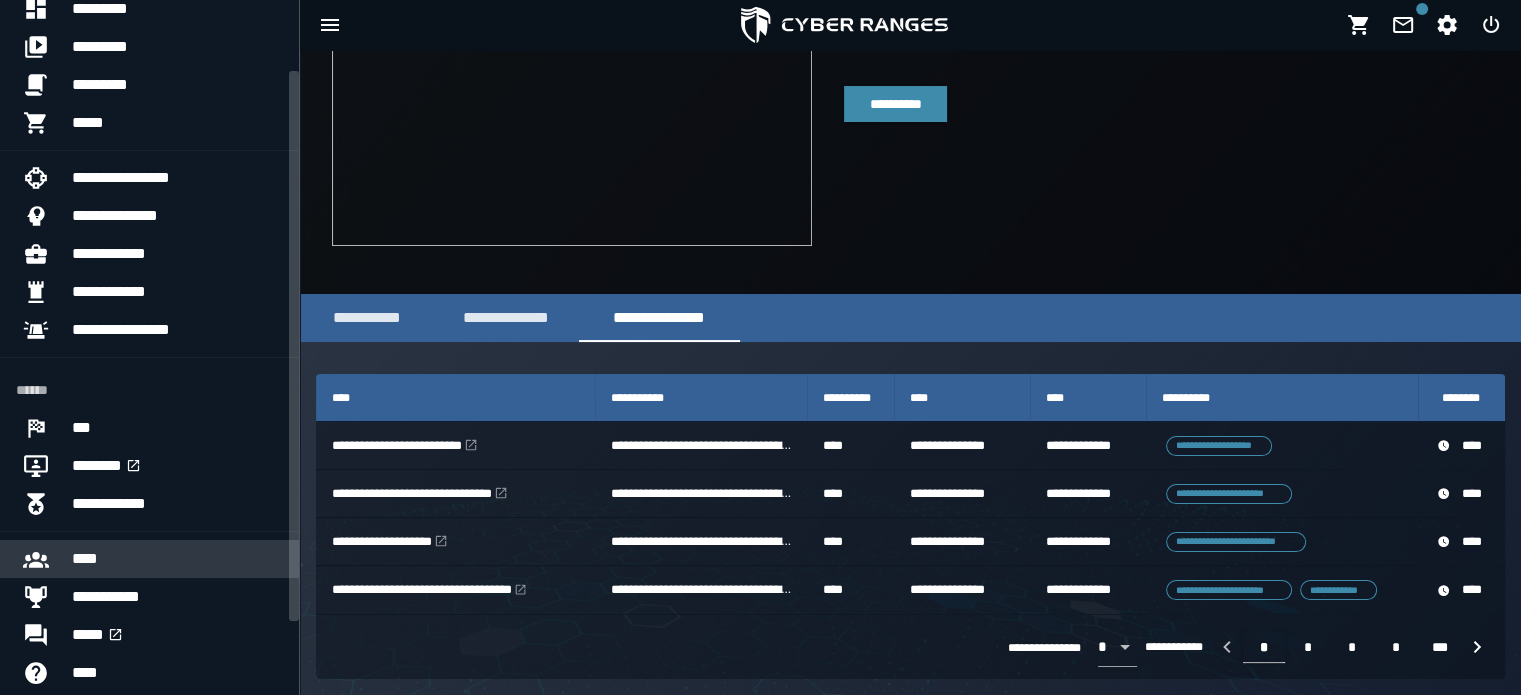 scroll, scrollTop: 0, scrollLeft: 0, axis: both 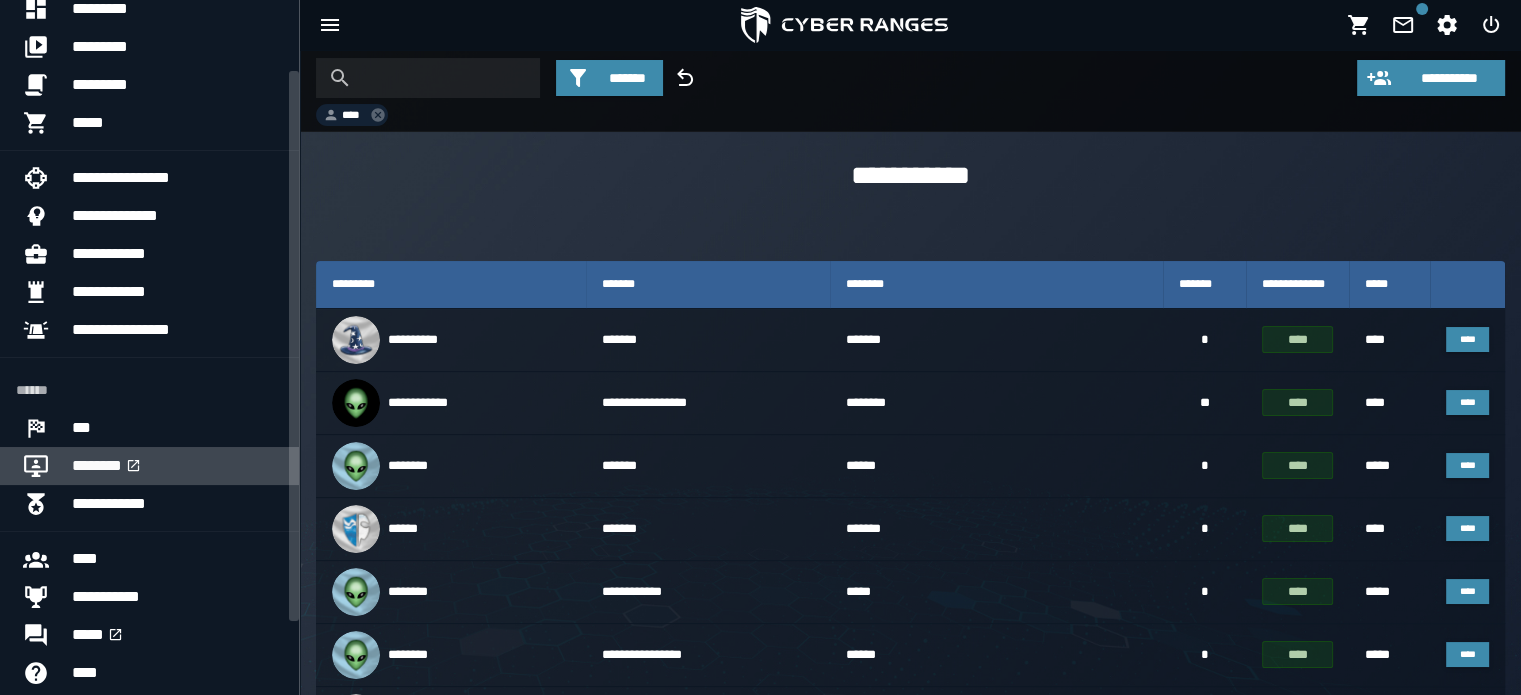 click on "********" at bounding box center (177, 466) 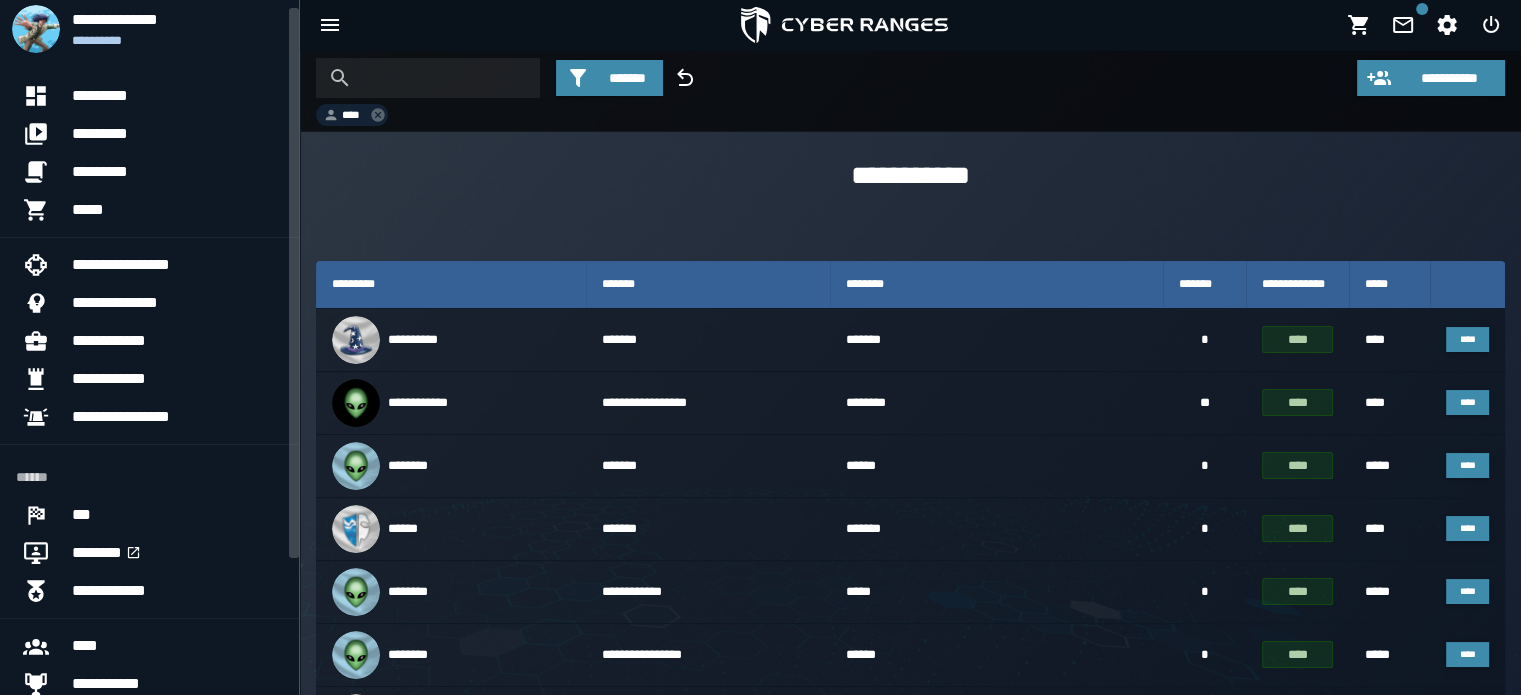 scroll, scrollTop: 0, scrollLeft: 0, axis: both 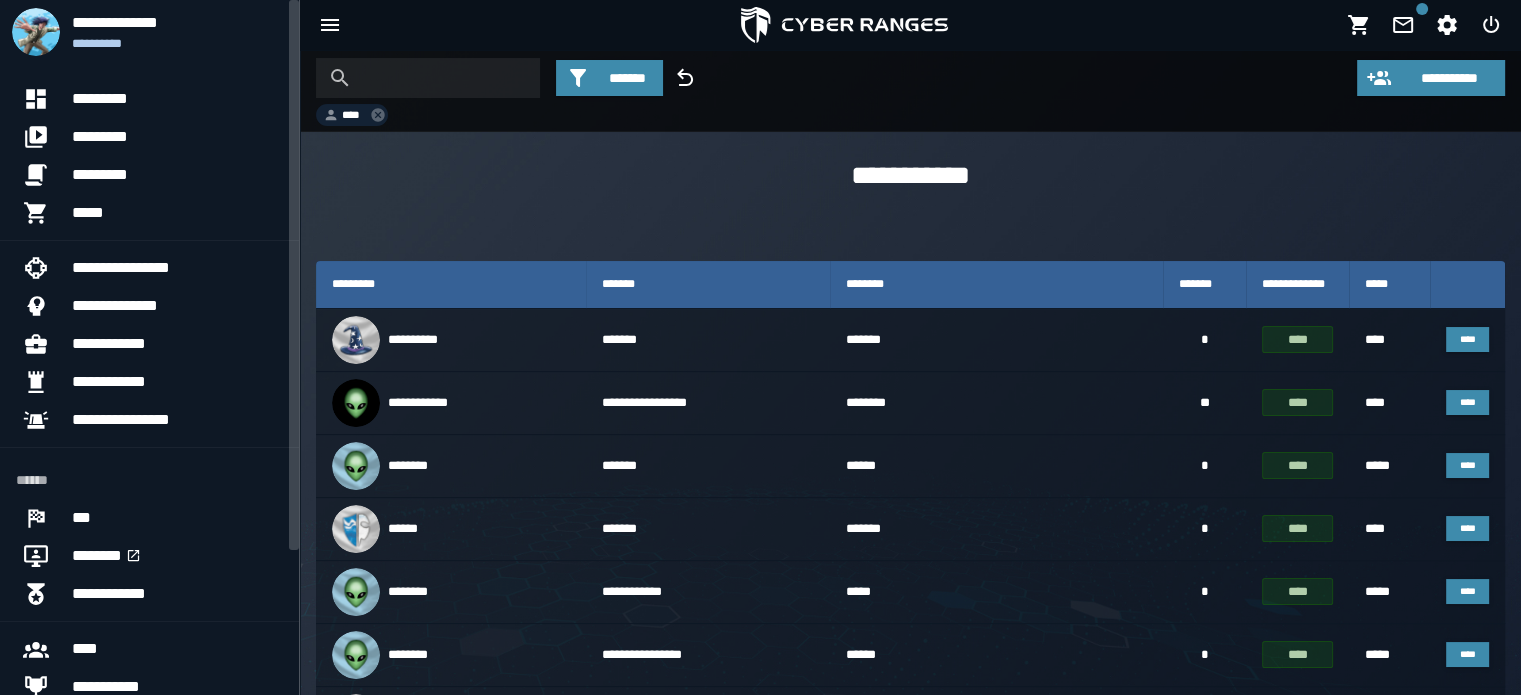 drag, startPoint x: 292, startPoint y: 308, endPoint x: 280, endPoint y: 111, distance: 197.36514 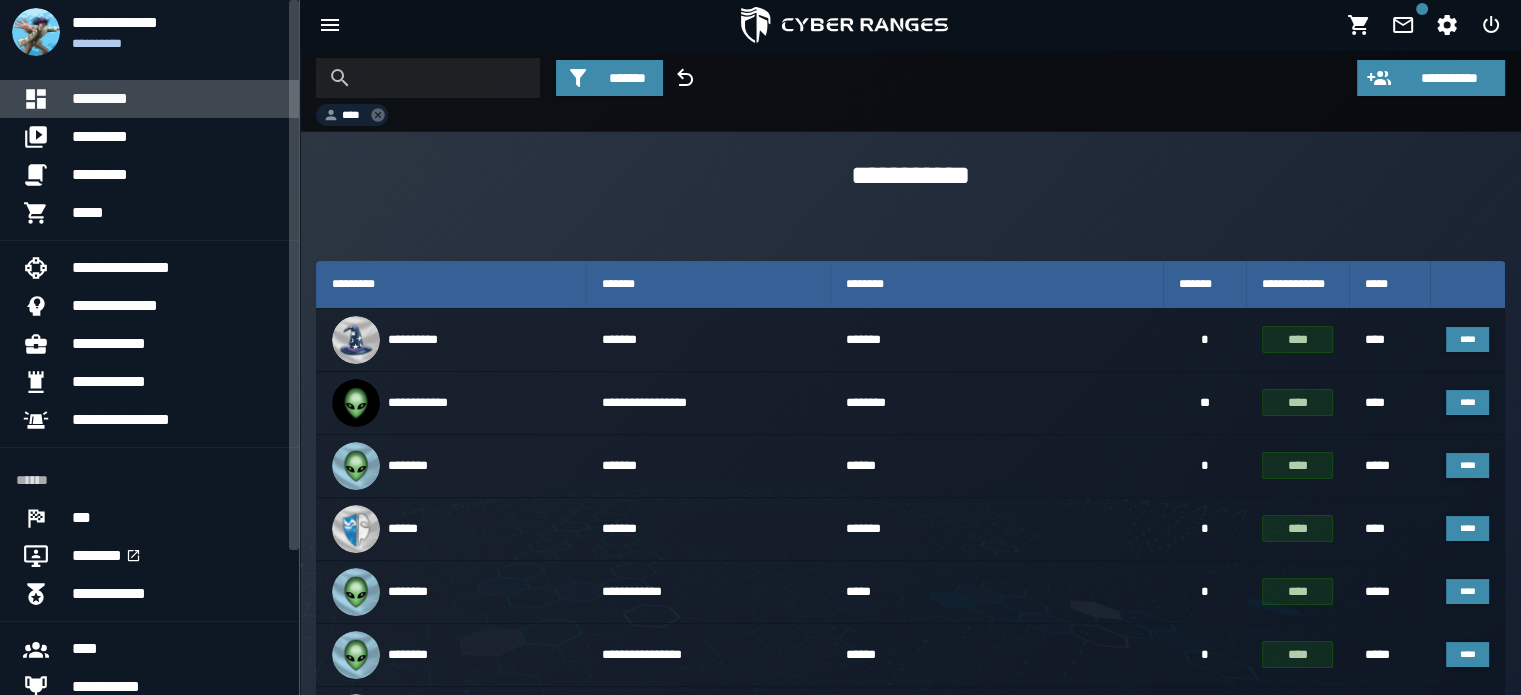 click on "*********" at bounding box center [177, 99] 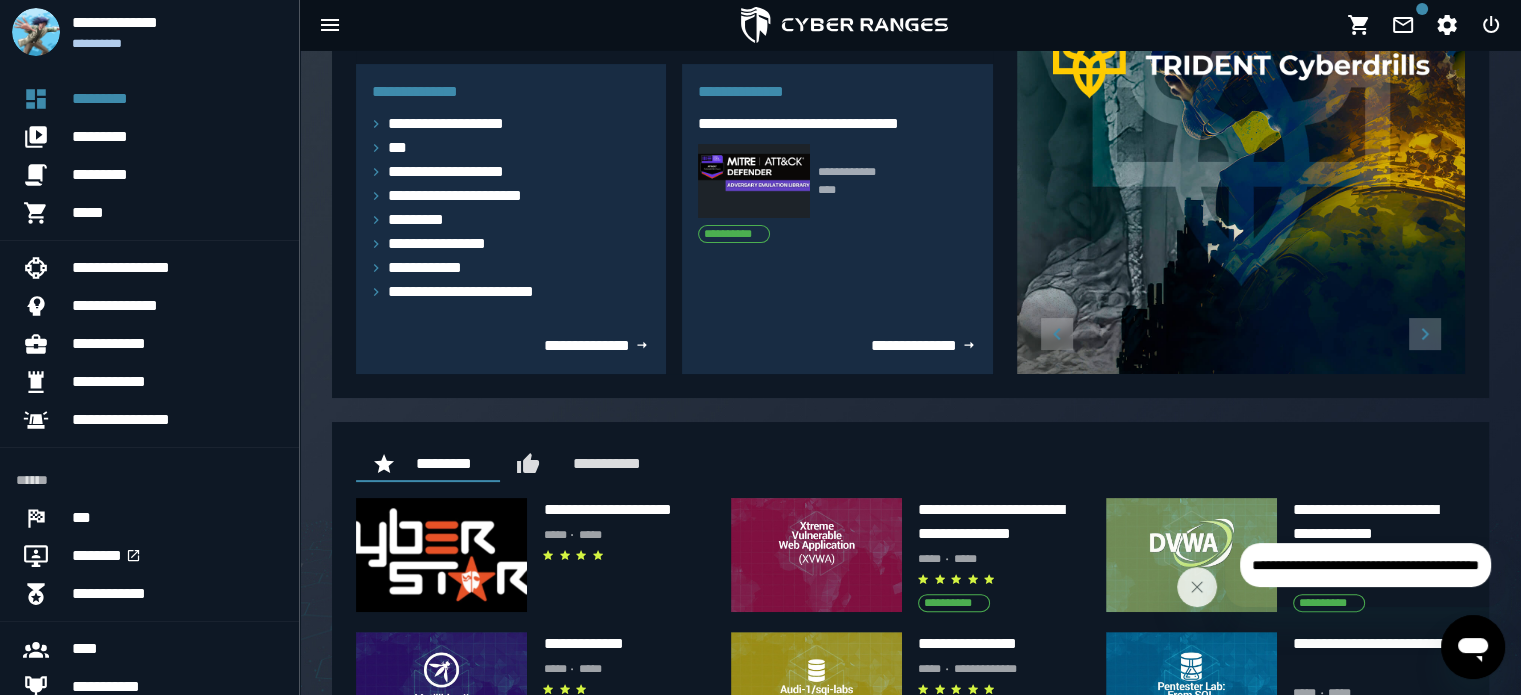 scroll, scrollTop: 395, scrollLeft: 0, axis: vertical 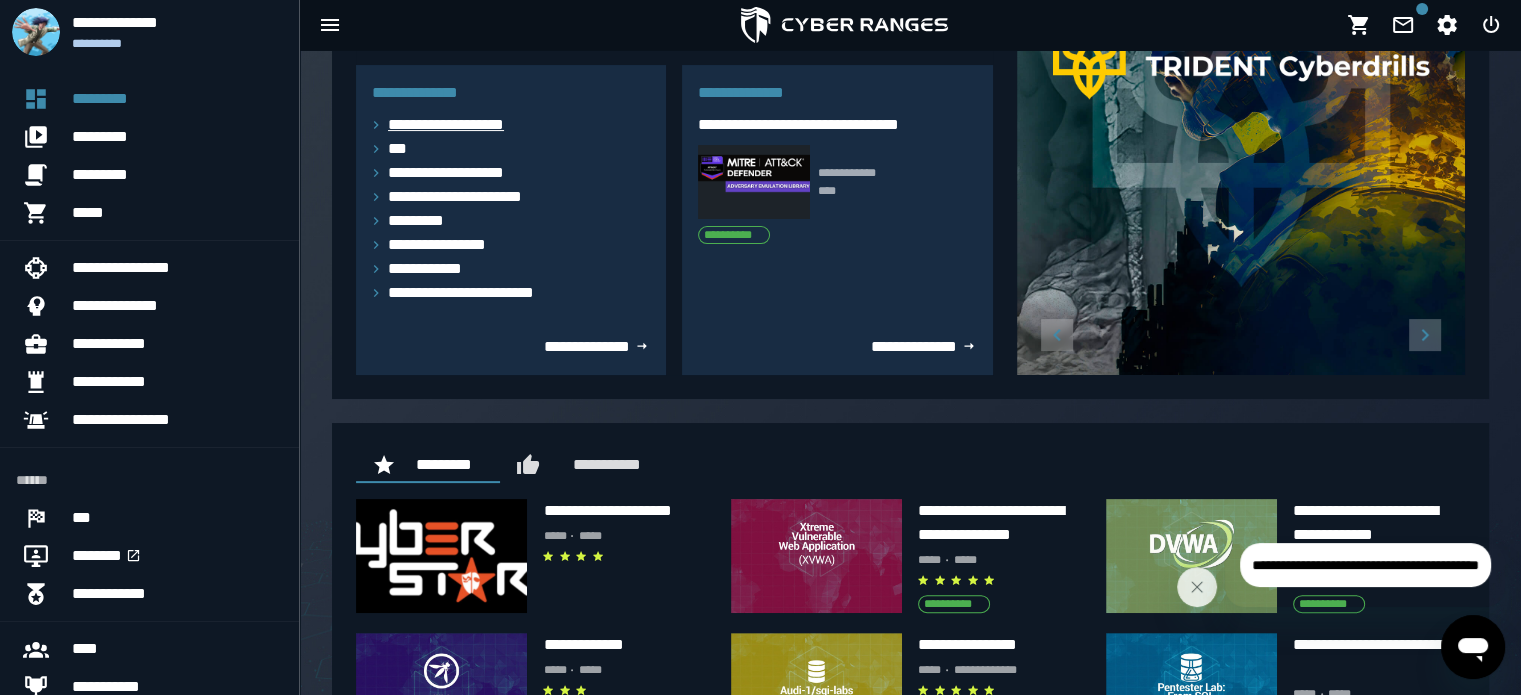 click 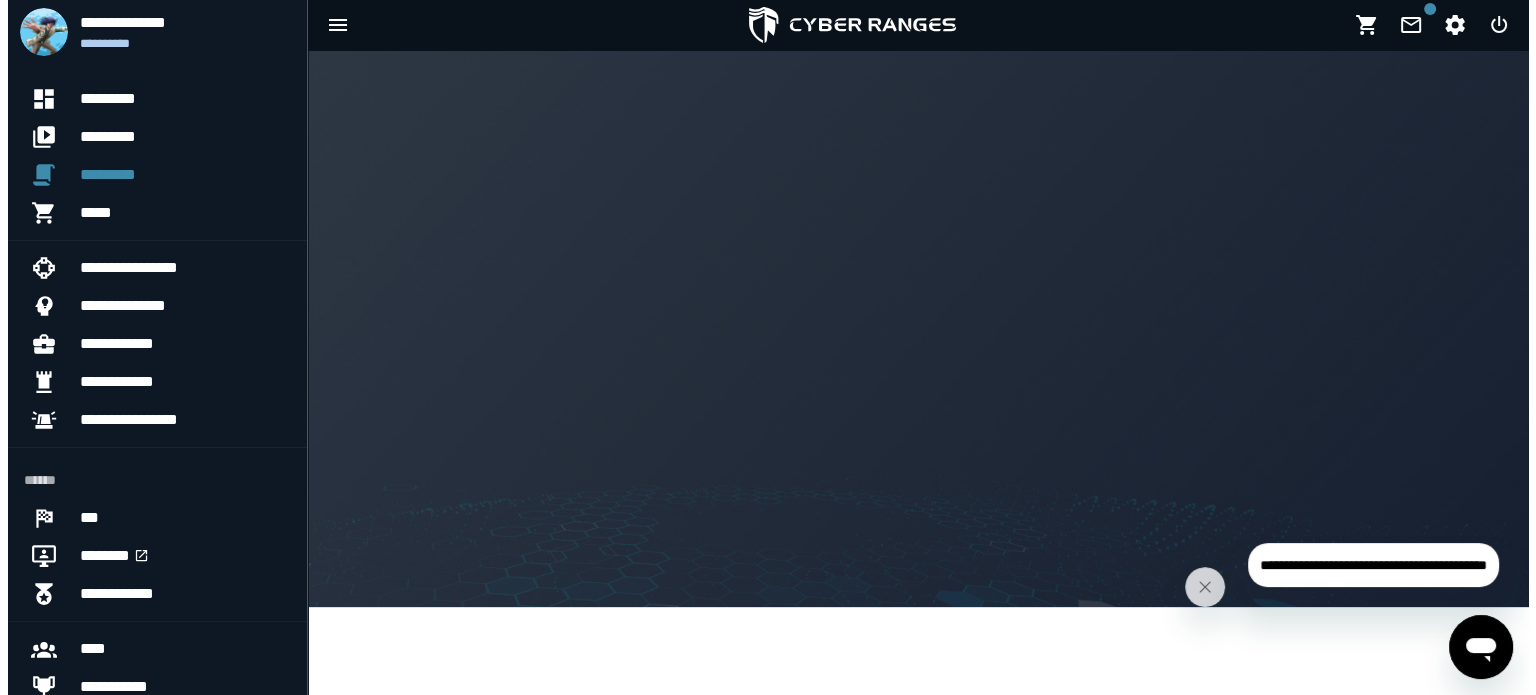 scroll, scrollTop: 0, scrollLeft: 0, axis: both 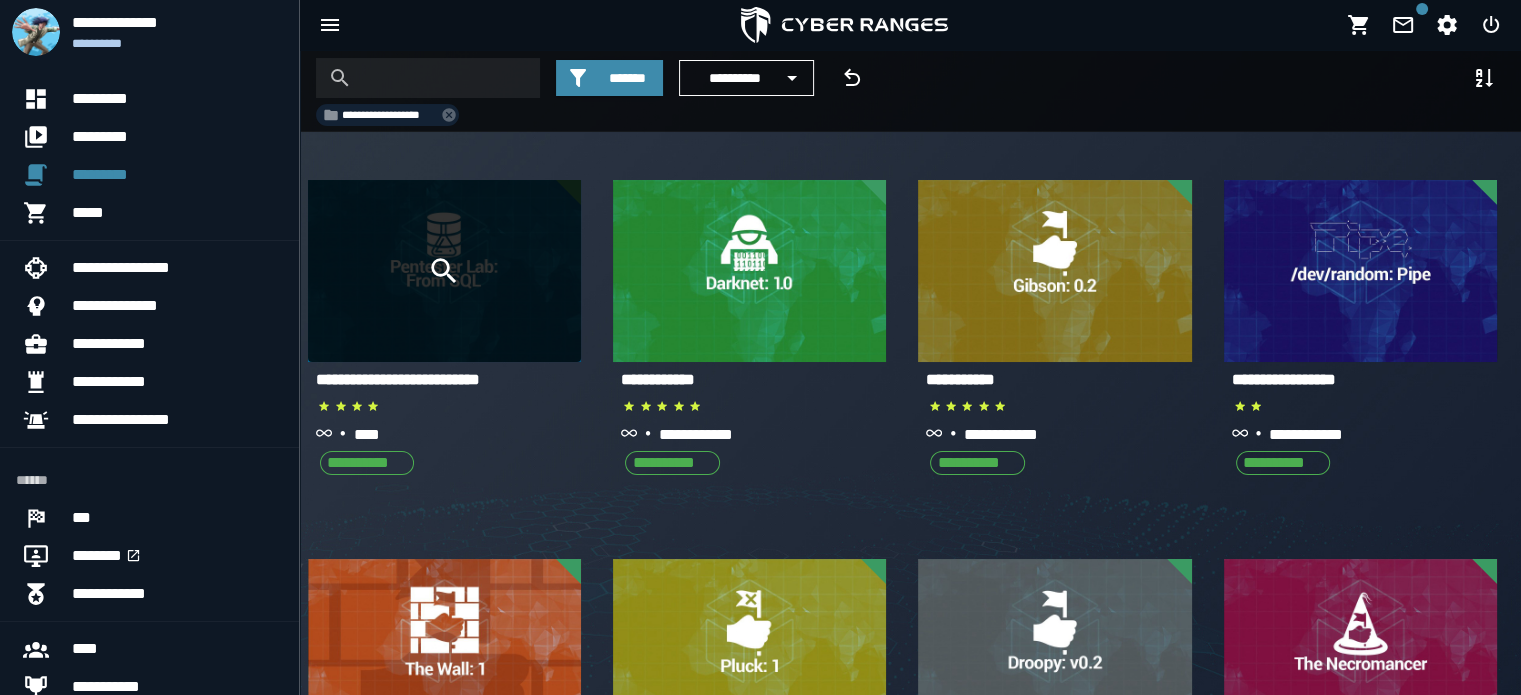 click 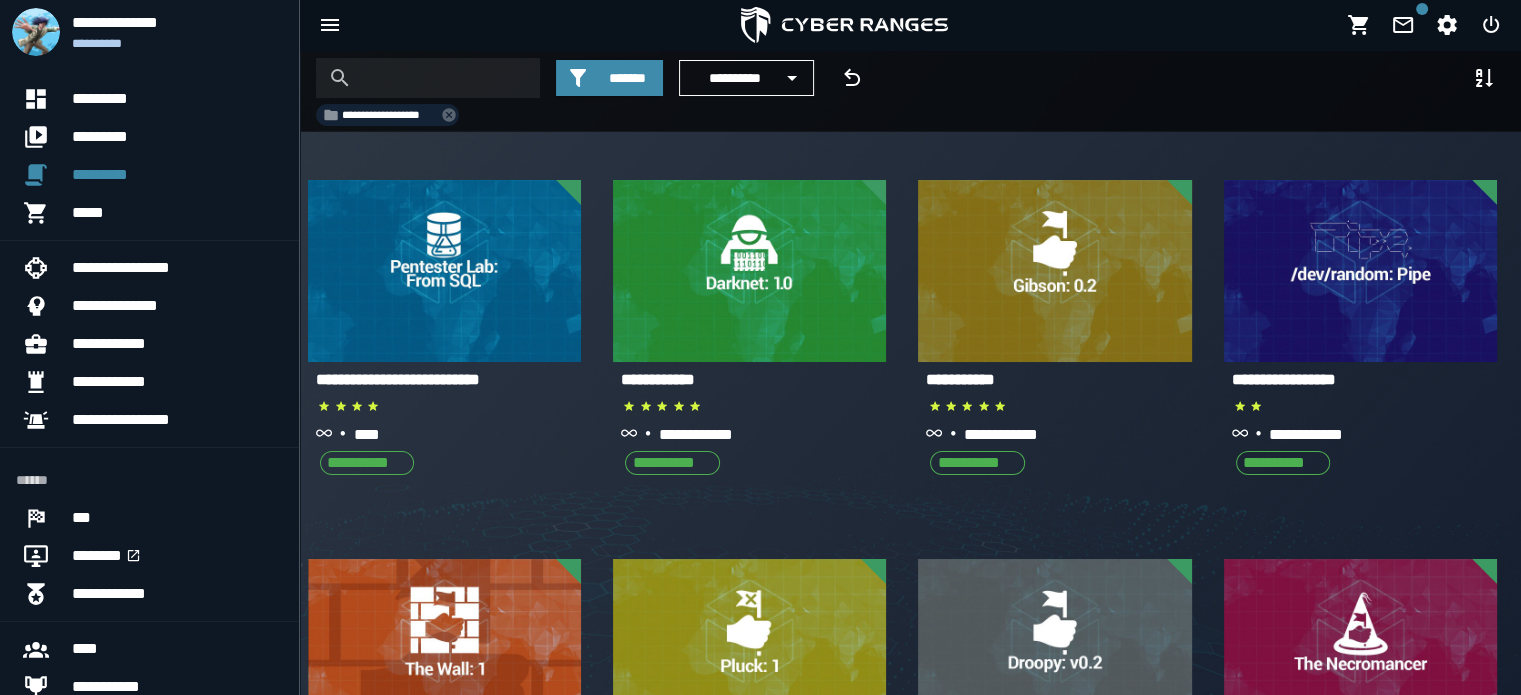 click on "**********" at bounding box center [367, 463] 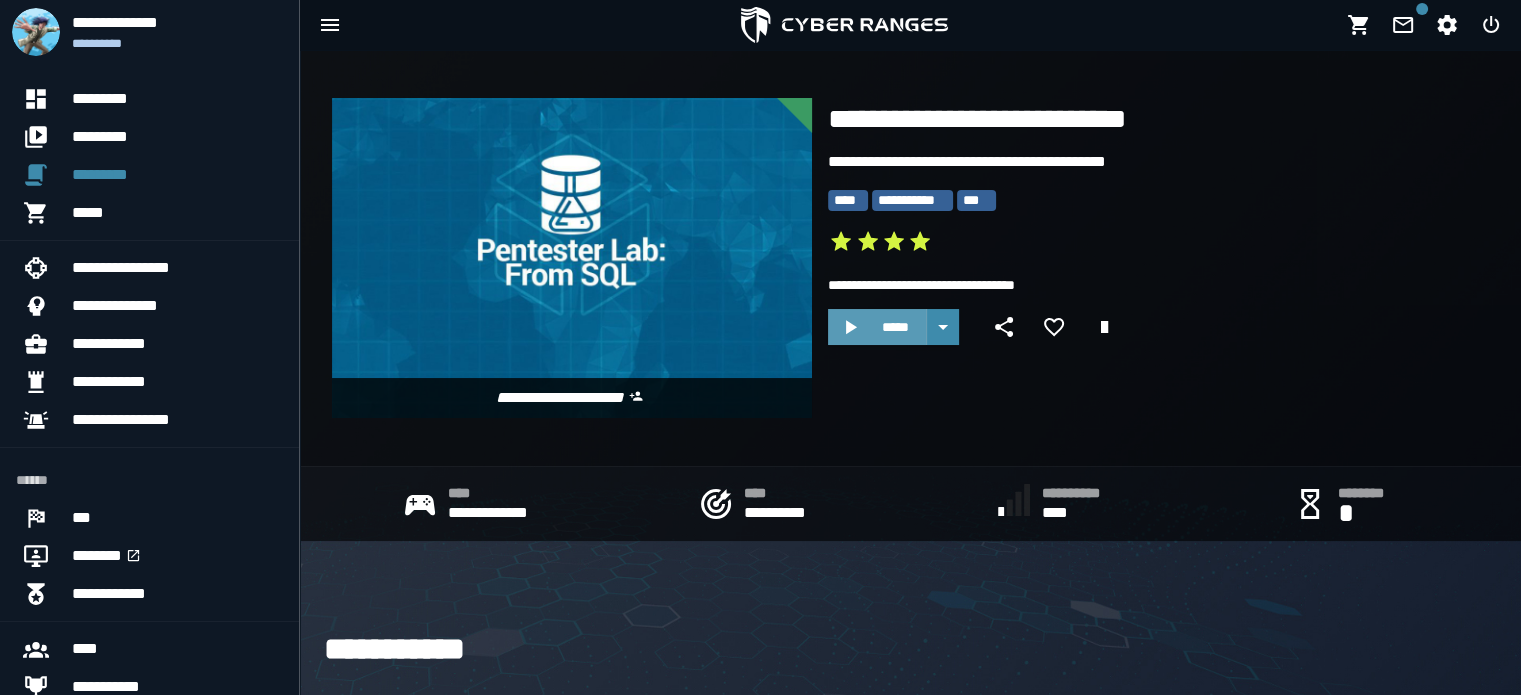 click 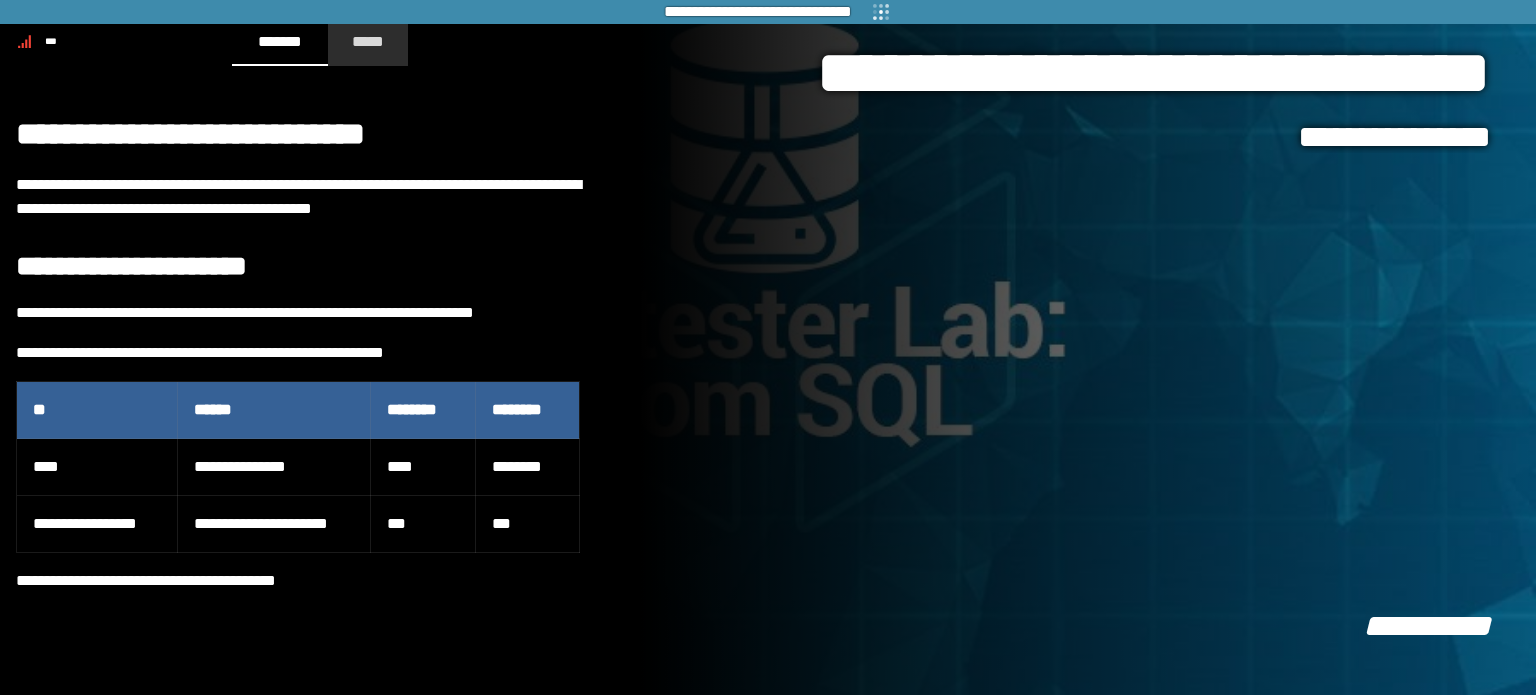 click on "*****" at bounding box center [368, 41] 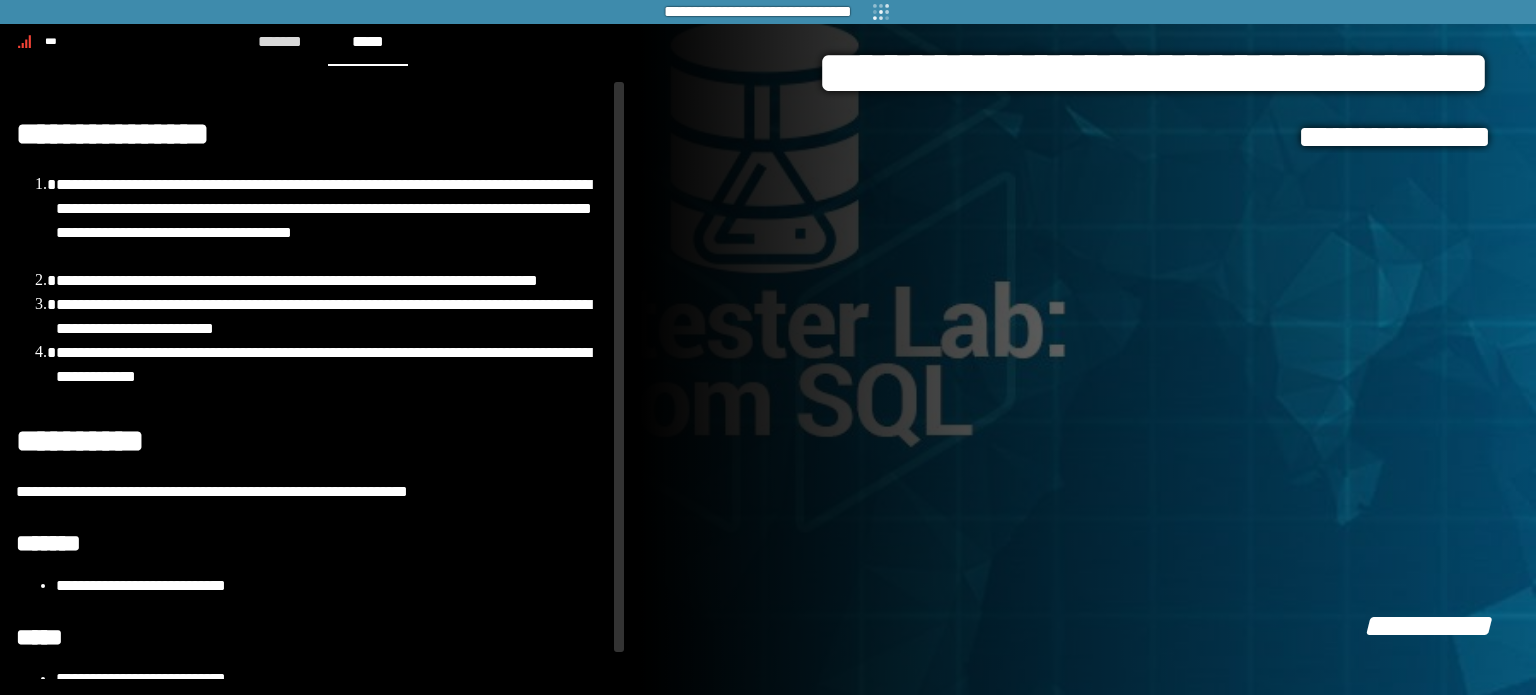click on "**********" at bounding box center [332, 586] 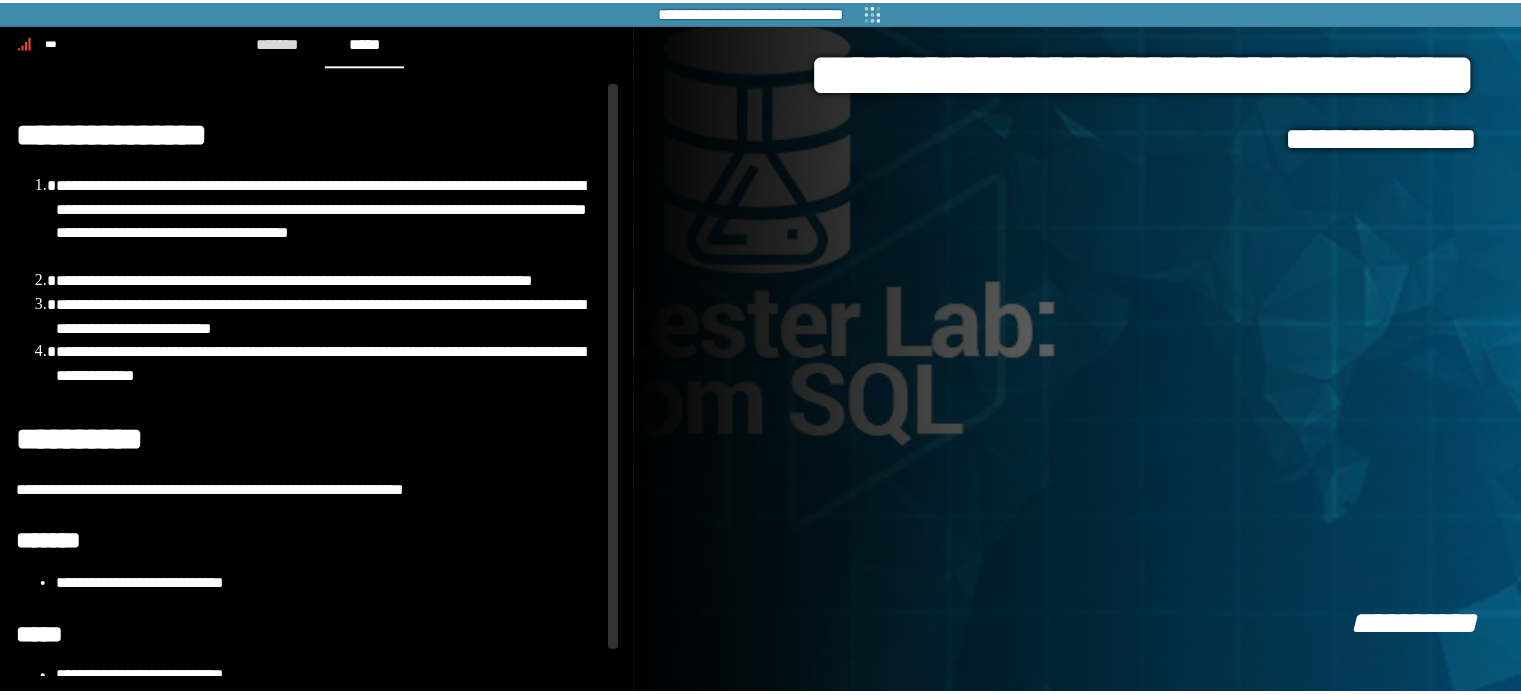 scroll, scrollTop: 27, scrollLeft: 0, axis: vertical 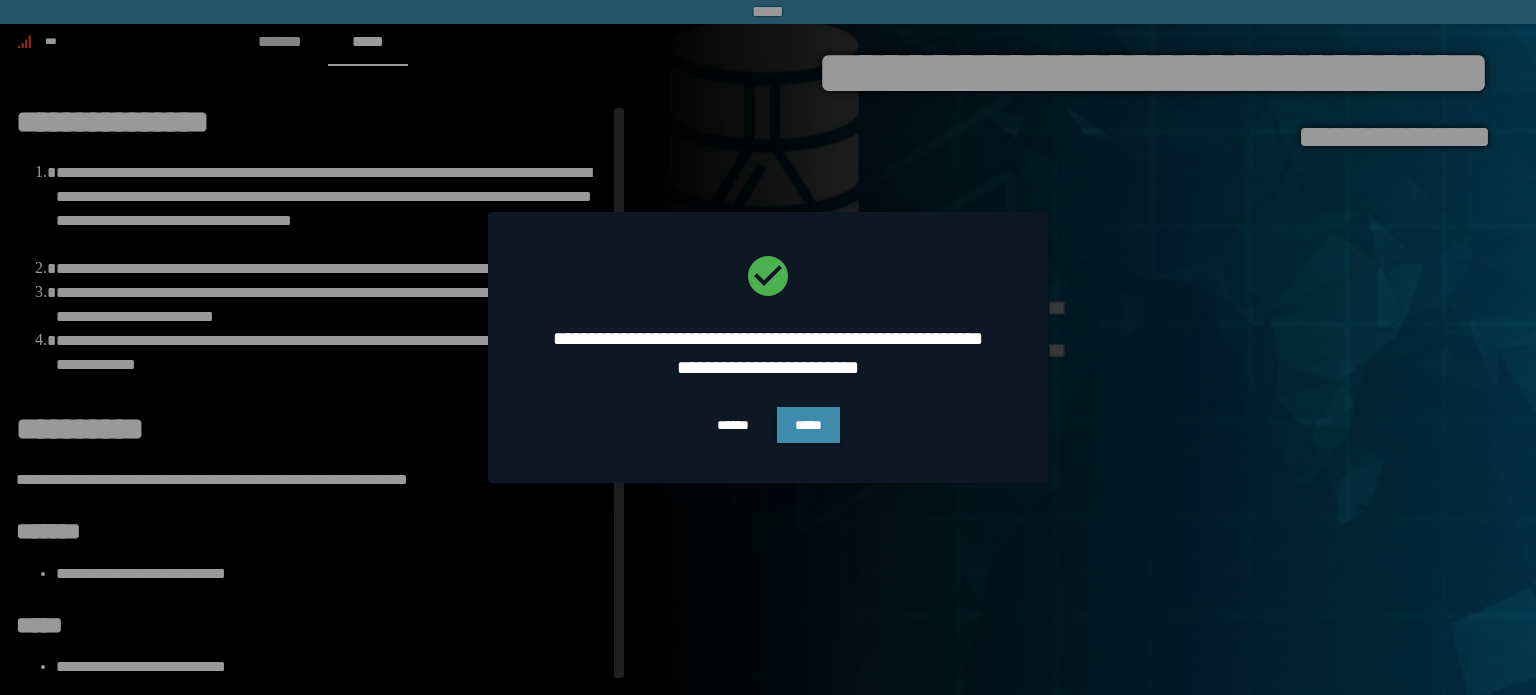 drag, startPoint x: 623, startPoint y: 552, endPoint x: 604, endPoint y: 639, distance: 89.050545 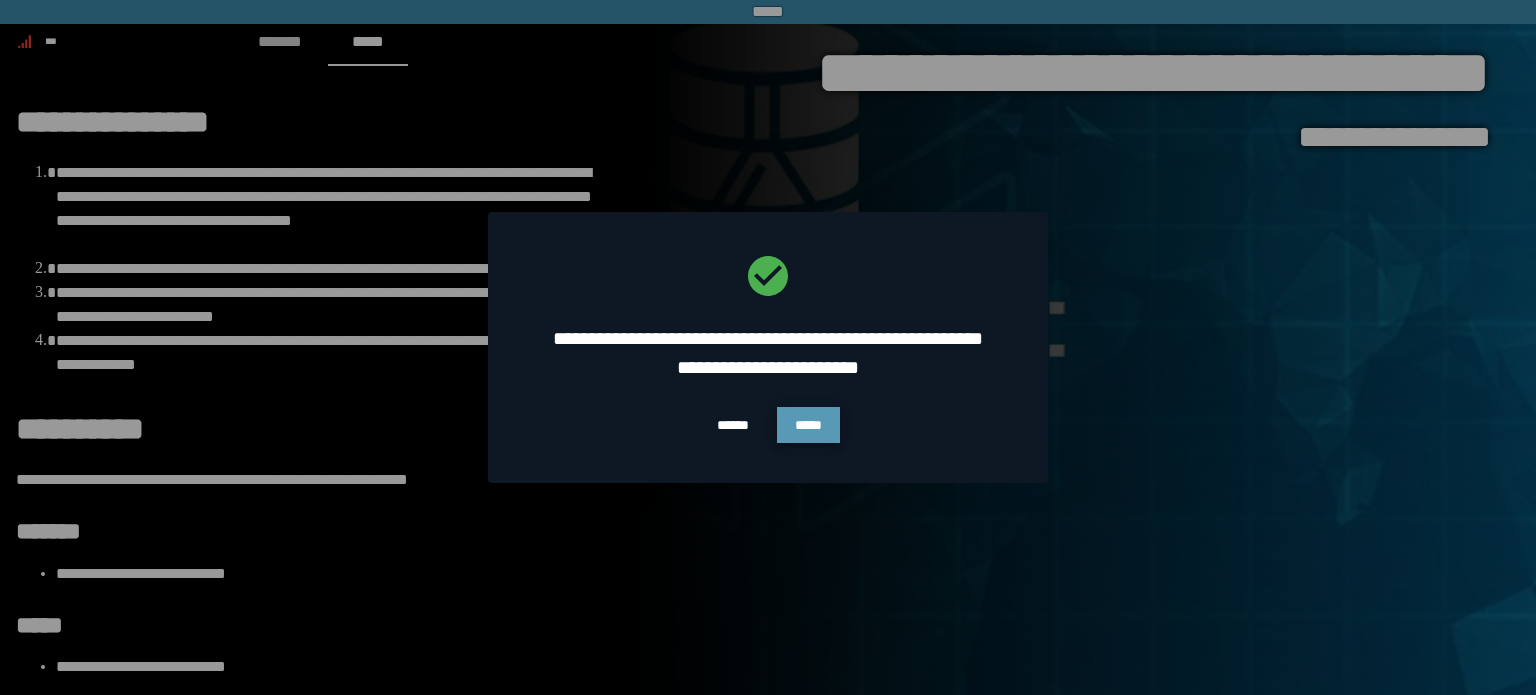 click on "*****" at bounding box center [808, 425] 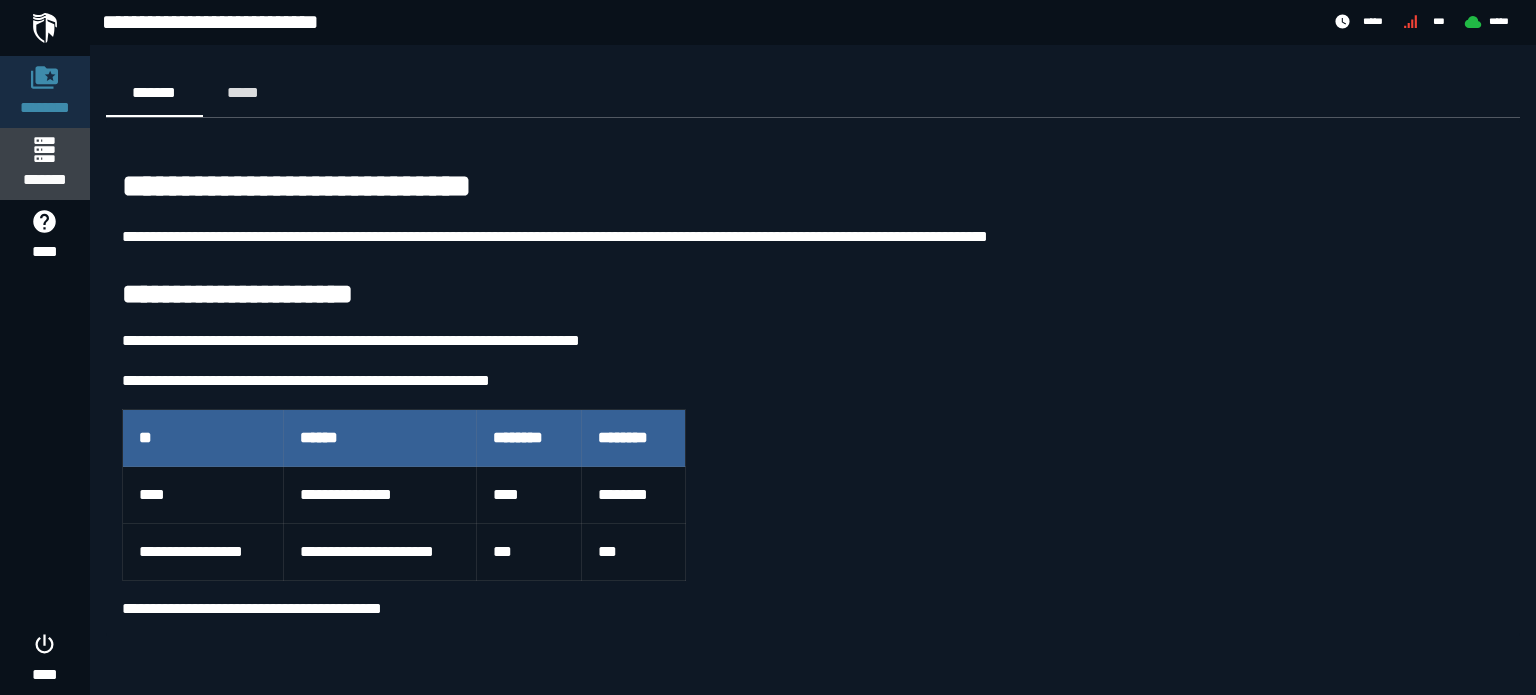 click on "*******" 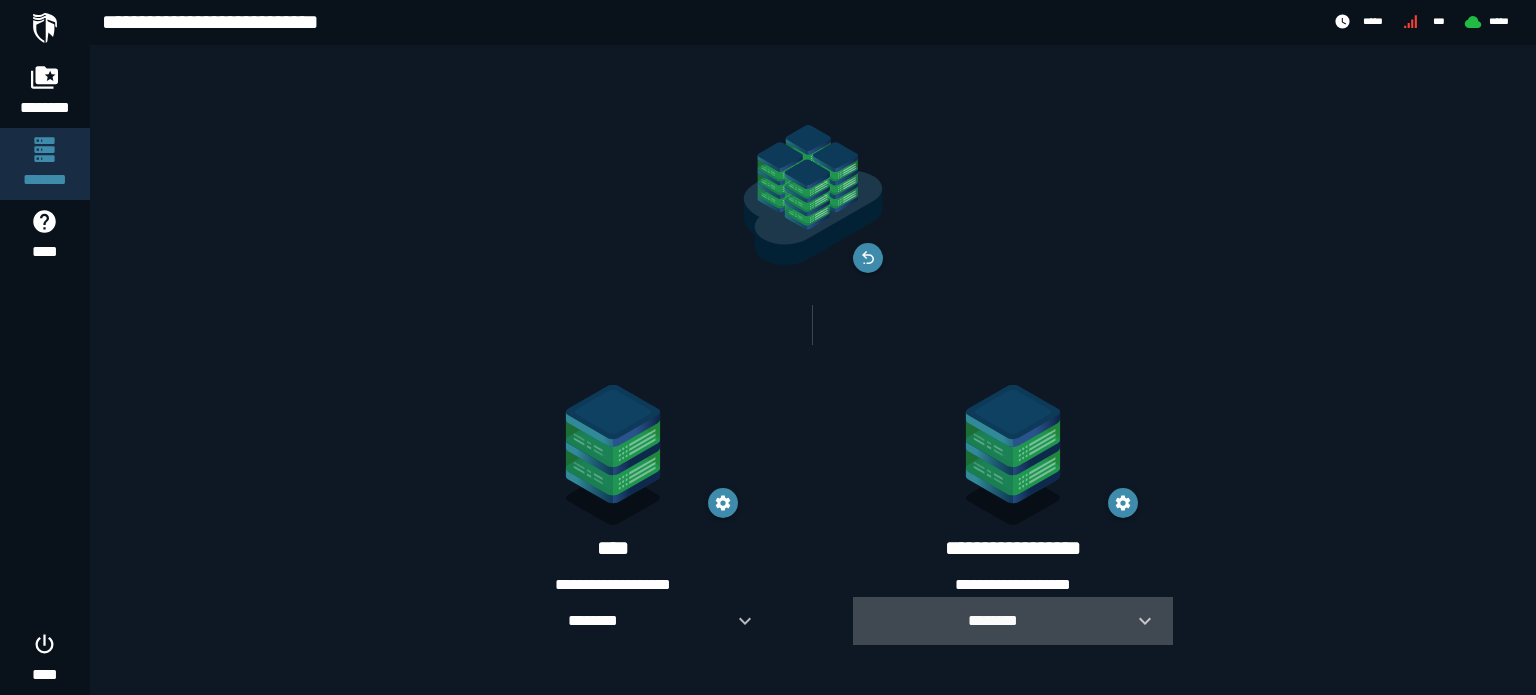 click on "********" at bounding box center [993, 620] 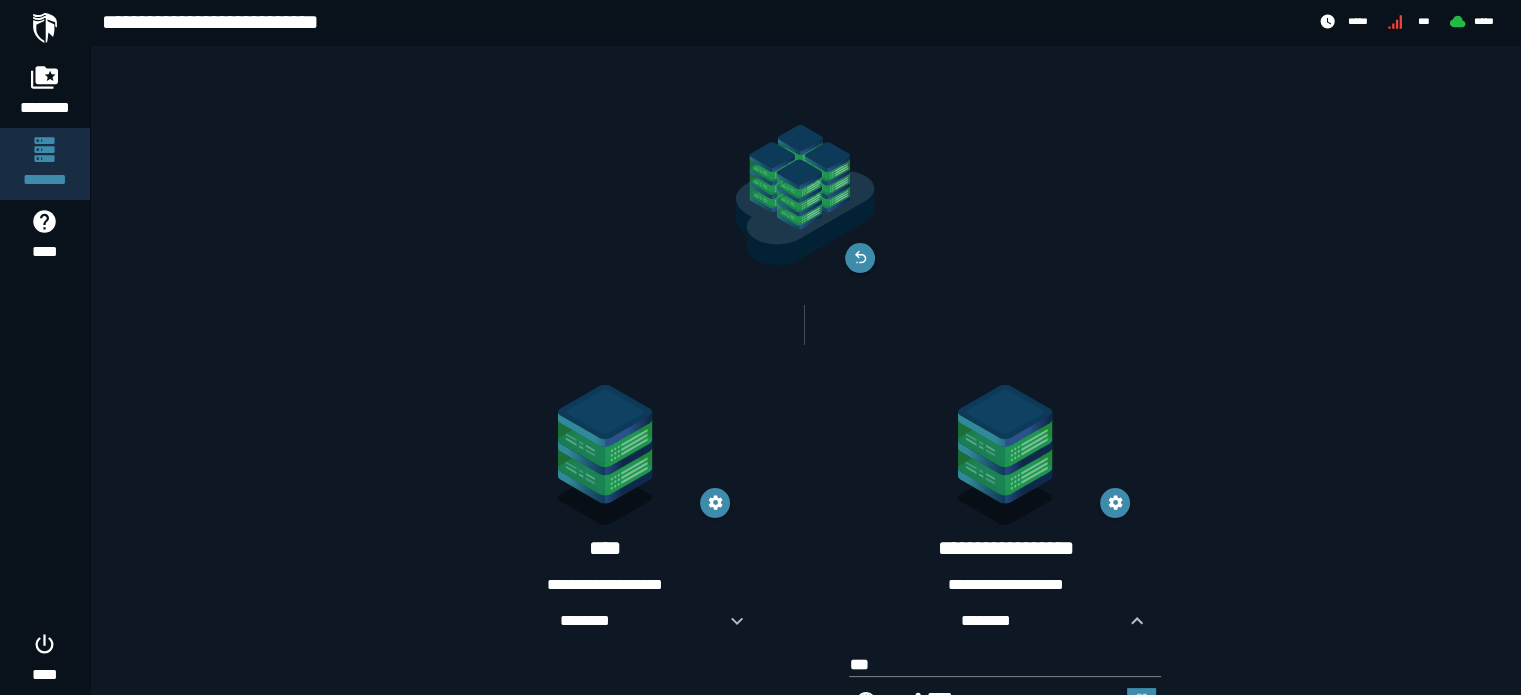 scroll, scrollTop: 104, scrollLeft: 0, axis: vertical 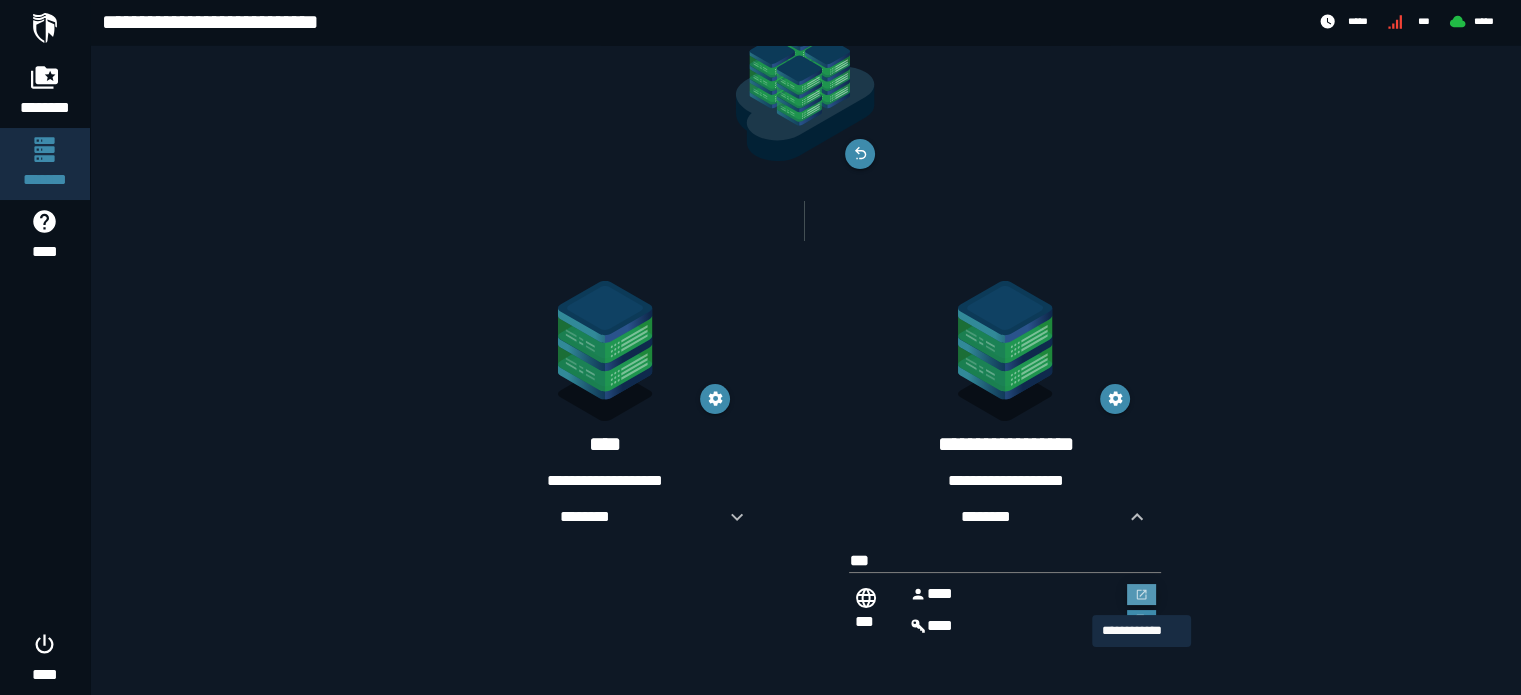click 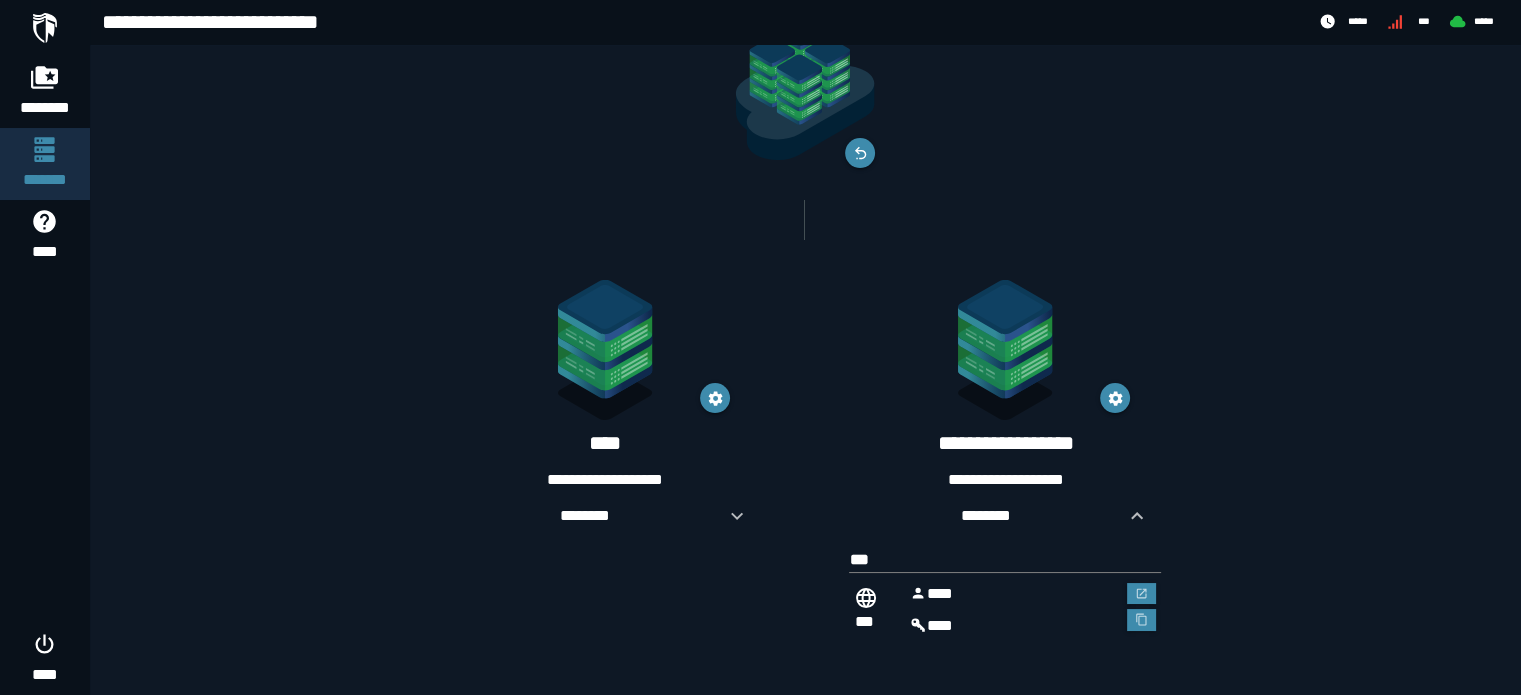 scroll, scrollTop: 104, scrollLeft: 0, axis: vertical 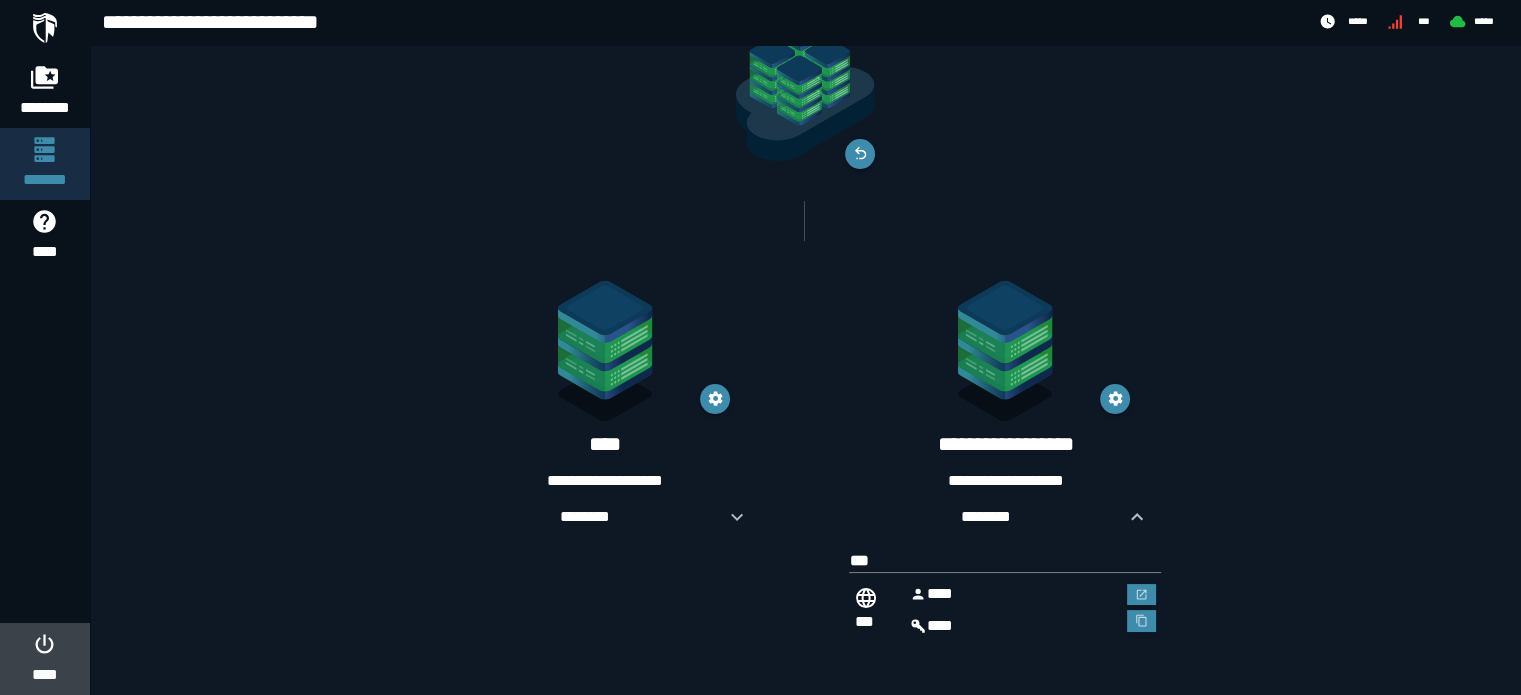 click 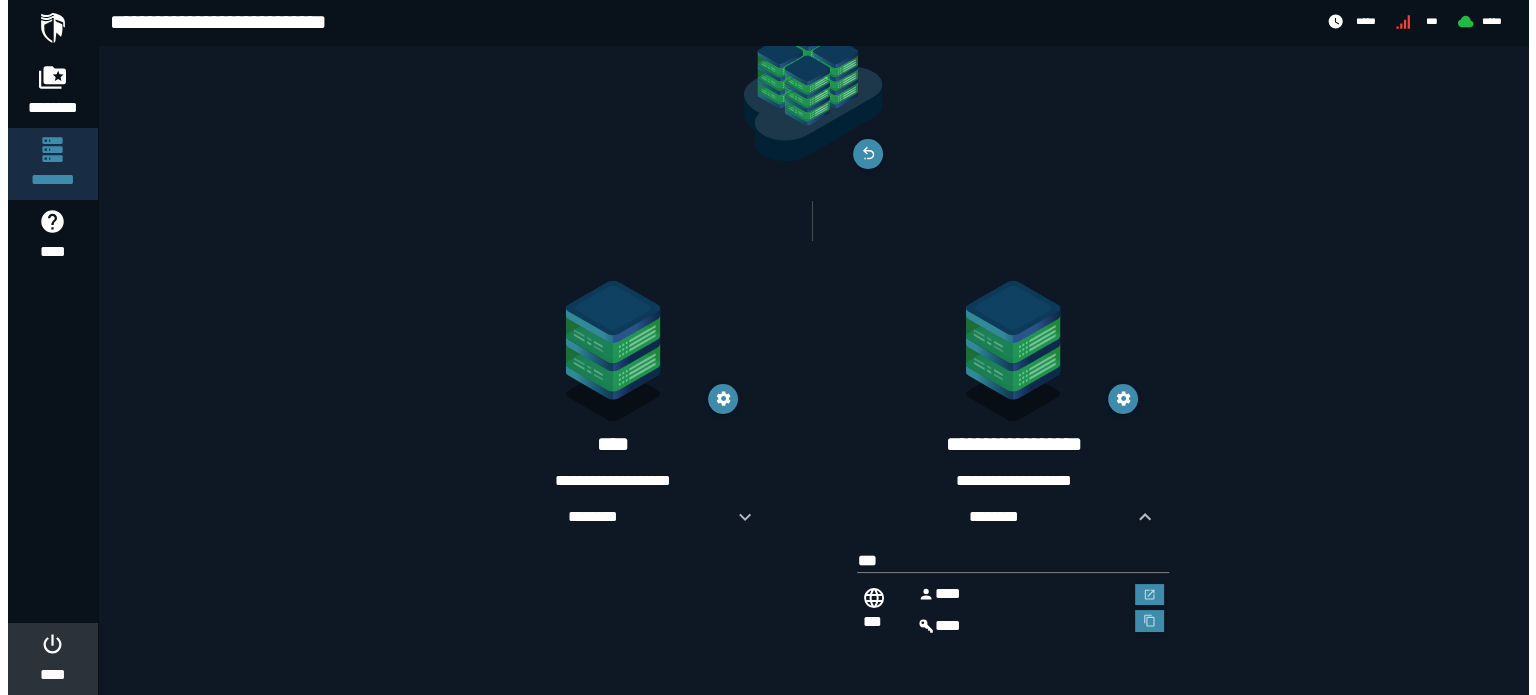 scroll, scrollTop: 0, scrollLeft: 0, axis: both 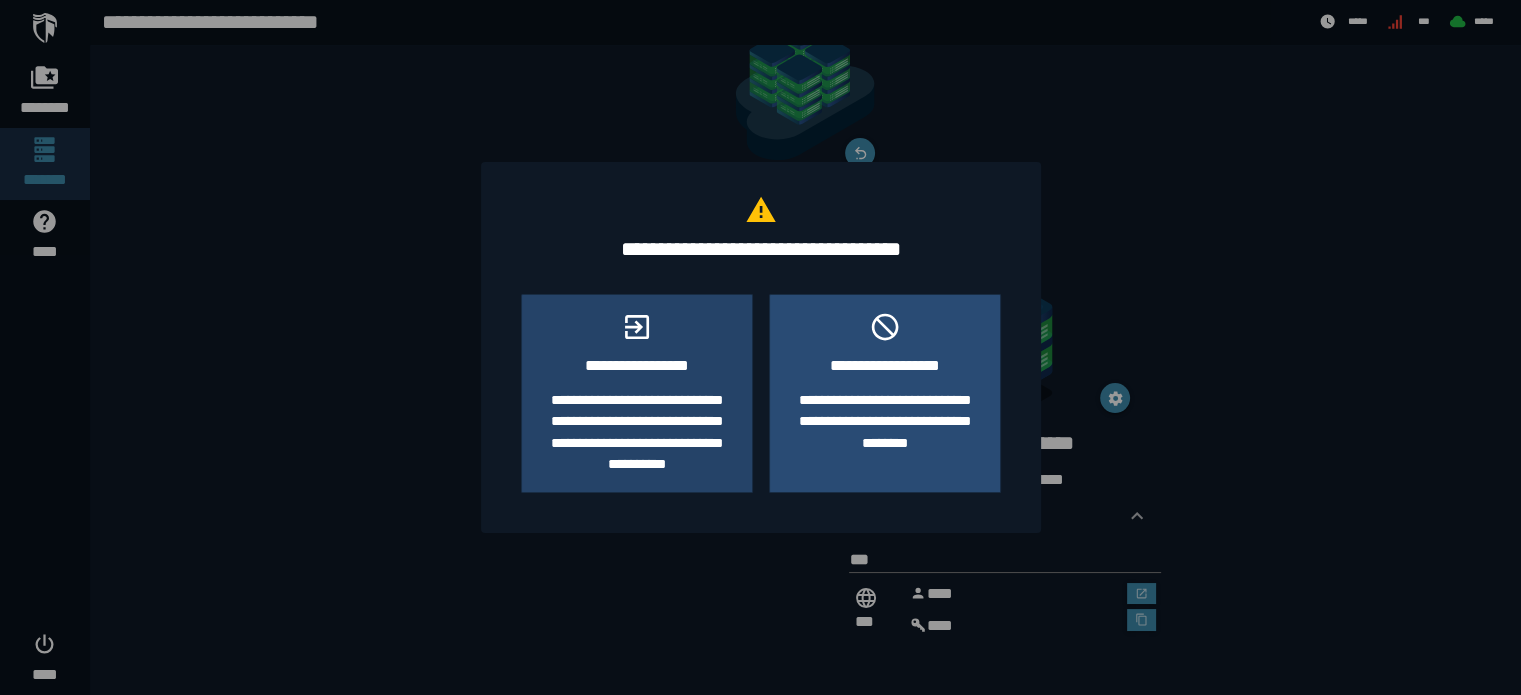 click on "**********" 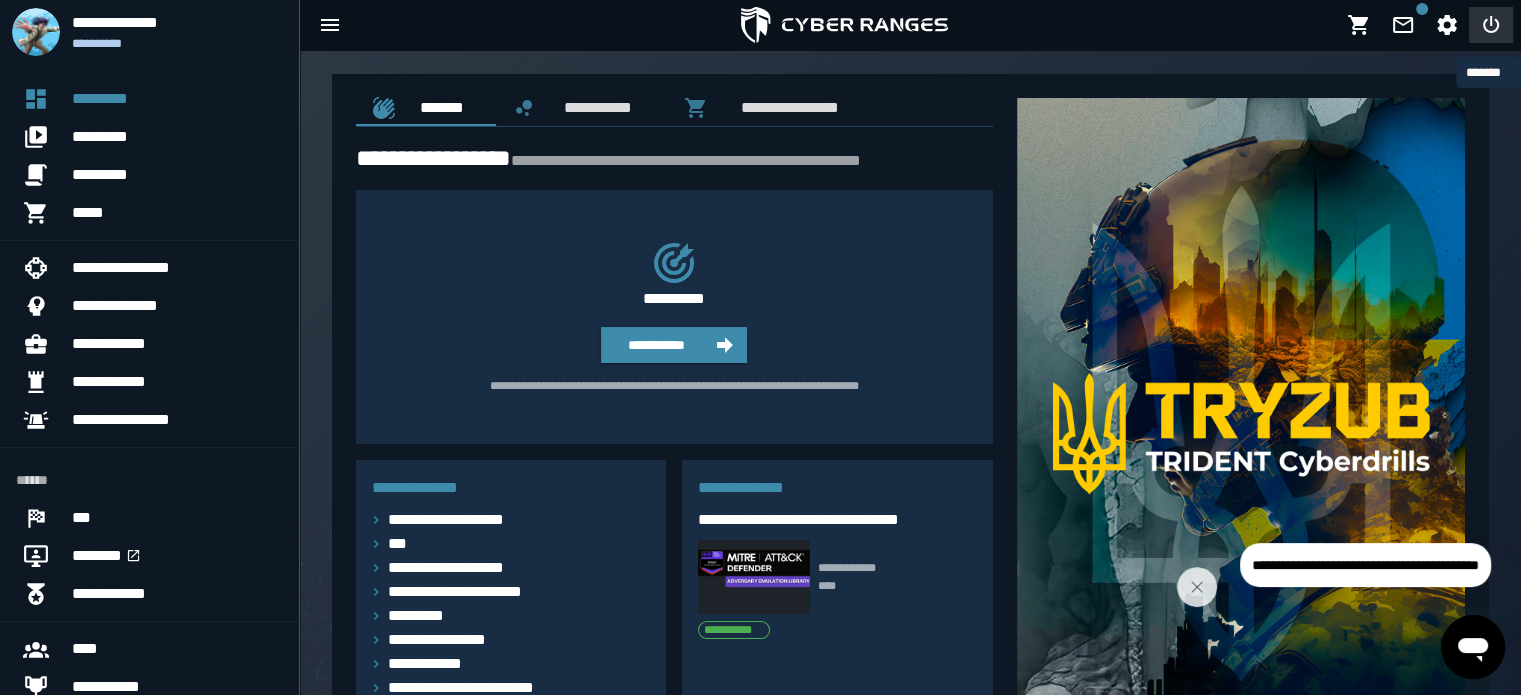 click 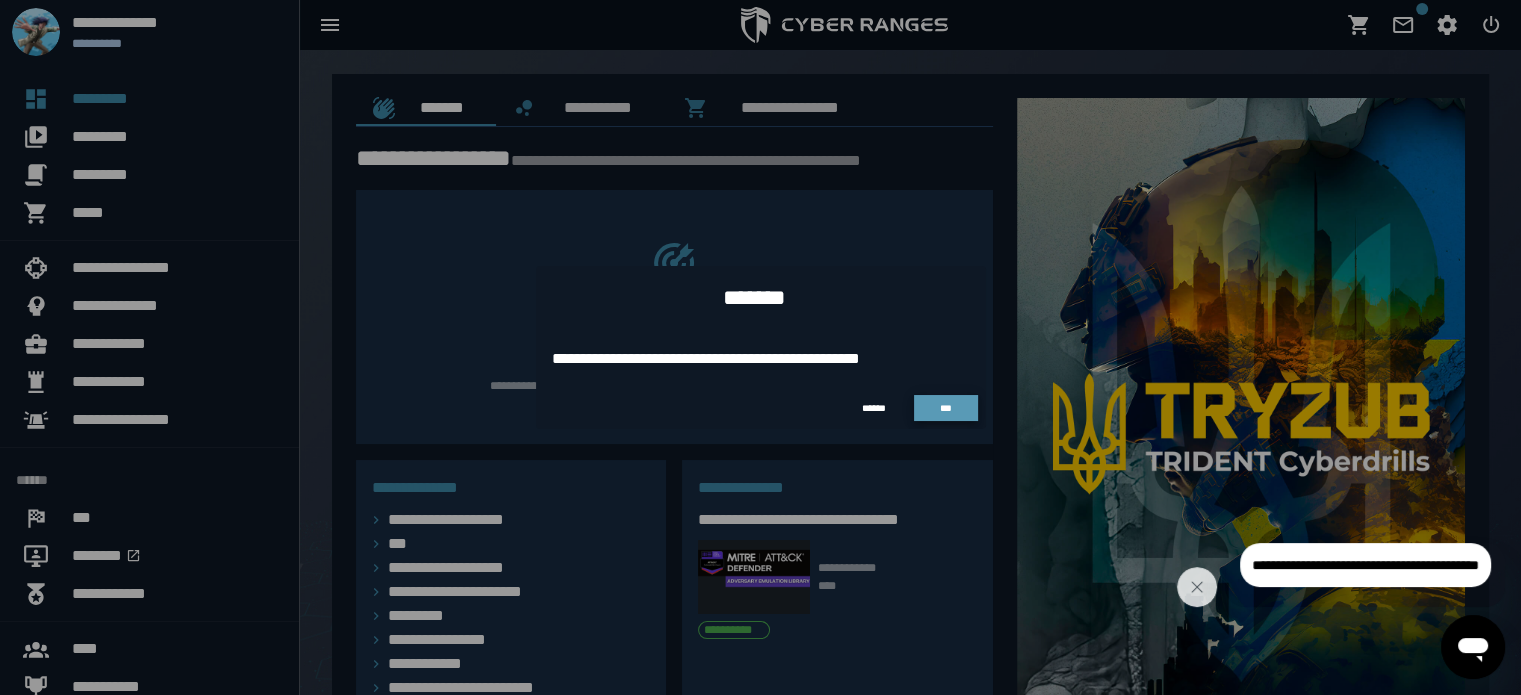 click on "***" at bounding box center [946, 408] 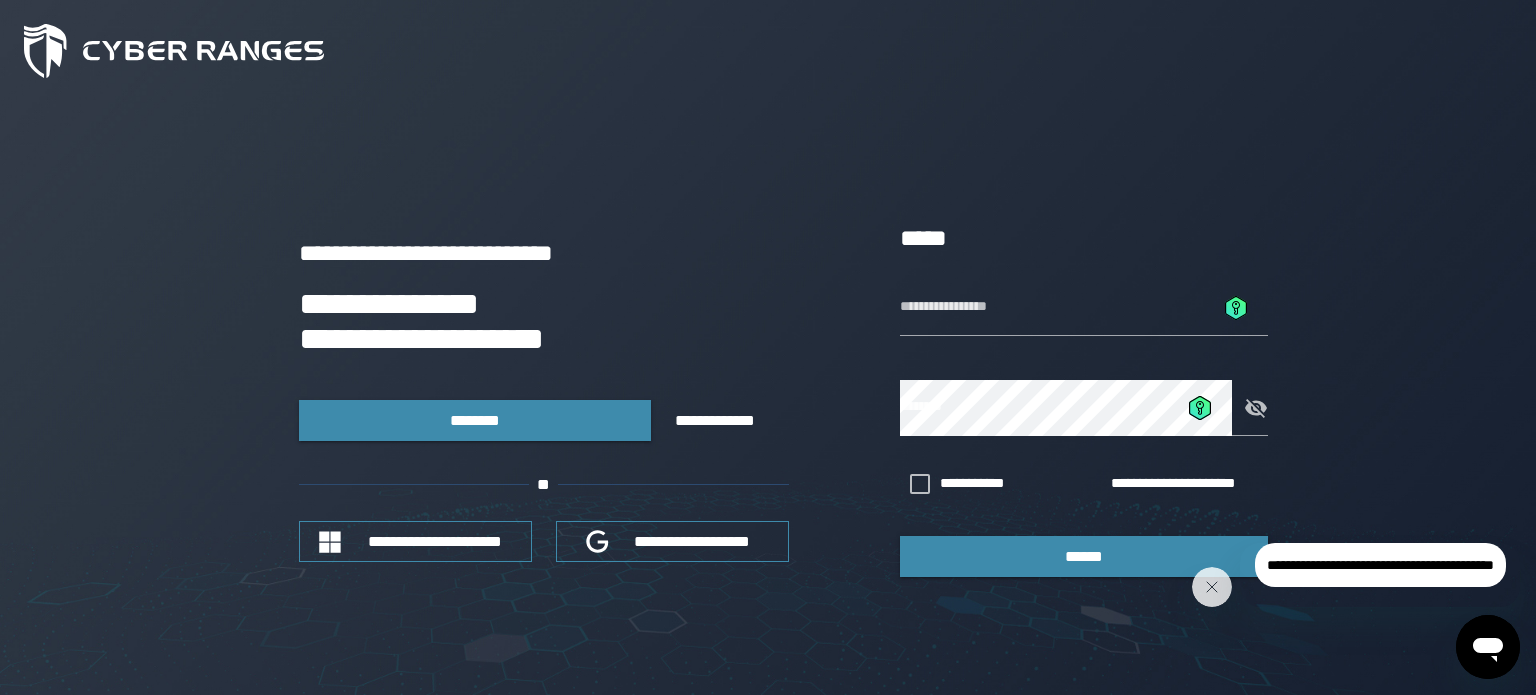 type on "******" 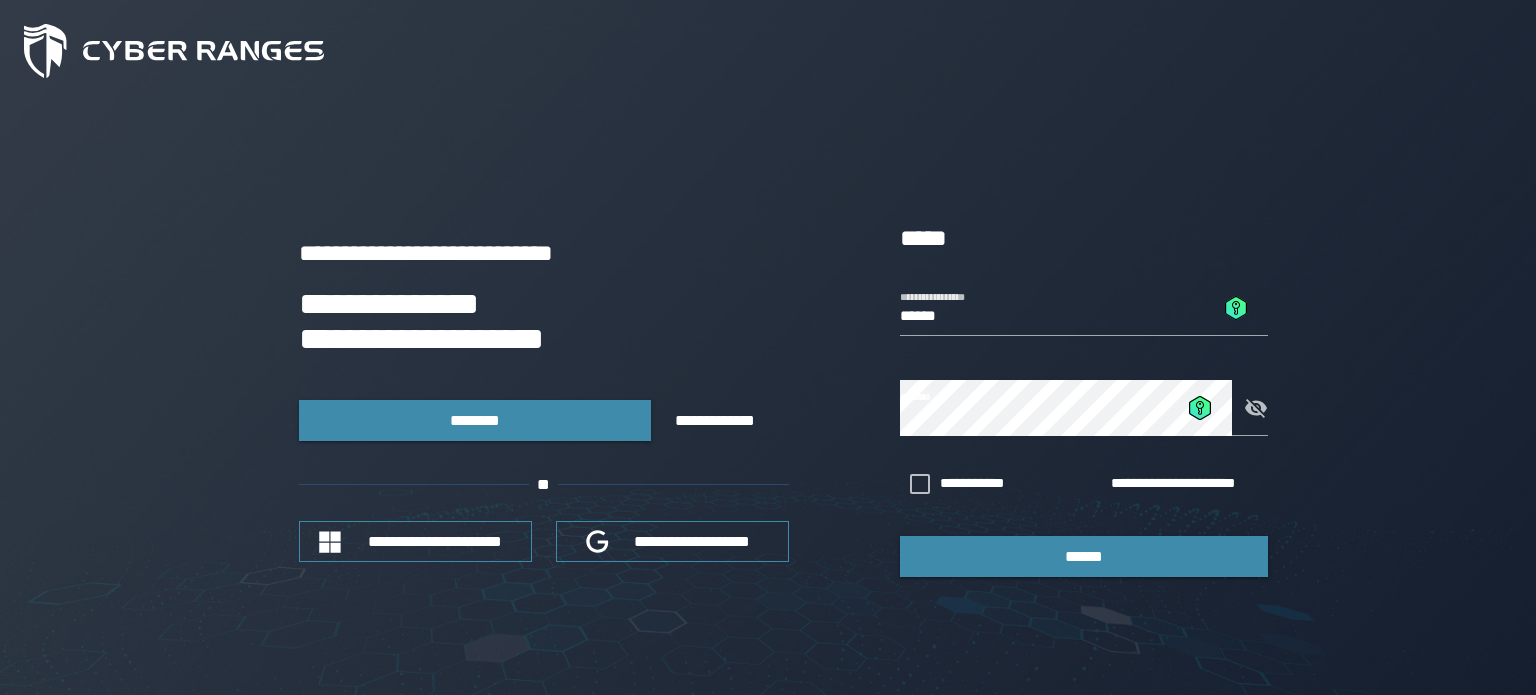click on "**********" at bounding box center [768, 398] 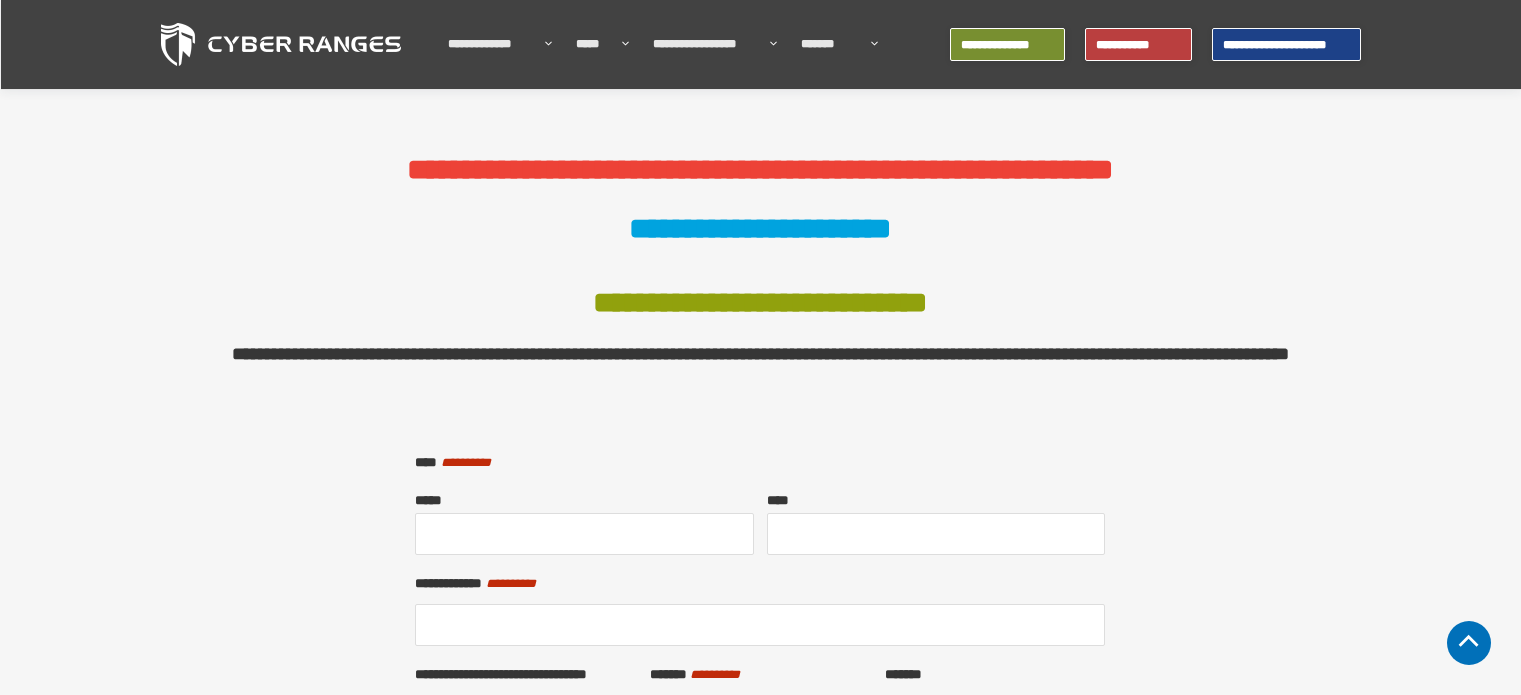 scroll, scrollTop: 688, scrollLeft: 0, axis: vertical 